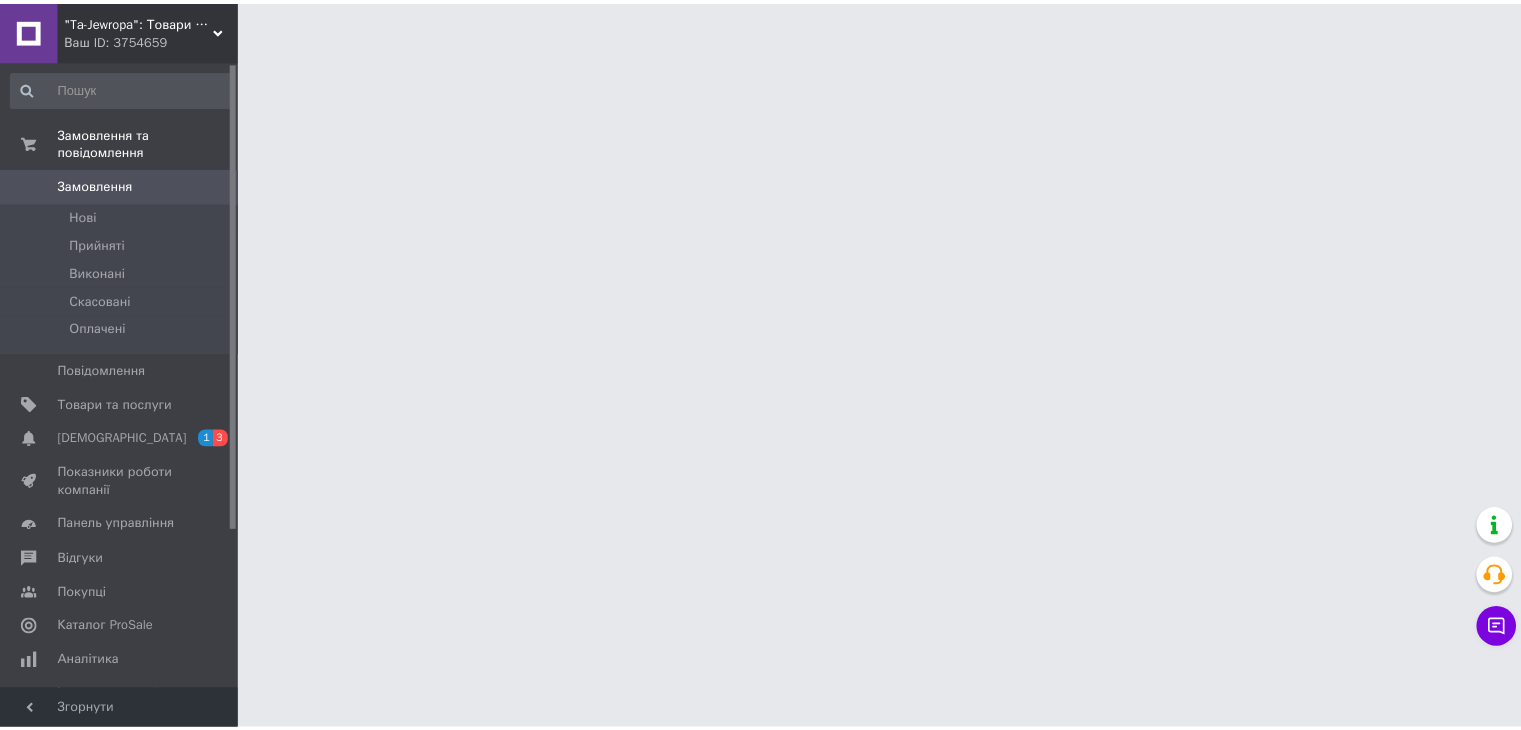scroll, scrollTop: 0, scrollLeft: 0, axis: both 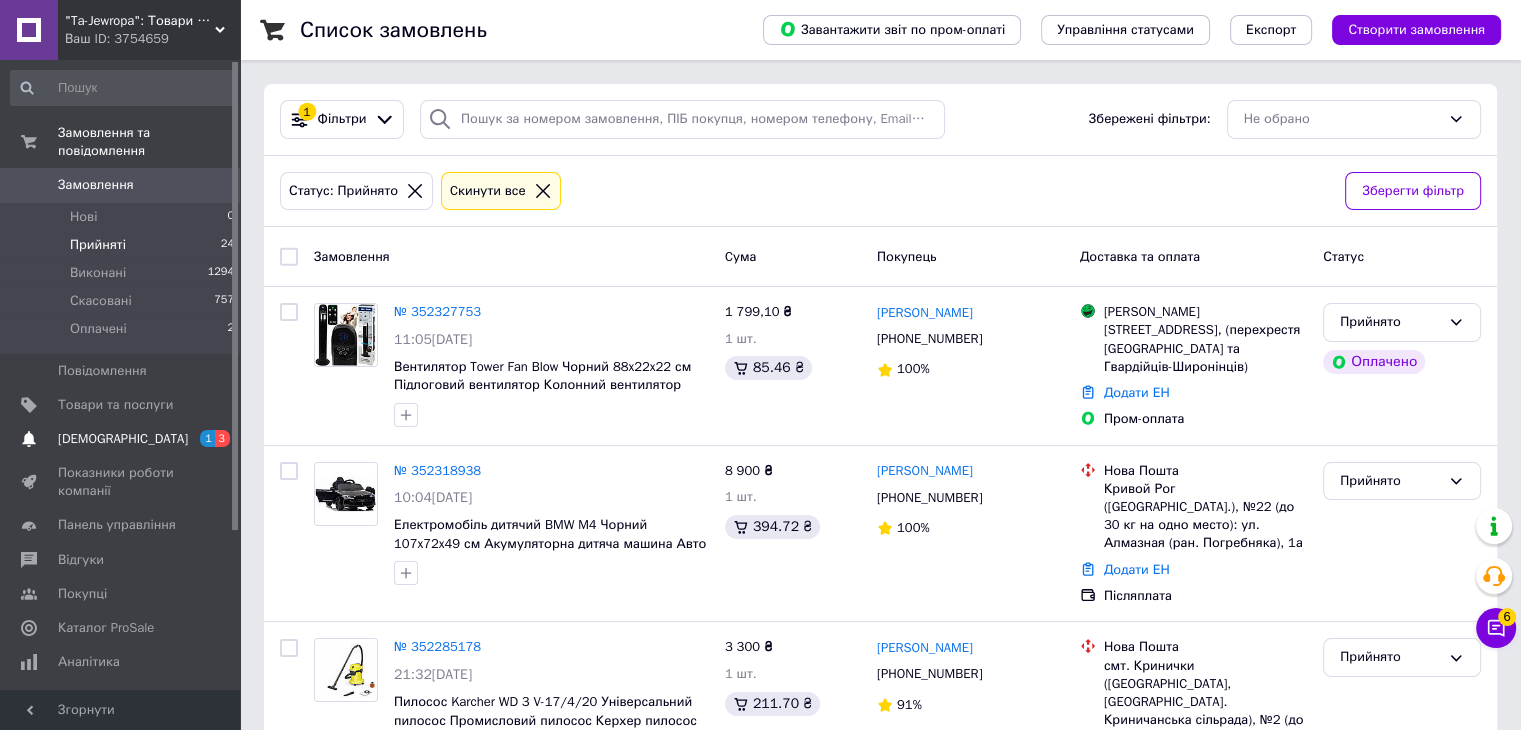 click on "[DEMOGRAPHIC_DATA]" at bounding box center (123, 439) 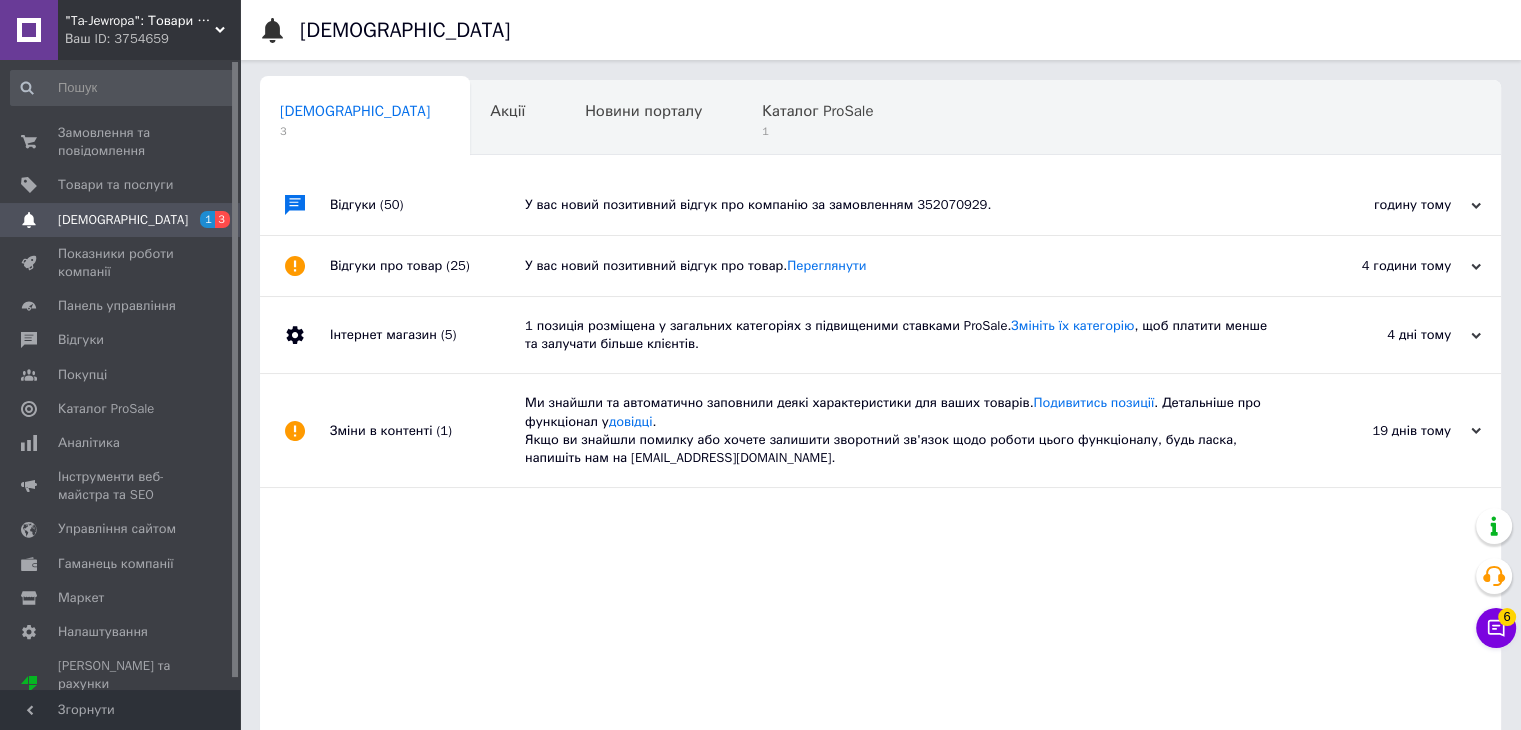 click on "[DEMOGRAPHIC_DATA]" at bounding box center [123, 220] 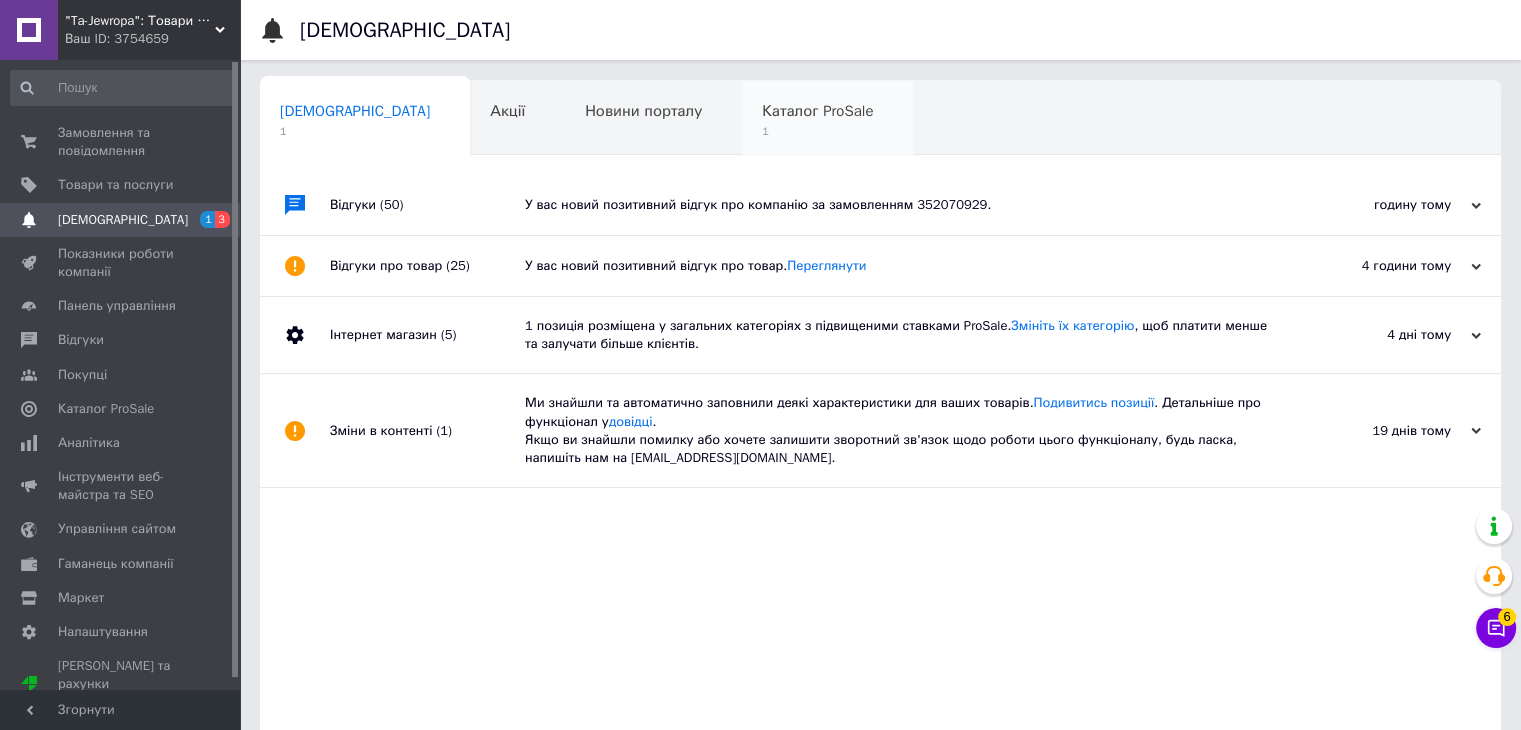 click on "Каталог ProSale 1" at bounding box center (827, 119) 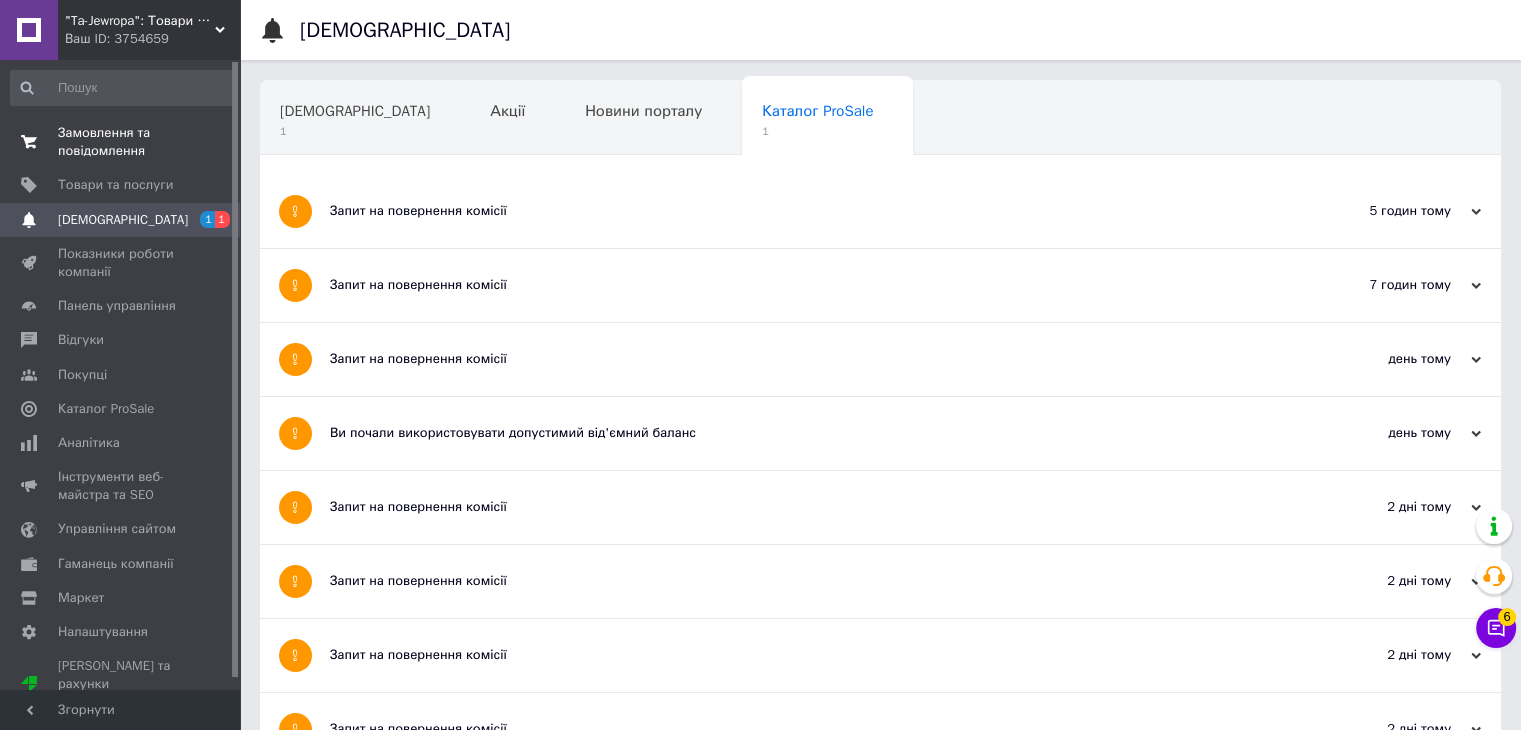 click on "Замовлення та повідомлення" at bounding box center (121, 142) 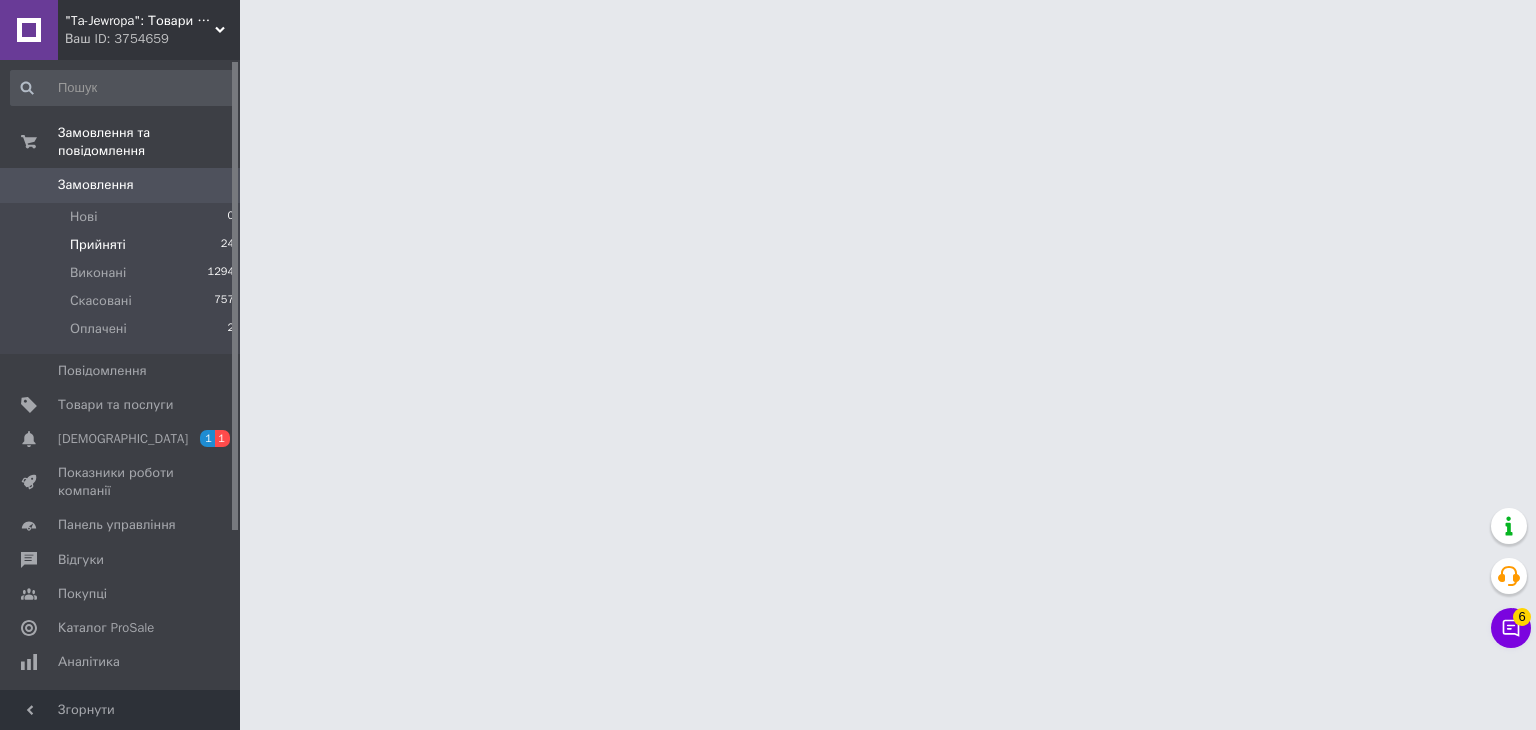 click on "Прийняті" at bounding box center (98, 245) 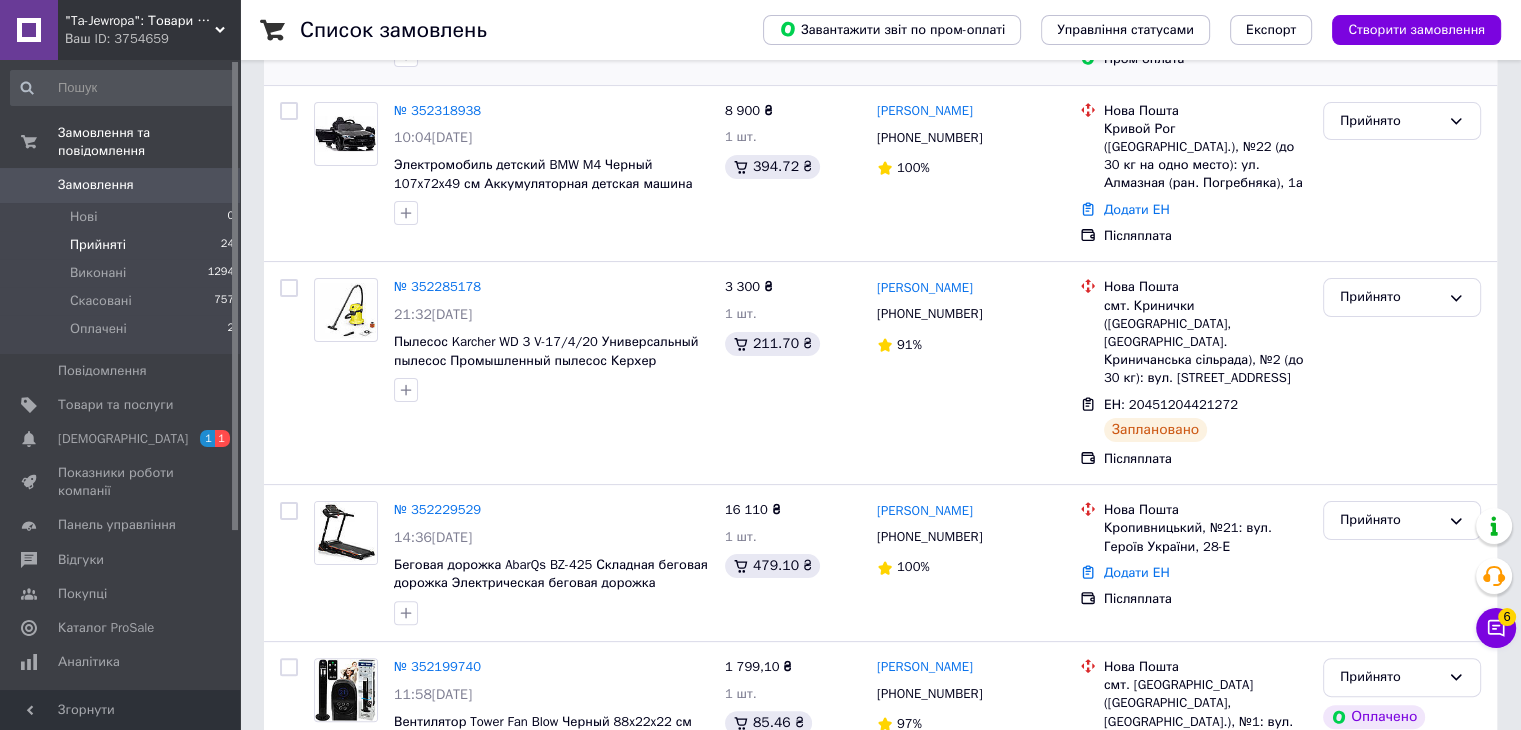 scroll, scrollTop: 400, scrollLeft: 0, axis: vertical 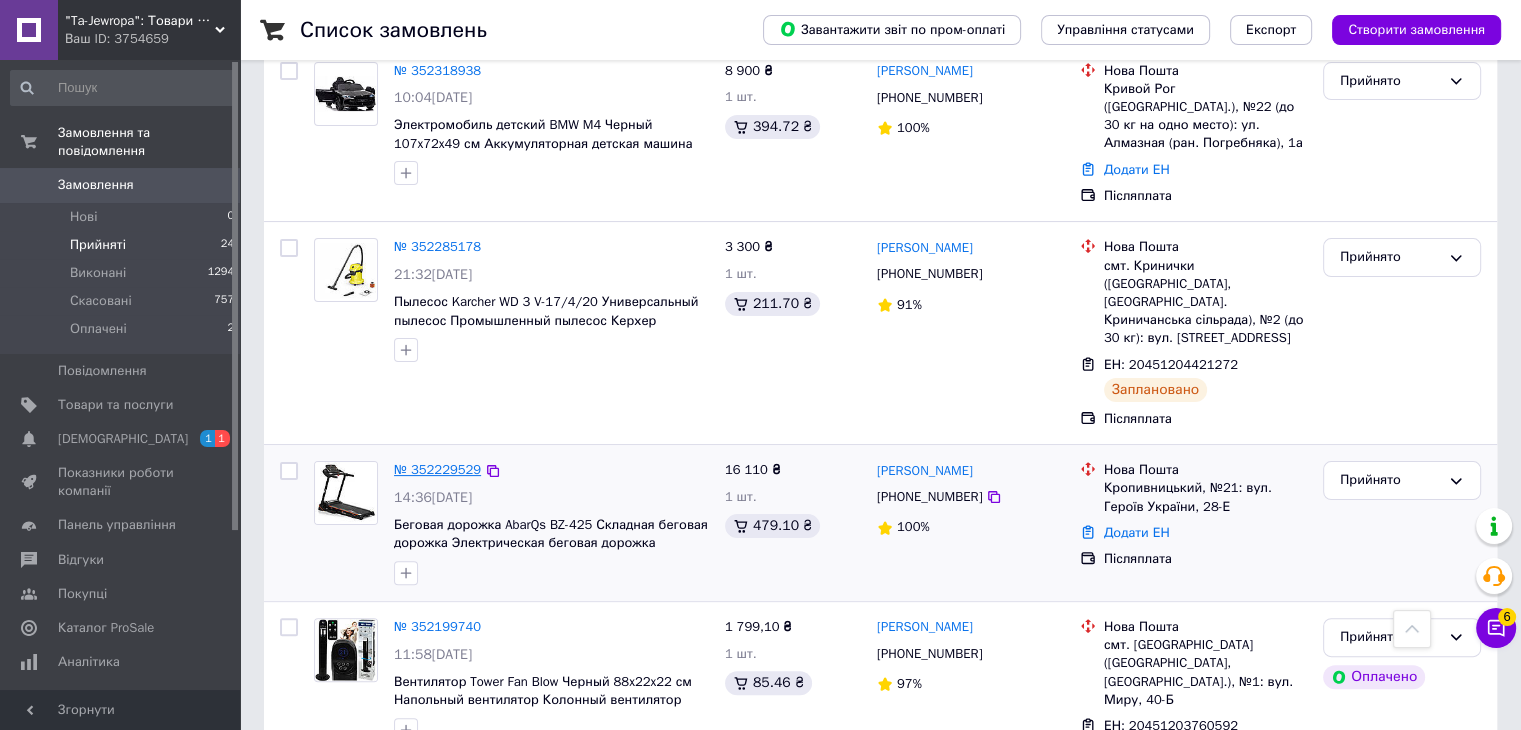 click on "№ 352229529" at bounding box center [437, 469] 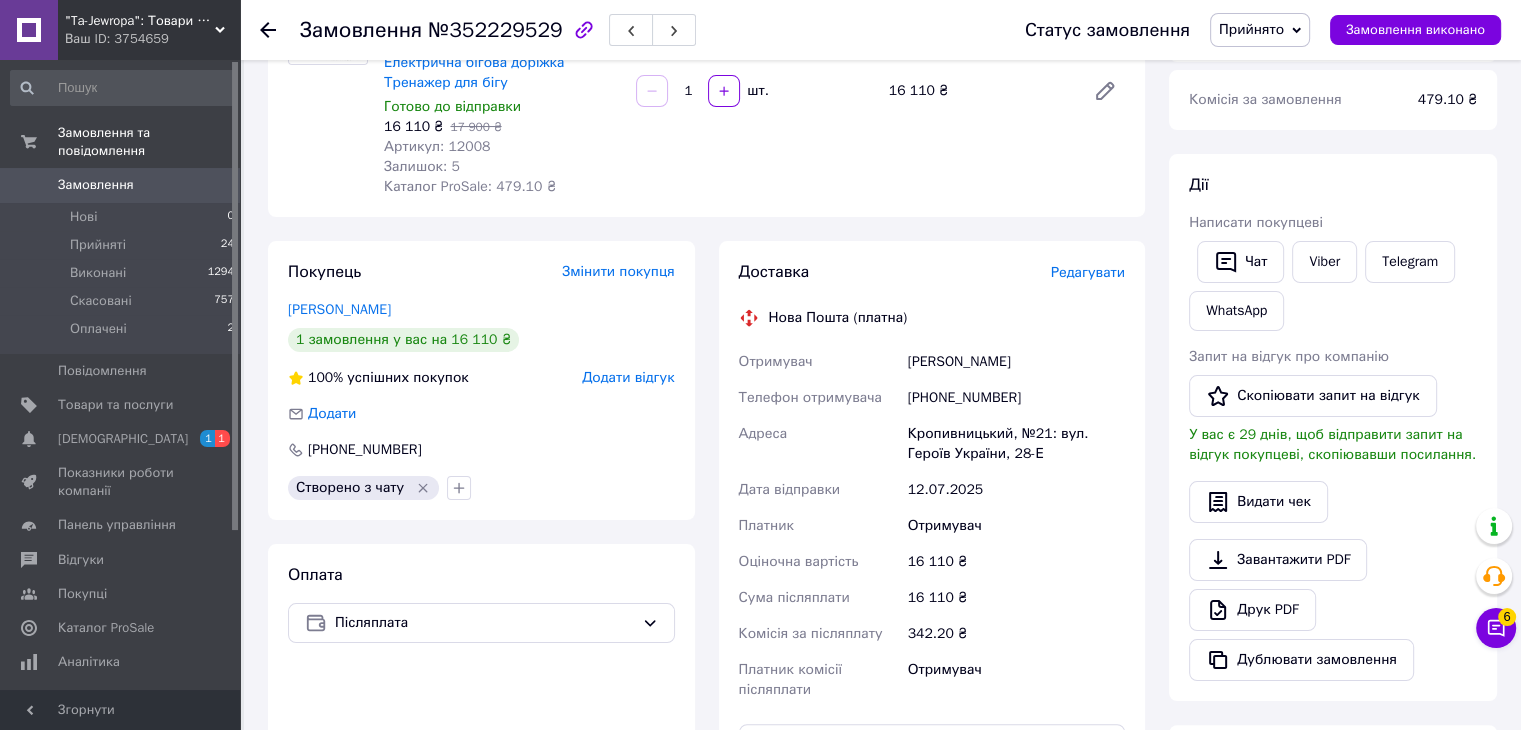 scroll, scrollTop: 300, scrollLeft: 0, axis: vertical 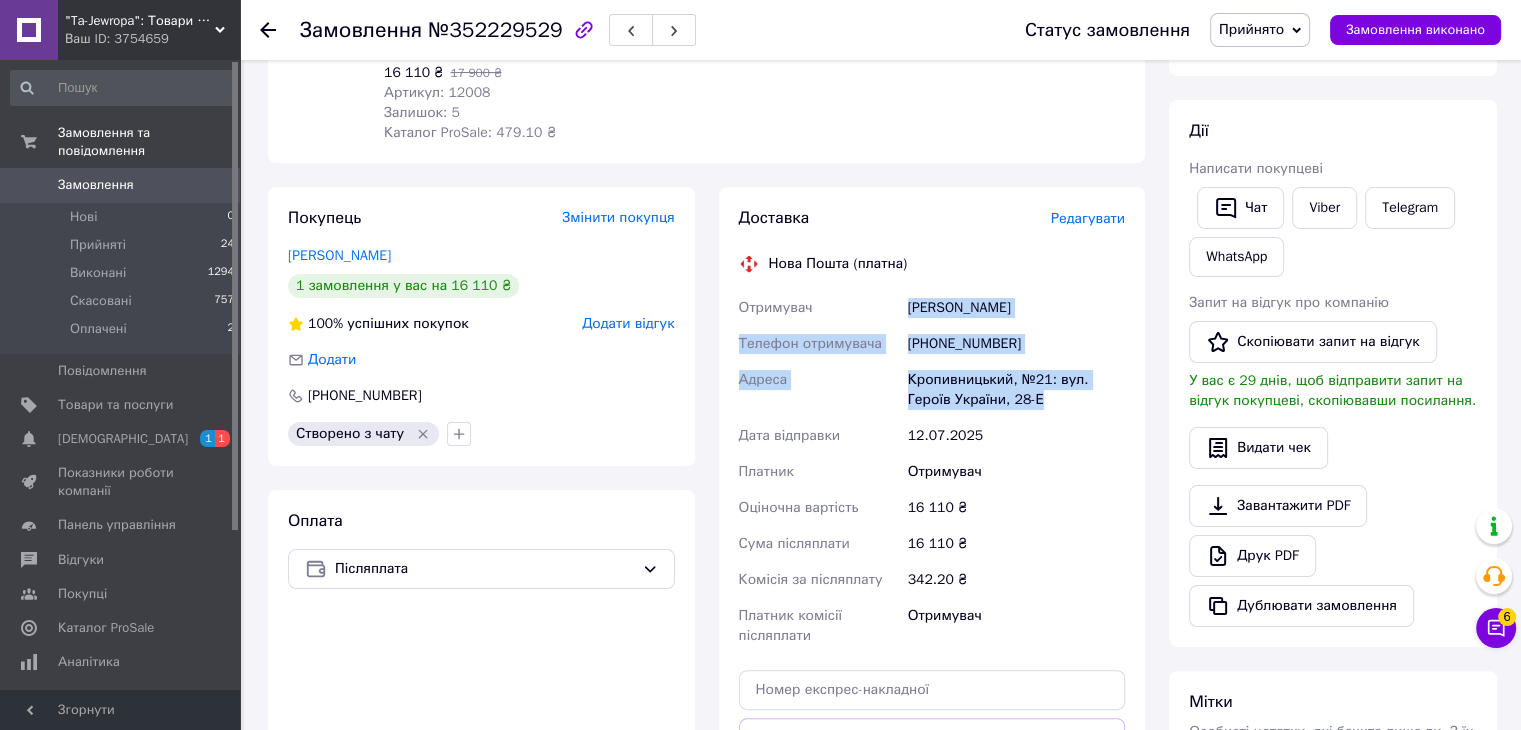 drag, startPoint x: 903, startPoint y: 288, endPoint x: 1064, endPoint y: 389, distance: 190.05789 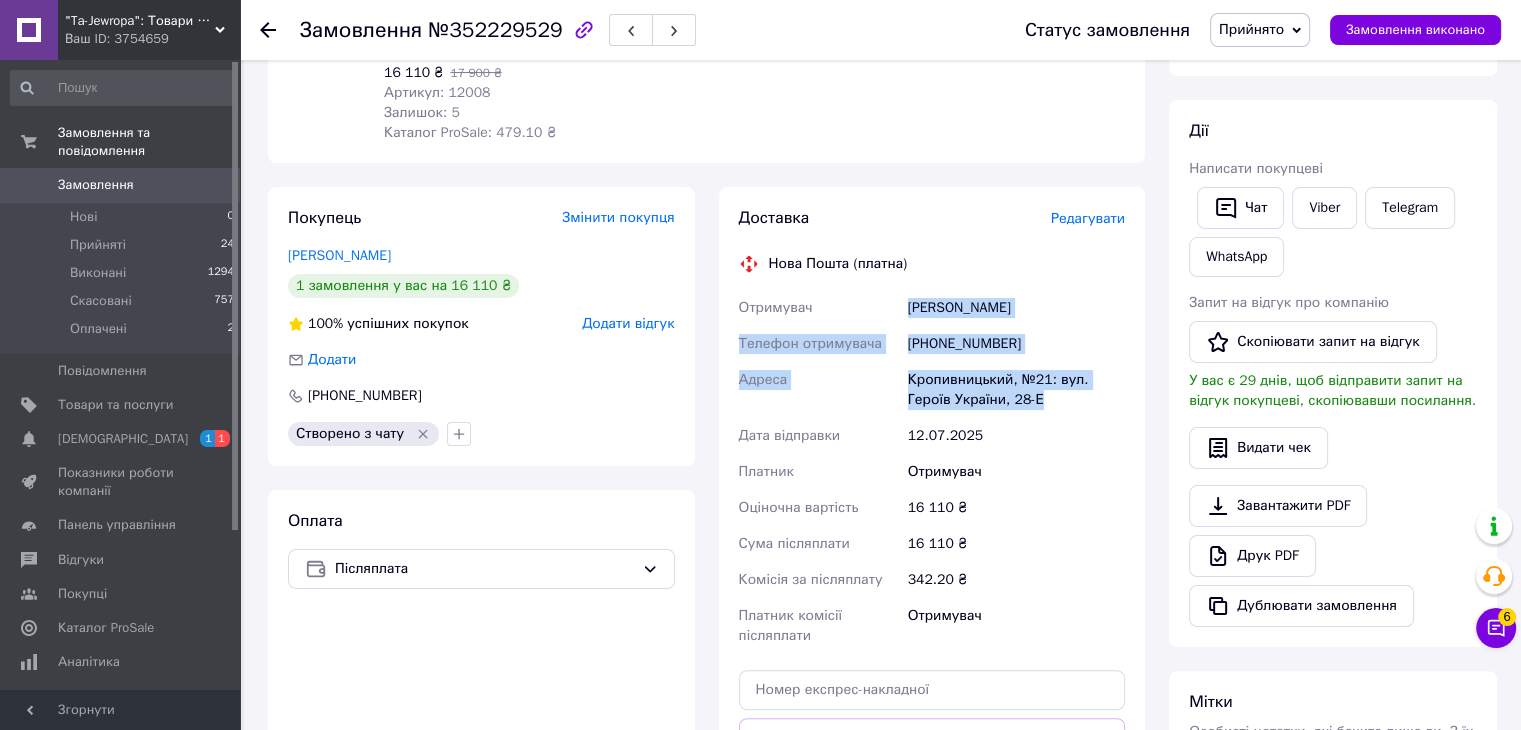 click on "Отримувач [PERSON_NAME] Телефон отримувача [PHONE_NUMBER] [GEOGRAPHIC_DATA][STREET_ADDRESS]: вул. Героїв України, 28-Е Дата відправки [DATE] Платник Отримувач Оціночна вартість 16 110 ₴ Сума післяплати 16 110 ₴ Комісія за післяплату 342.20 ₴ Платник комісії післяплати Отримувач" at bounding box center (932, 472) 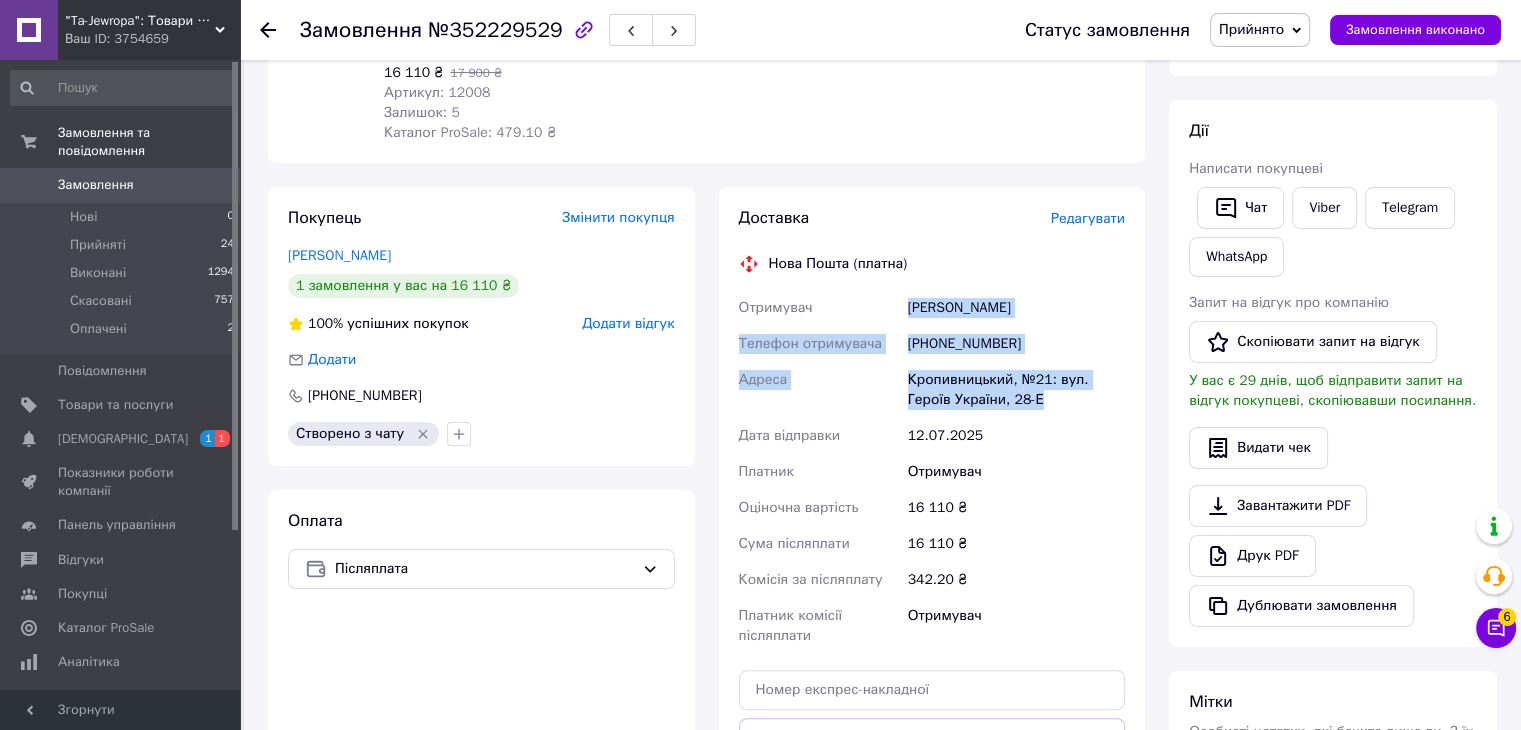 copy on "[PERSON_NAME] Телефон отримувача [PHONE_NUMBER] [GEOGRAPHIC_DATA][STREET_ADDRESS]: вул. Героїв України, 28-Е" 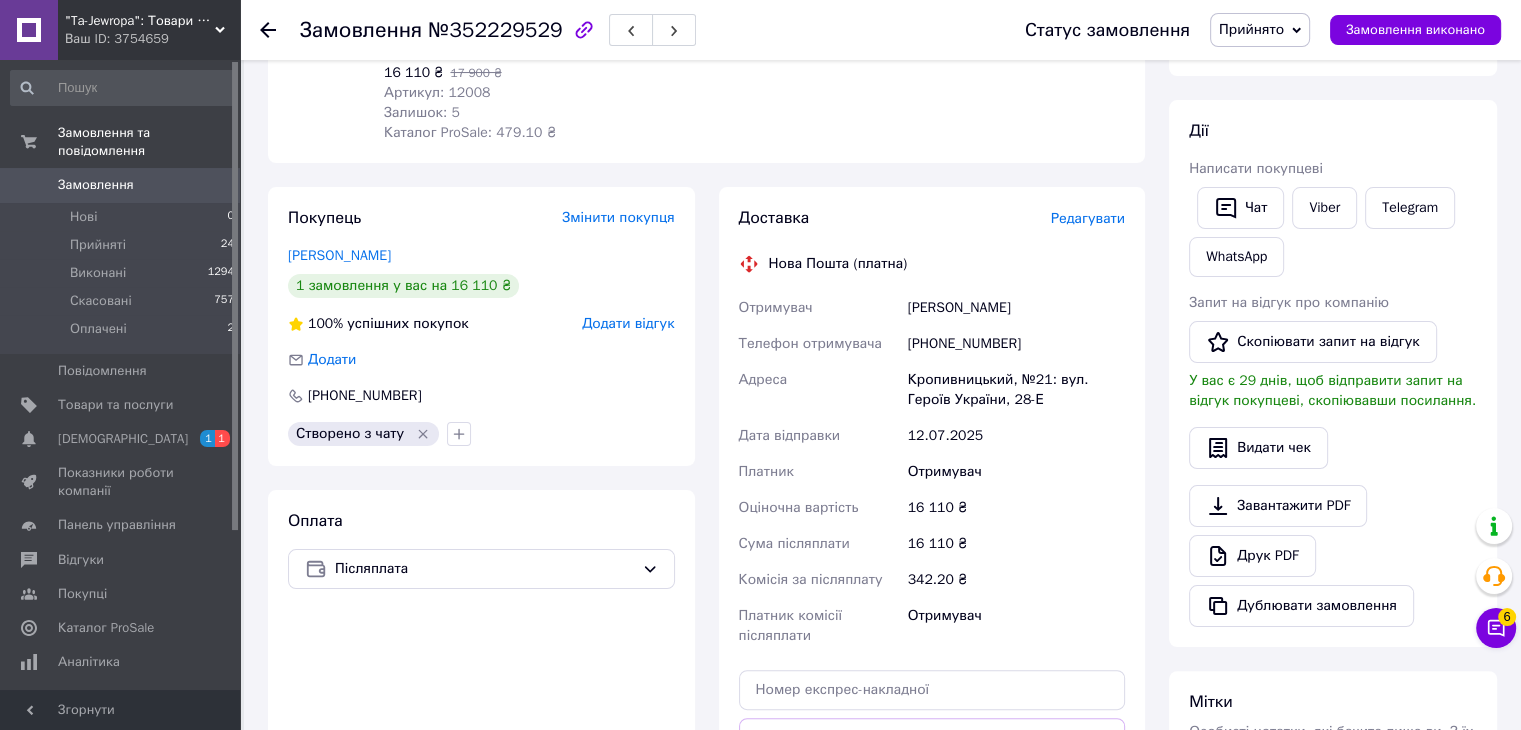 click 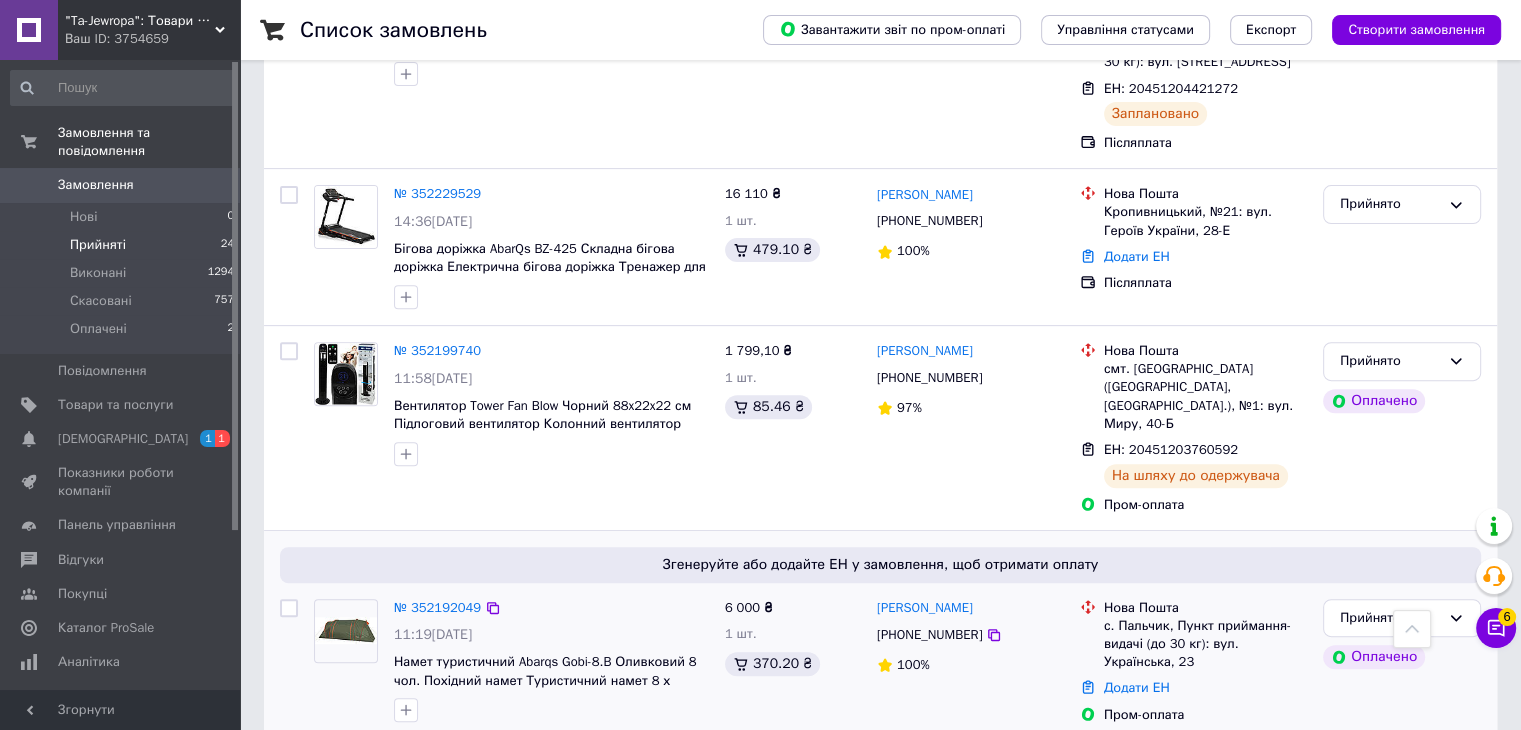 scroll, scrollTop: 700, scrollLeft: 0, axis: vertical 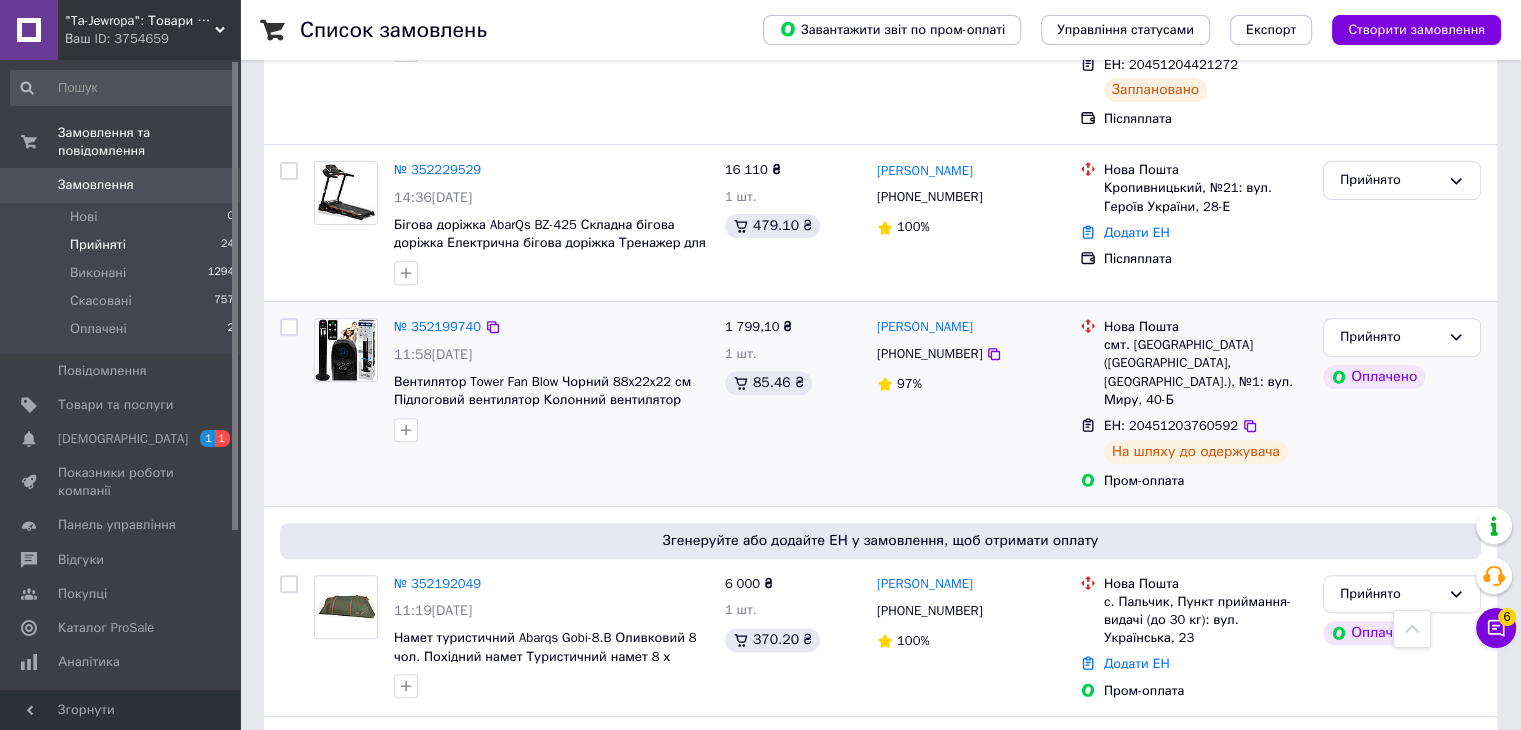 click on "1 799,10 ₴ 1 шт. 85.46 ₴" at bounding box center [793, 404] 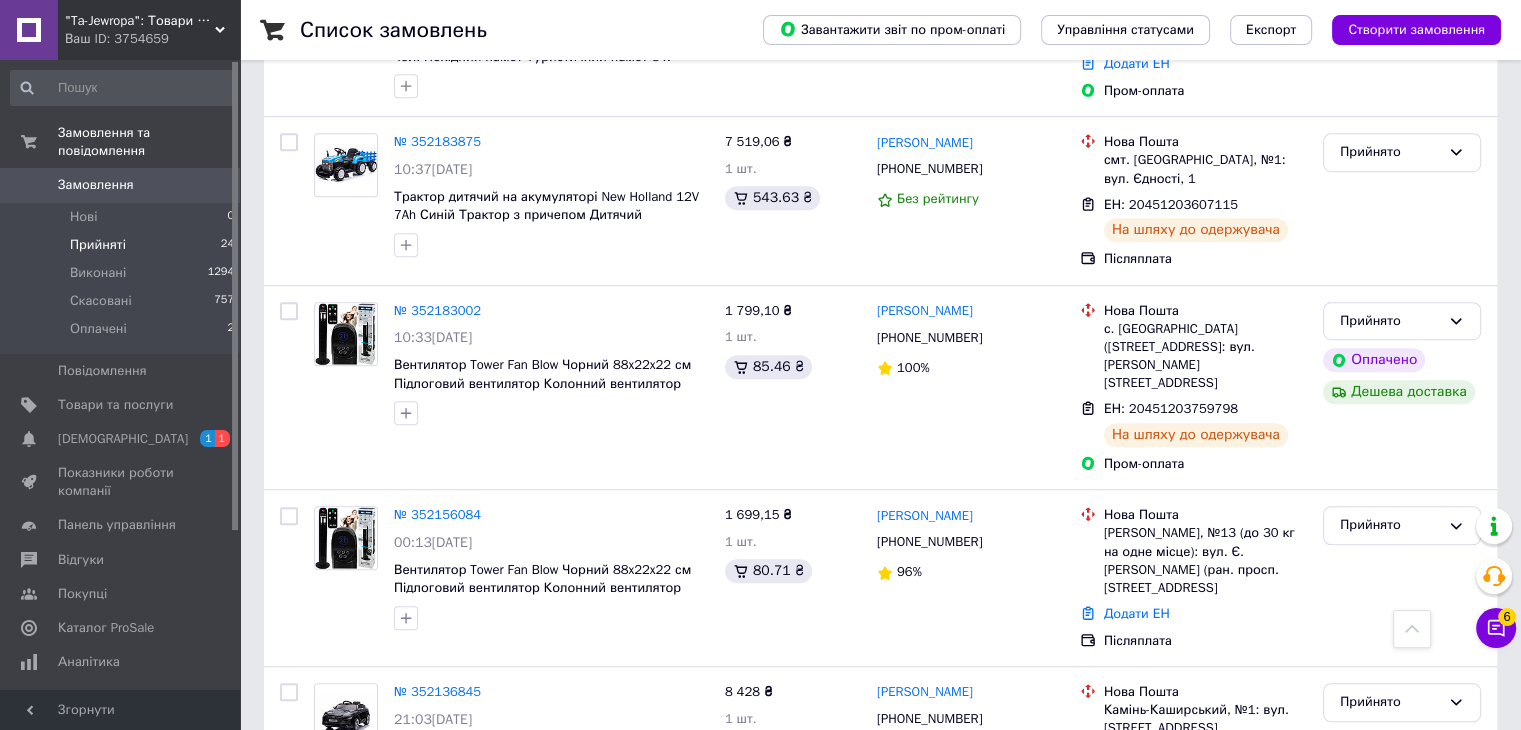 scroll, scrollTop: 1400, scrollLeft: 0, axis: vertical 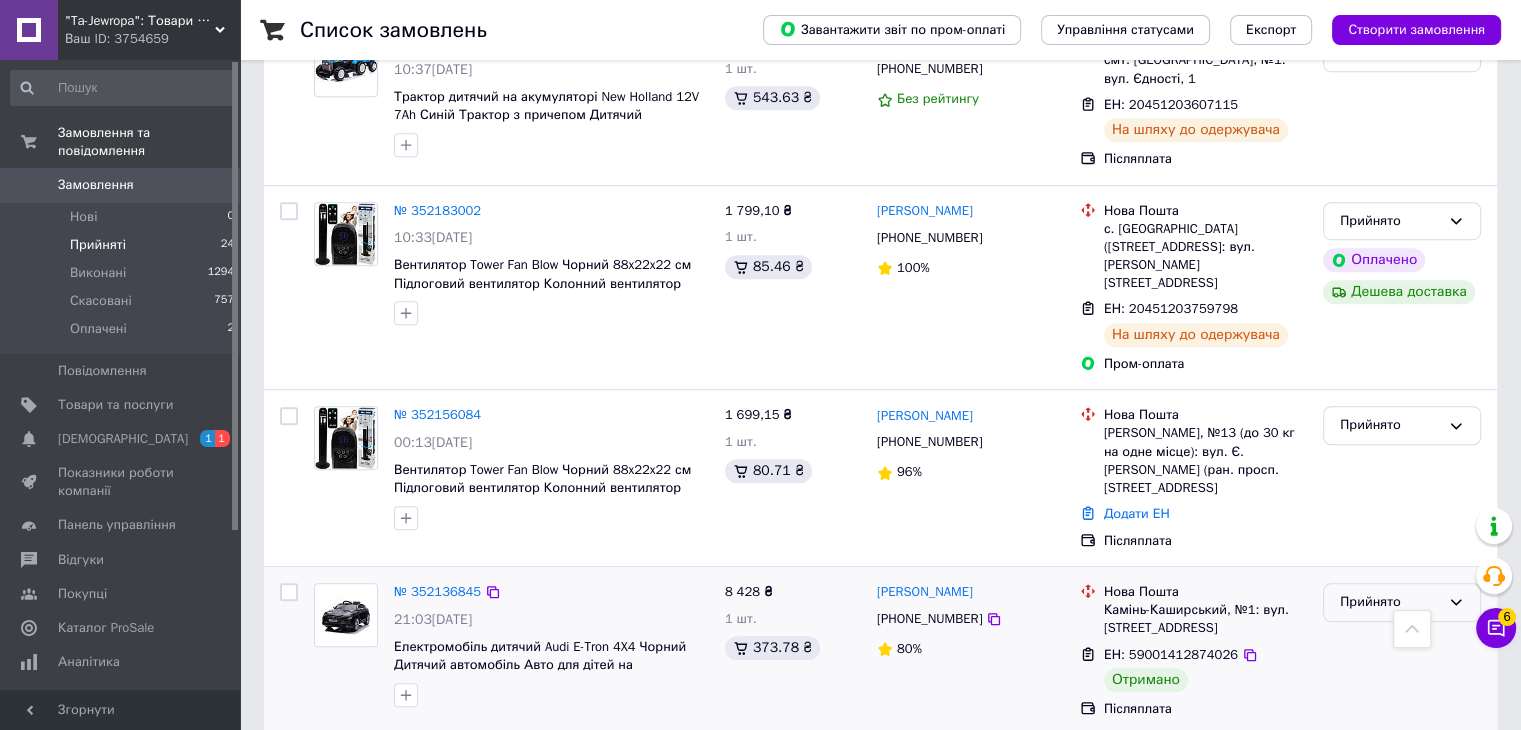 click on "Прийнято" at bounding box center [1390, 602] 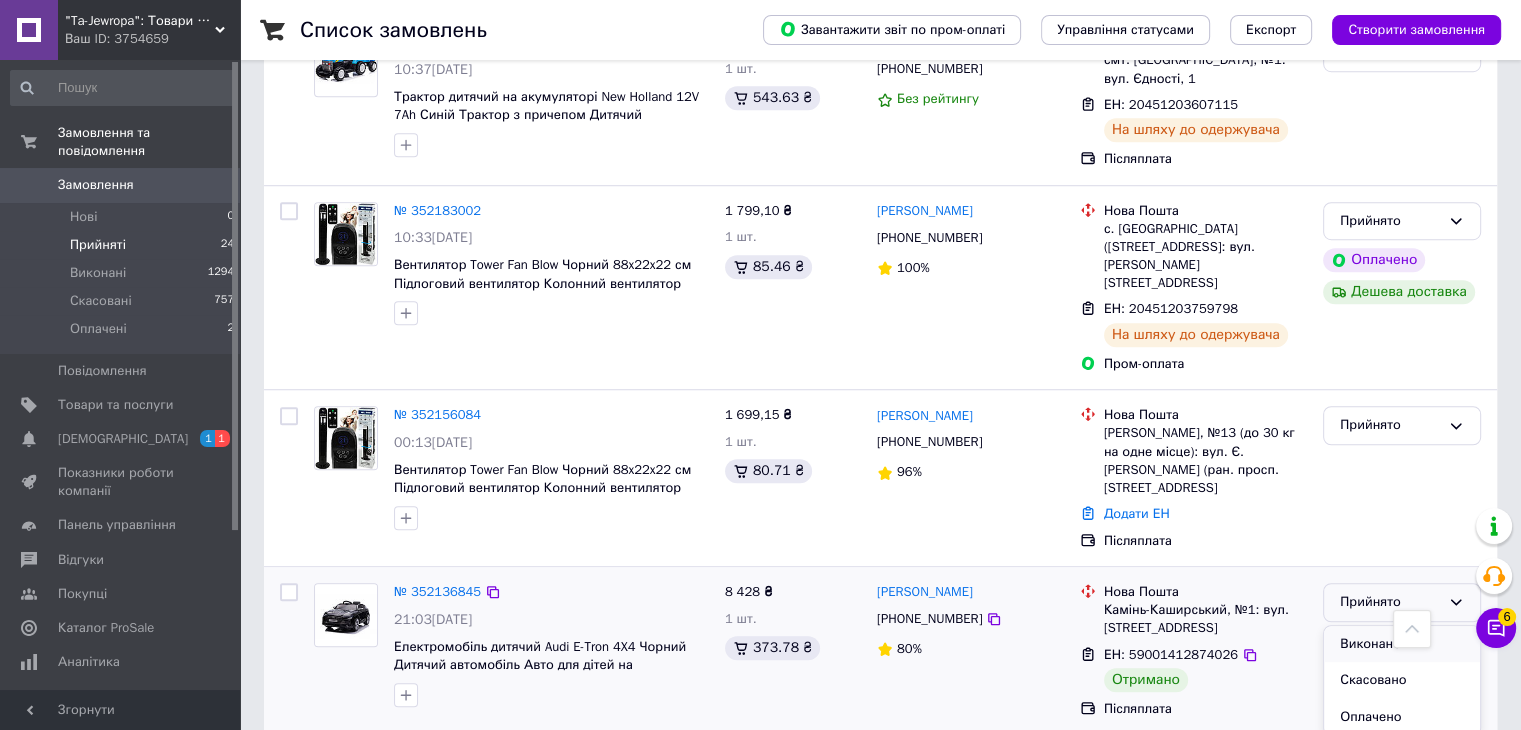 click on "Виконано" at bounding box center (1402, 644) 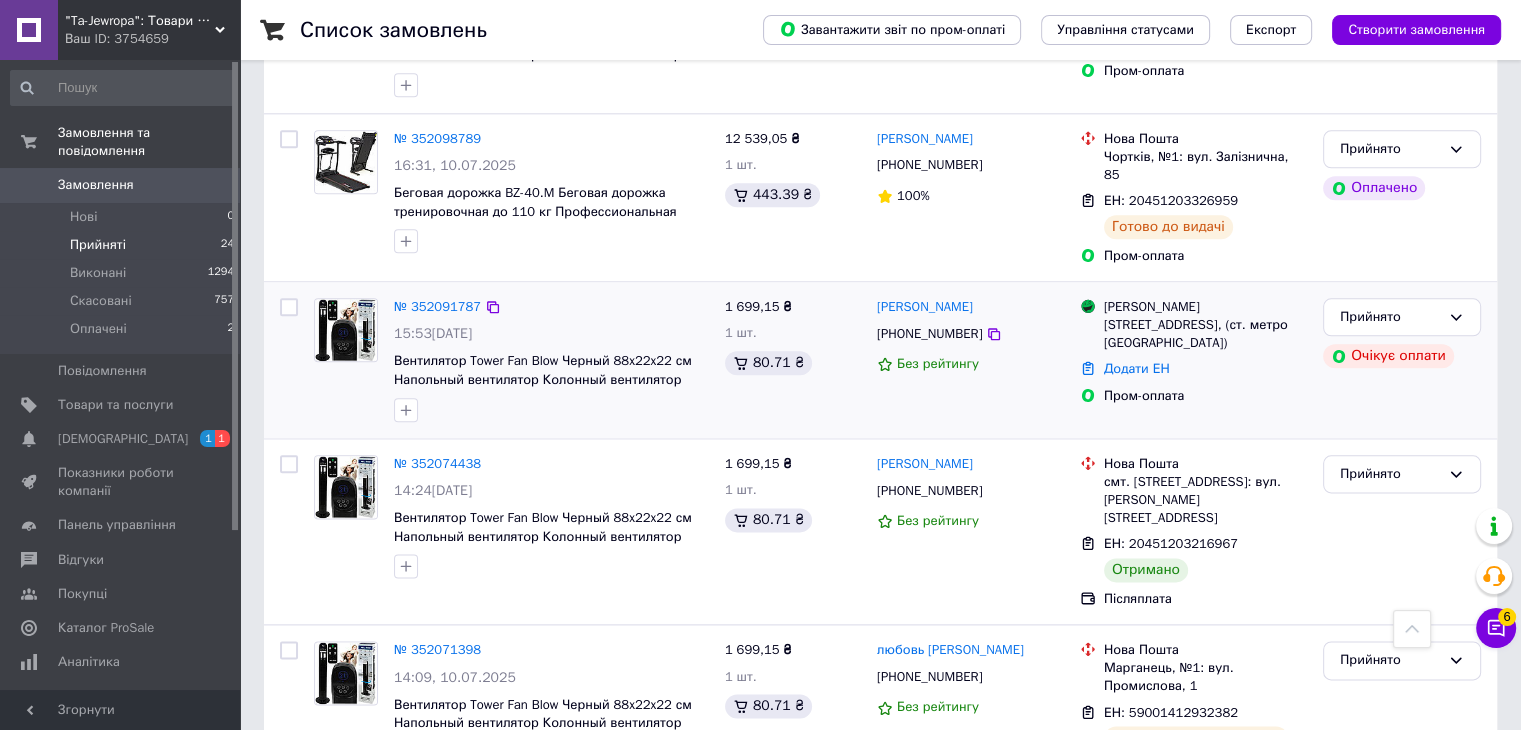 scroll, scrollTop: 2400, scrollLeft: 0, axis: vertical 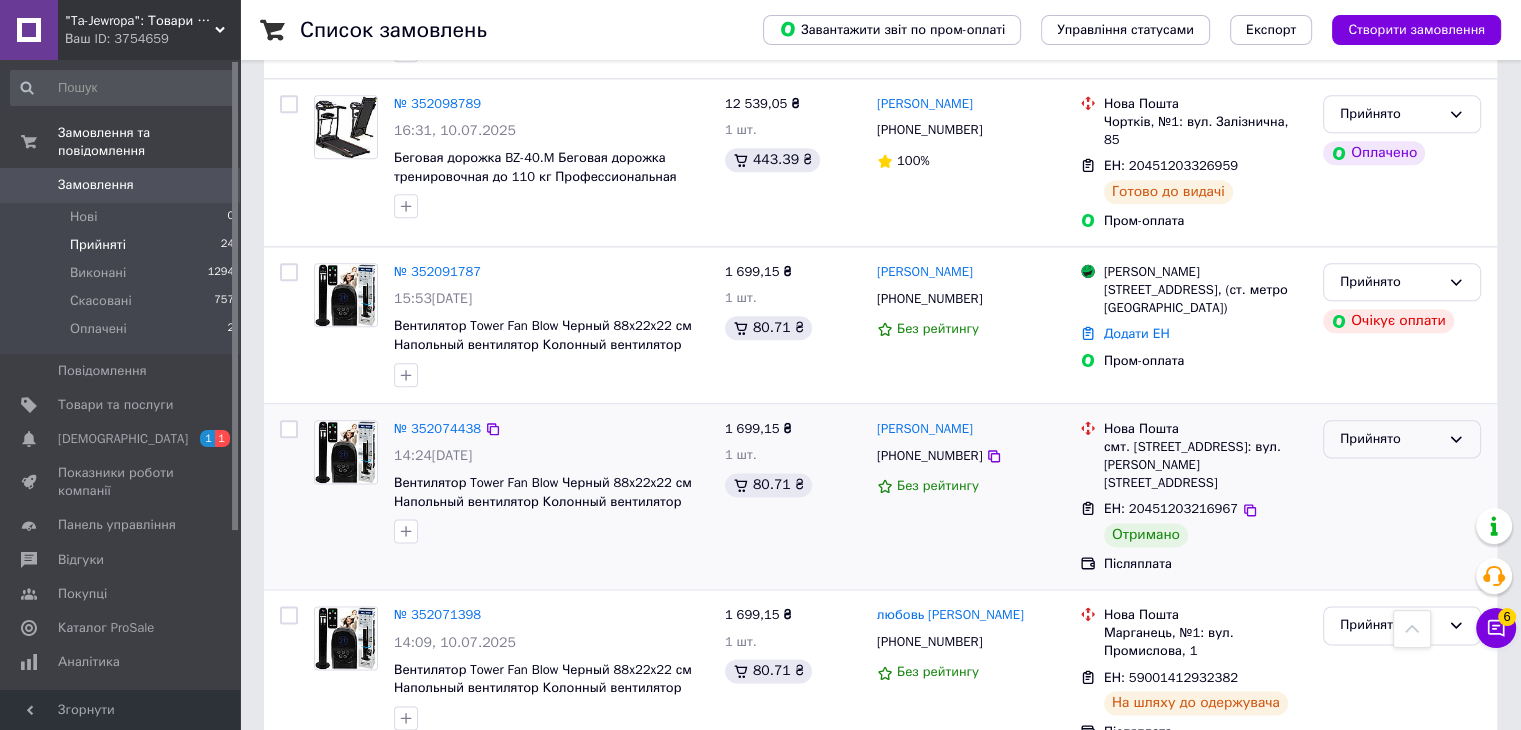 click on "Прийнято" at bounding box center (1390, 439) 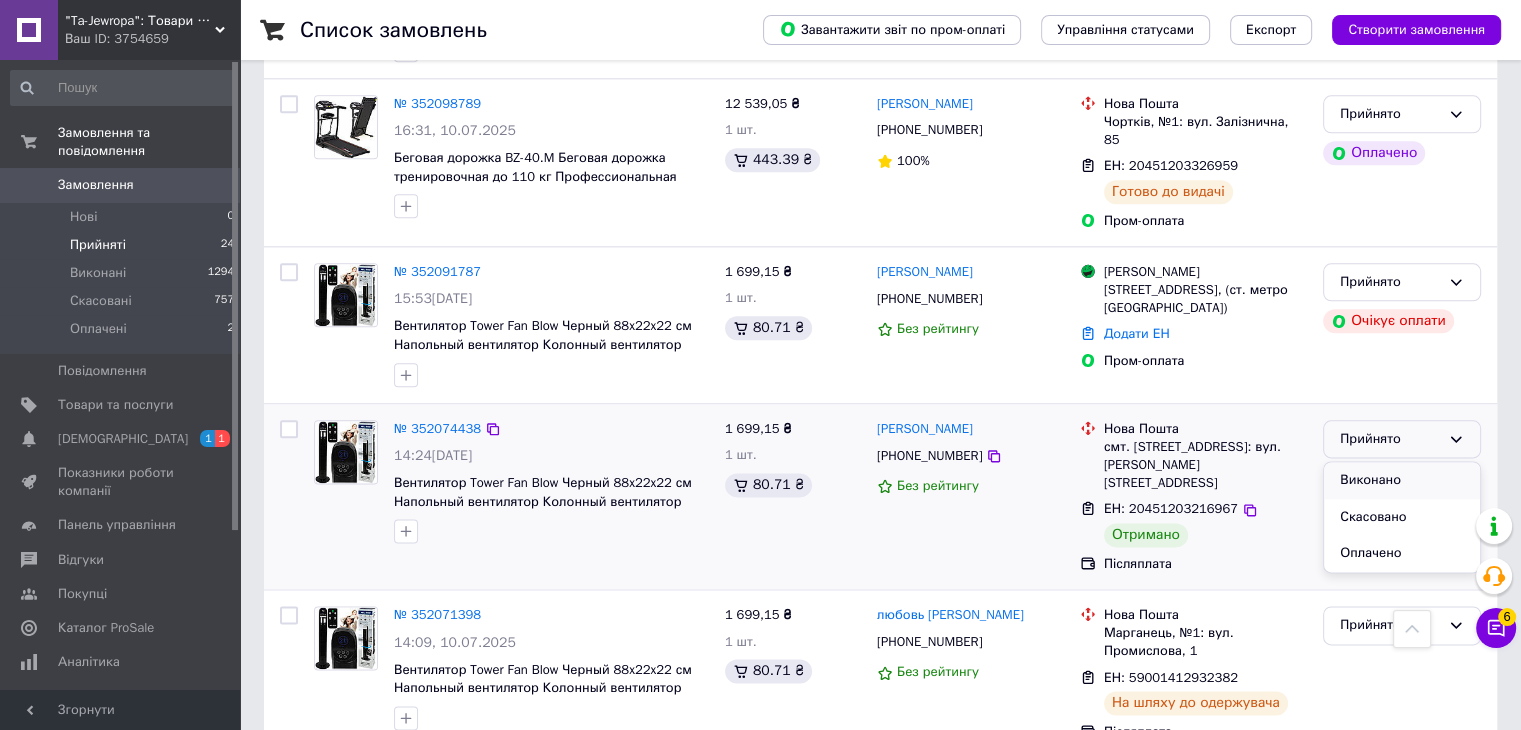click on "Виконано" at bounding box center [1402, 480] 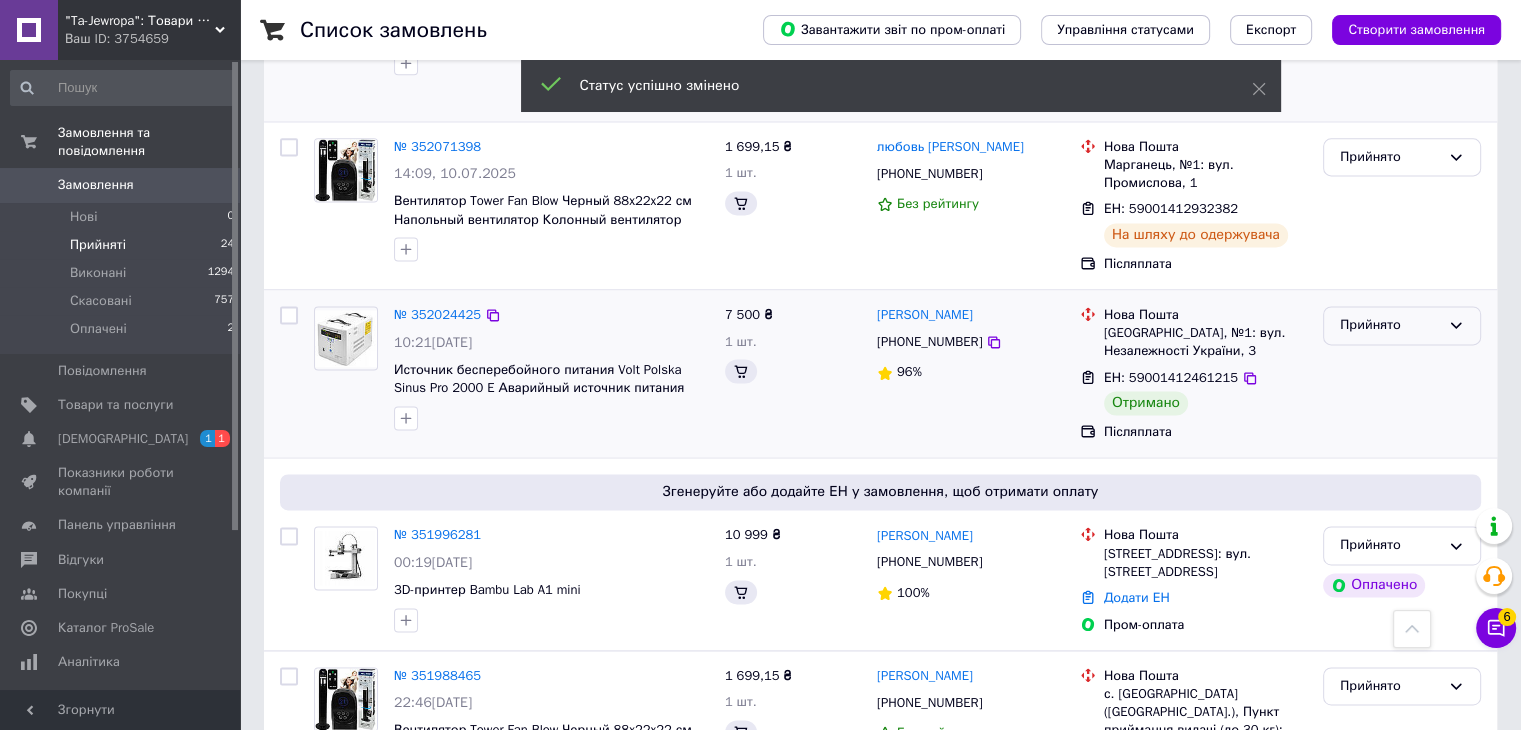 scroll, scrollTop: 2531, scrollLeft: 0, axis: vertical 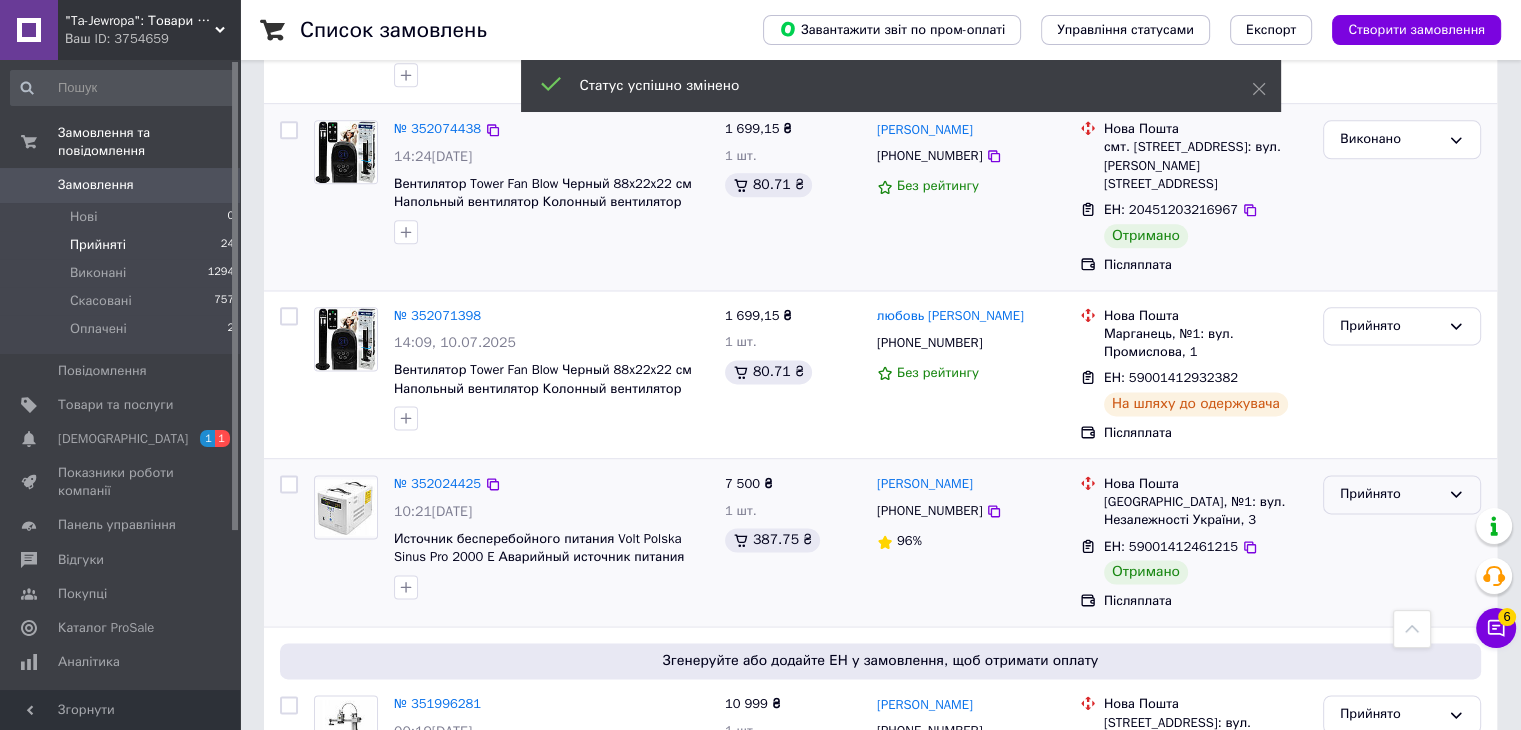 click on "Прийнято" at bounding box center (1390, 494) 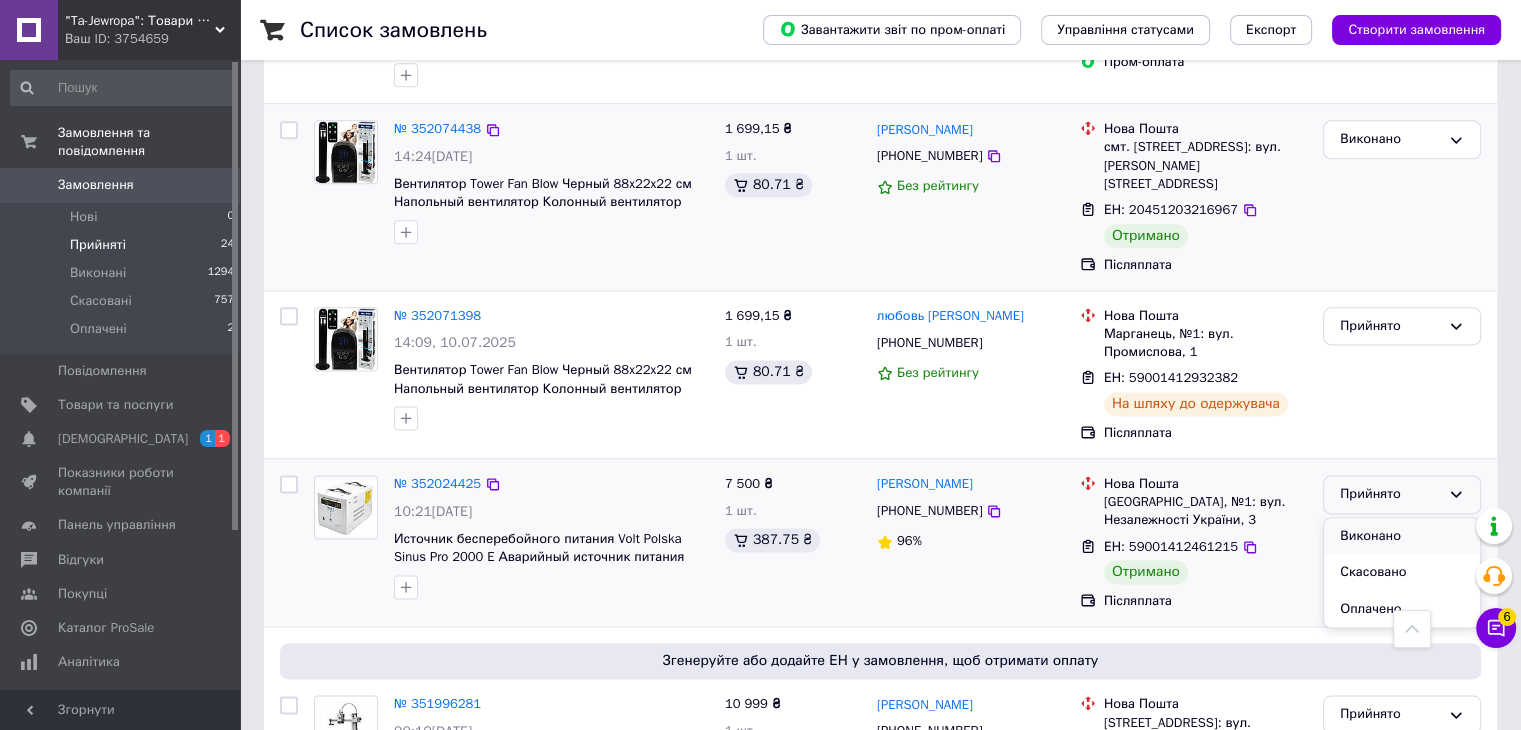 click on "Виконано" at bounding box center [1402, 536] 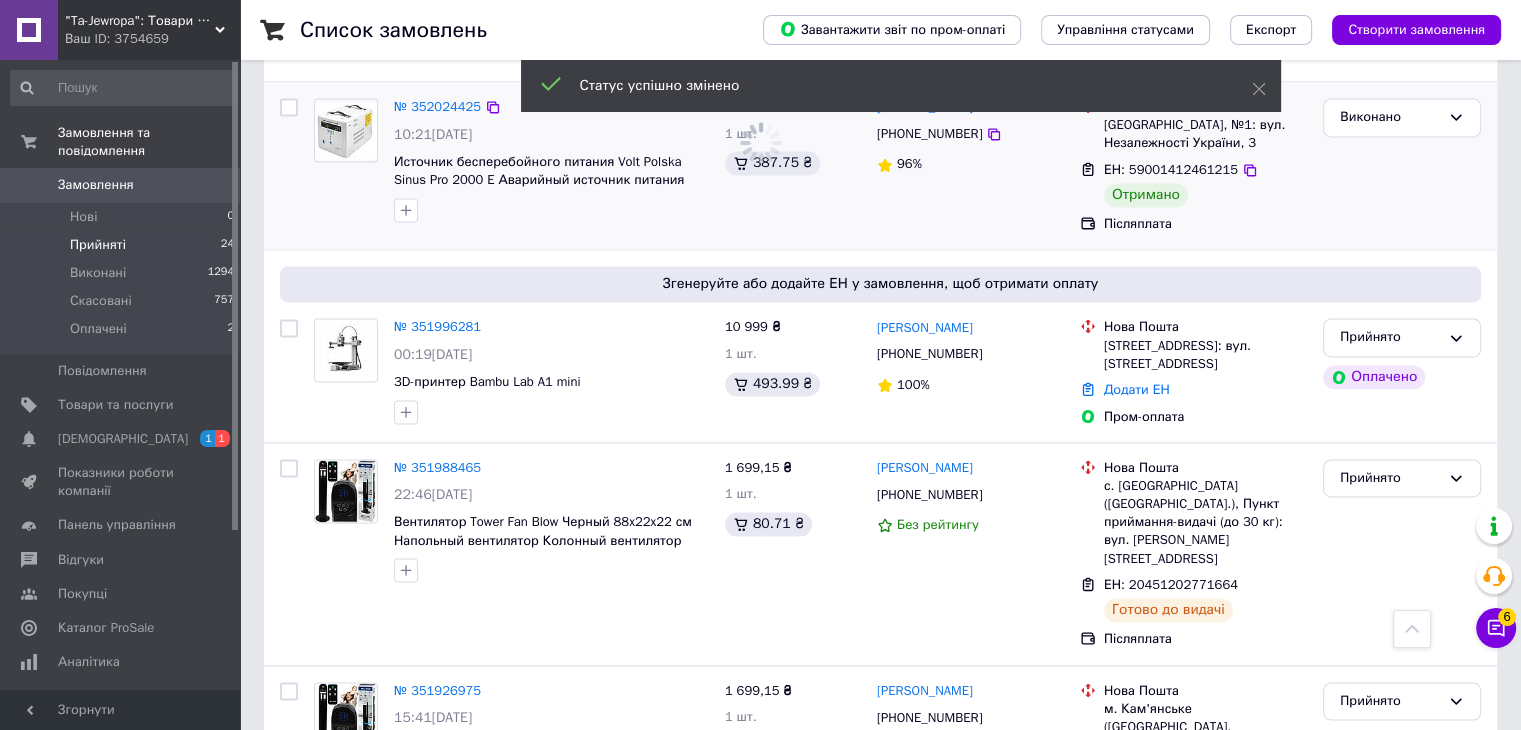 scroll, scrollTop: 3031, scrollLeft: 0, axis: vertical 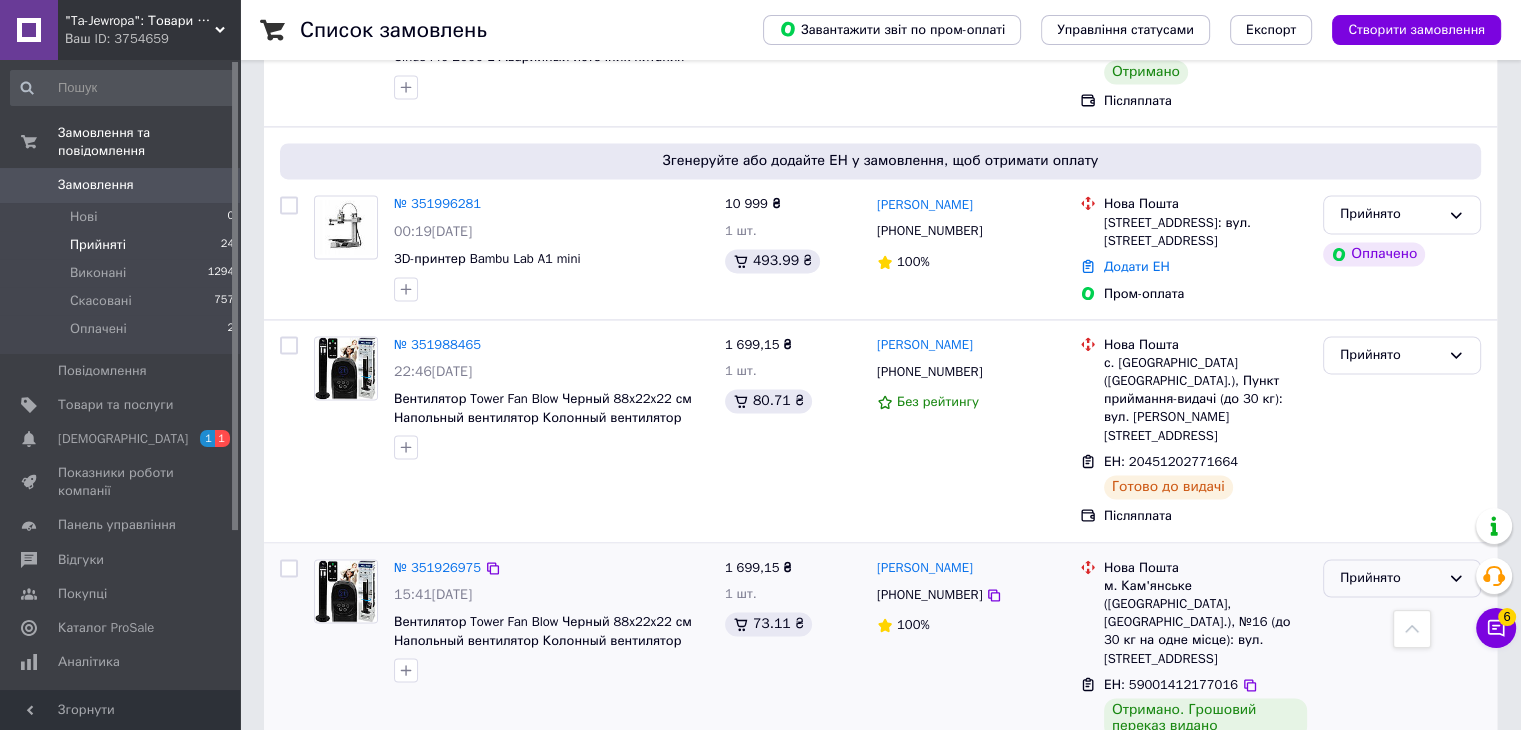 click on "Прийнято" at bounding box center [1390, 578] 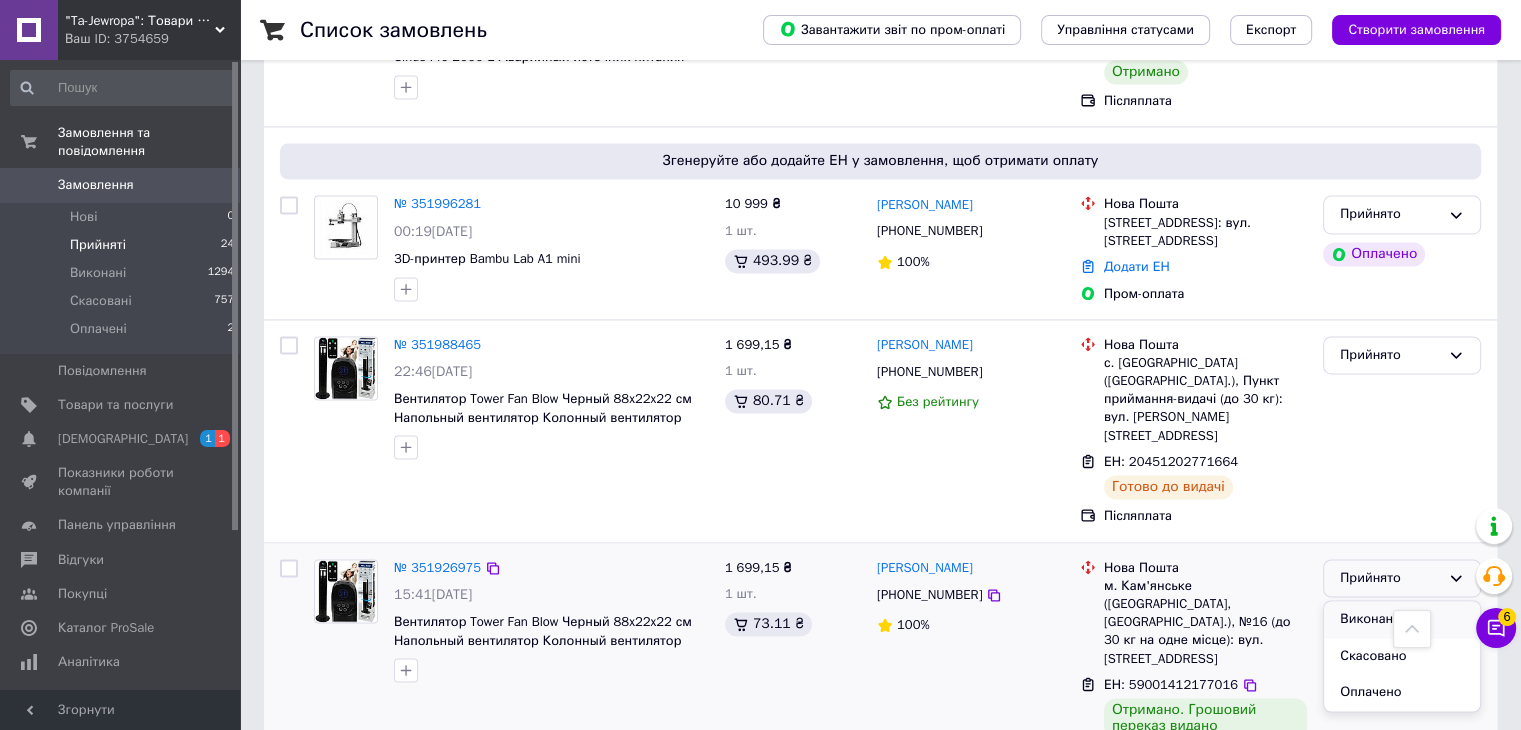 click on "Виконано" at bounding box center (1402, 619) 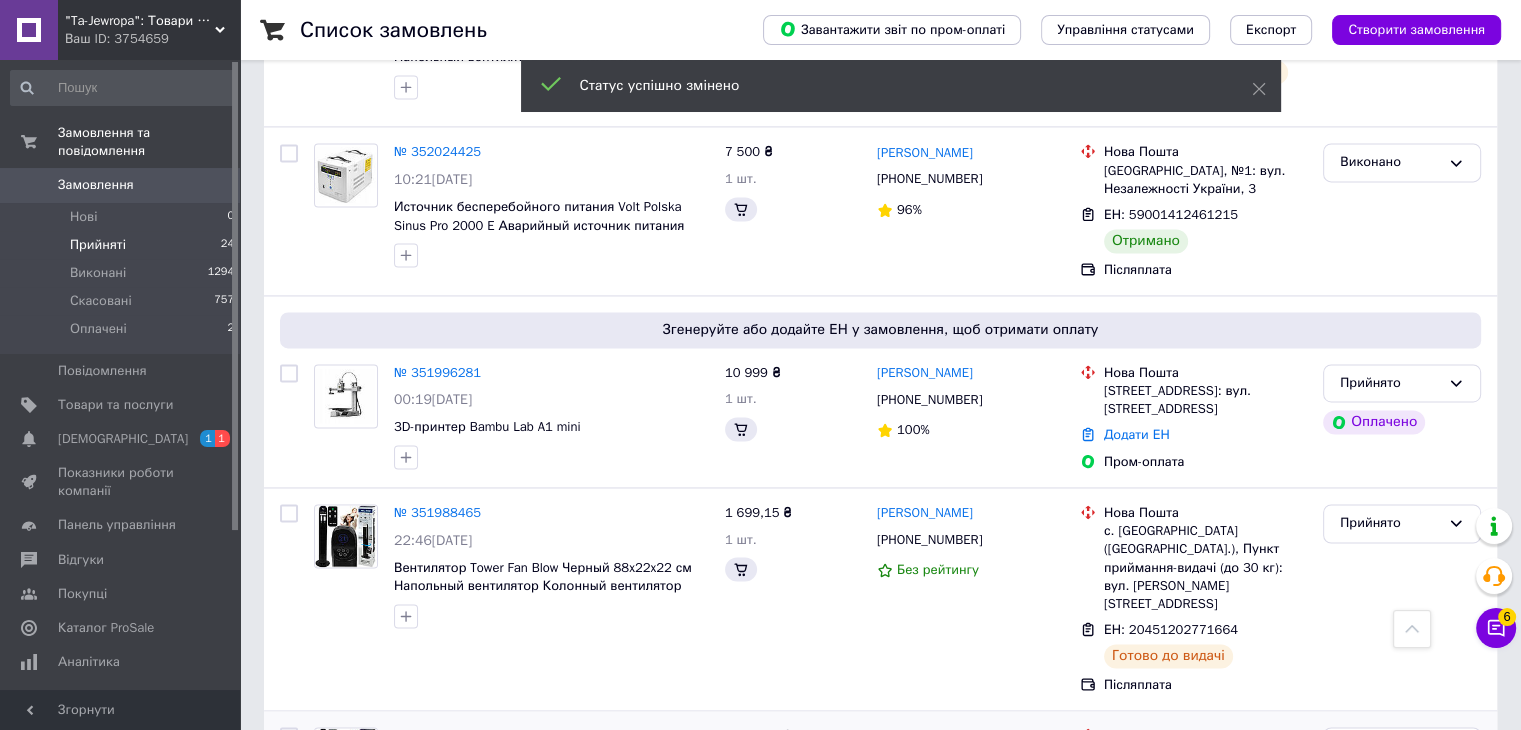 scroll, scrollTop: 3199, scrollLeft: 0, axis: vertical 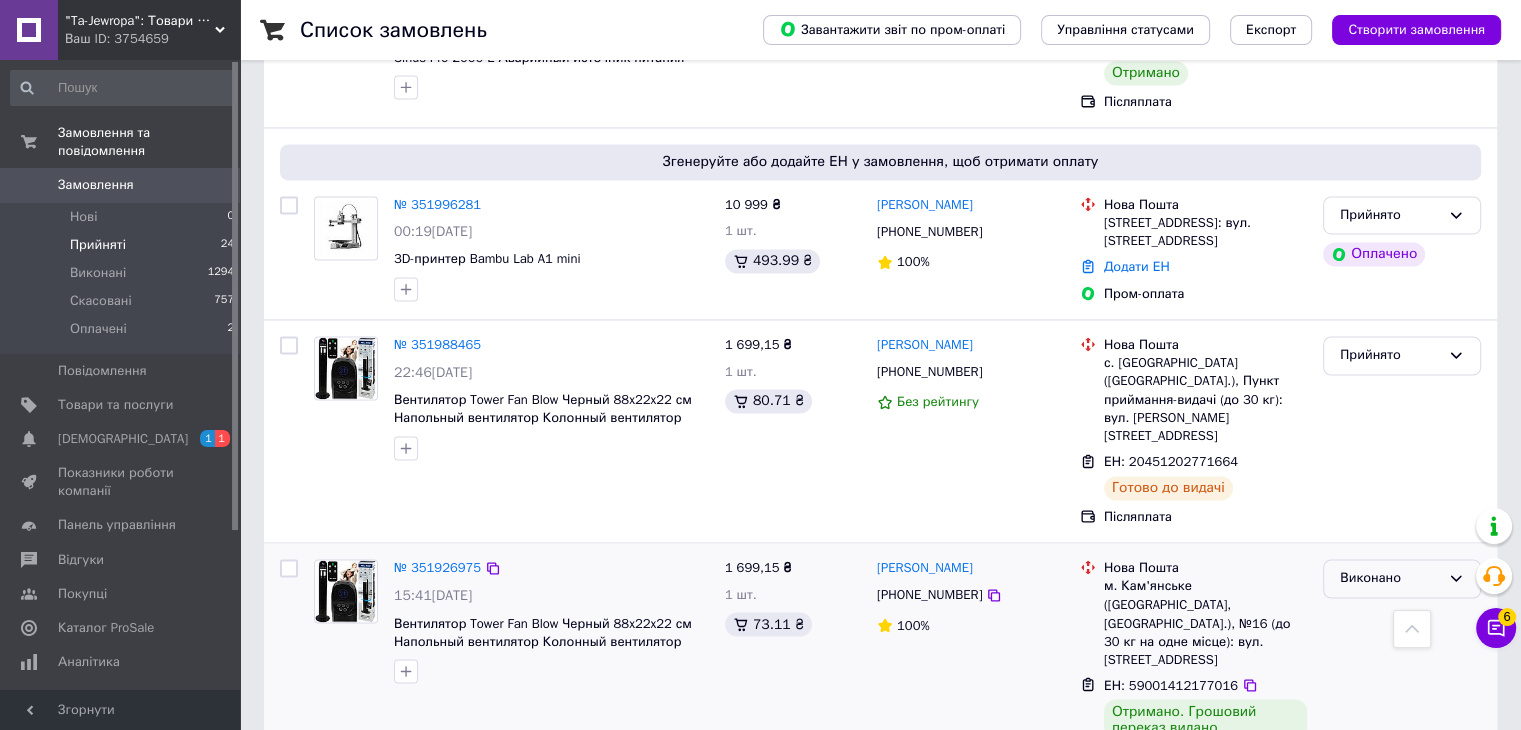 click on "Виконано" at bounding box center (1390, 578) 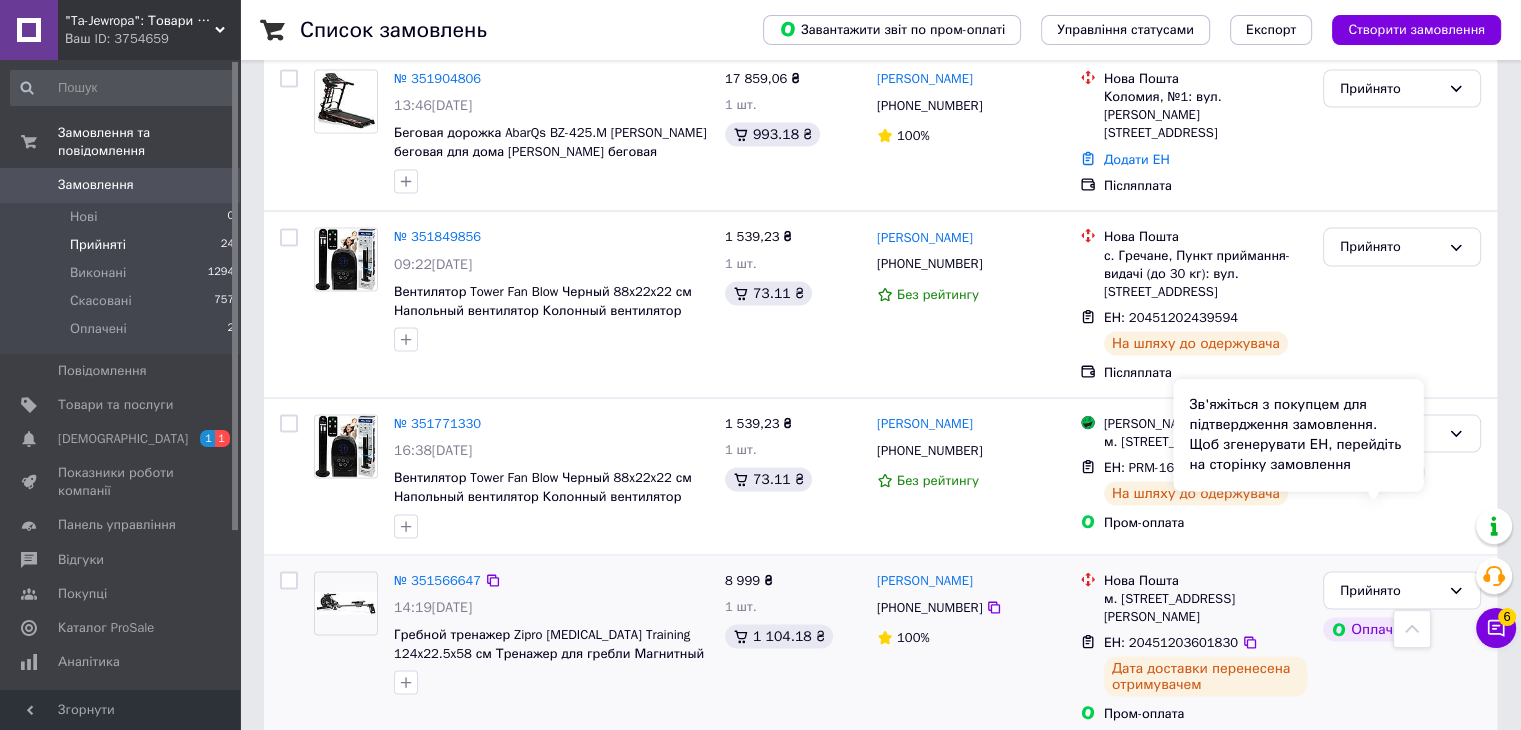 scroll, scrollTop: 3942, scrollLeft: 0, axis: vertical 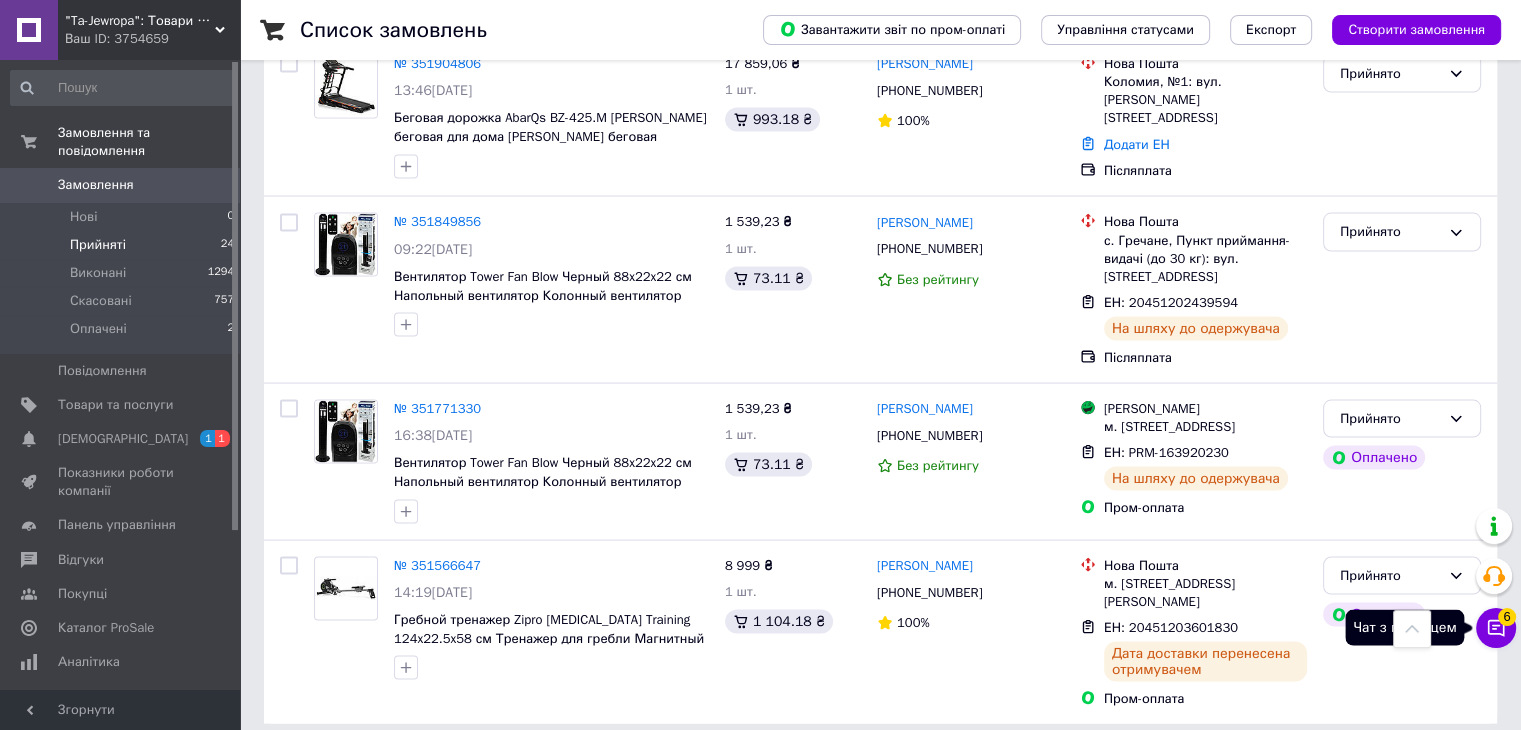 click 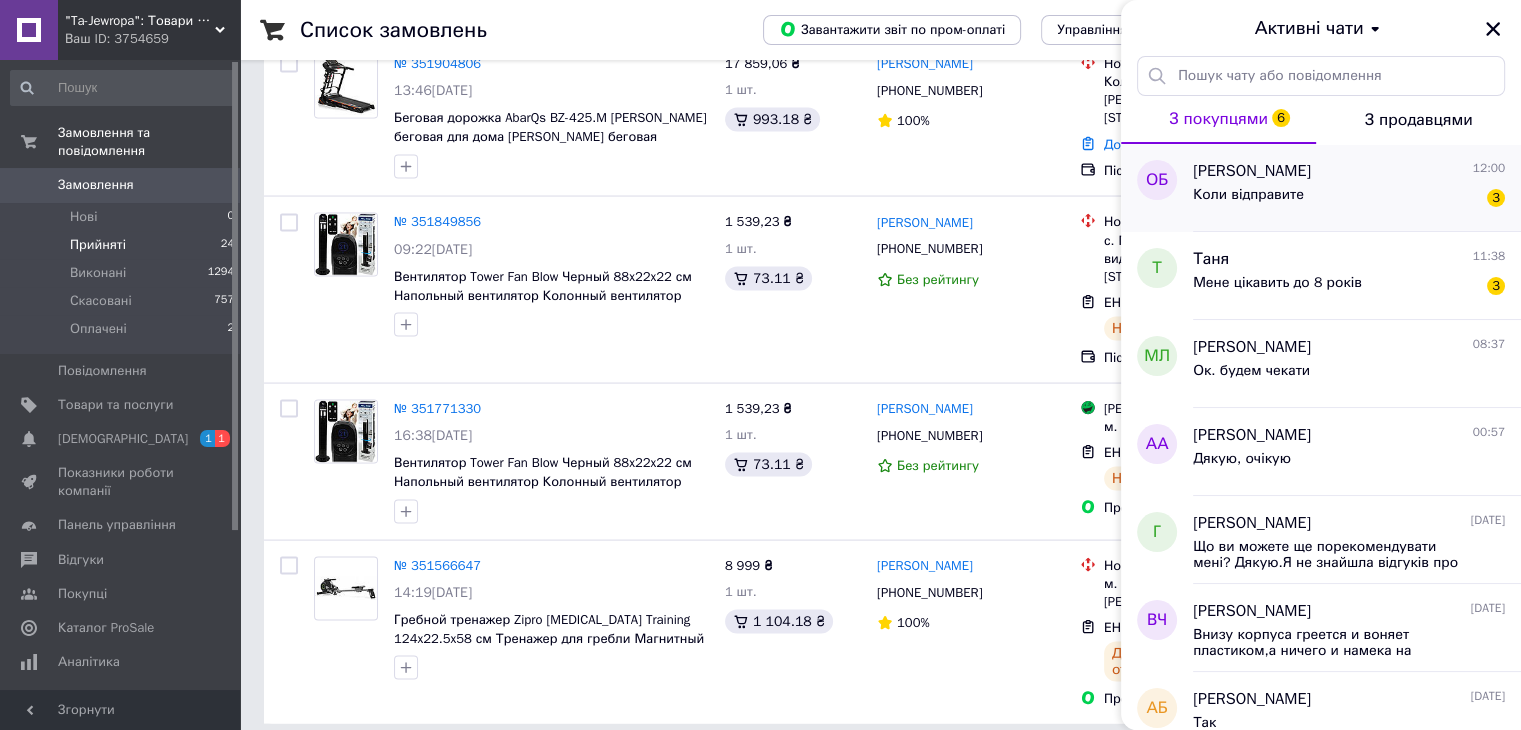 click on "Коли відправите" at bounding box center (1248, 201) 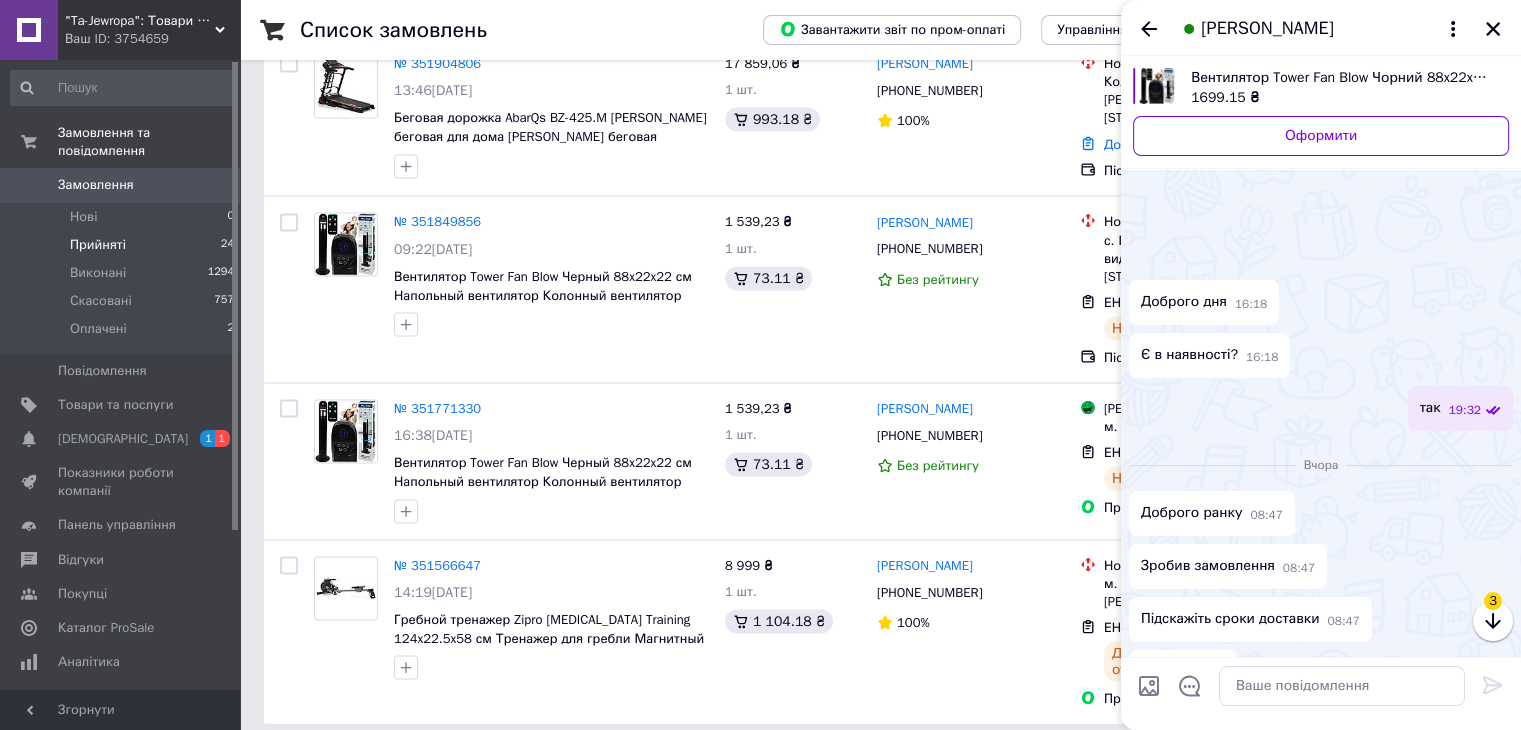 scroll, scrollTop: 806, scrollLeft: 0, axis: vertical 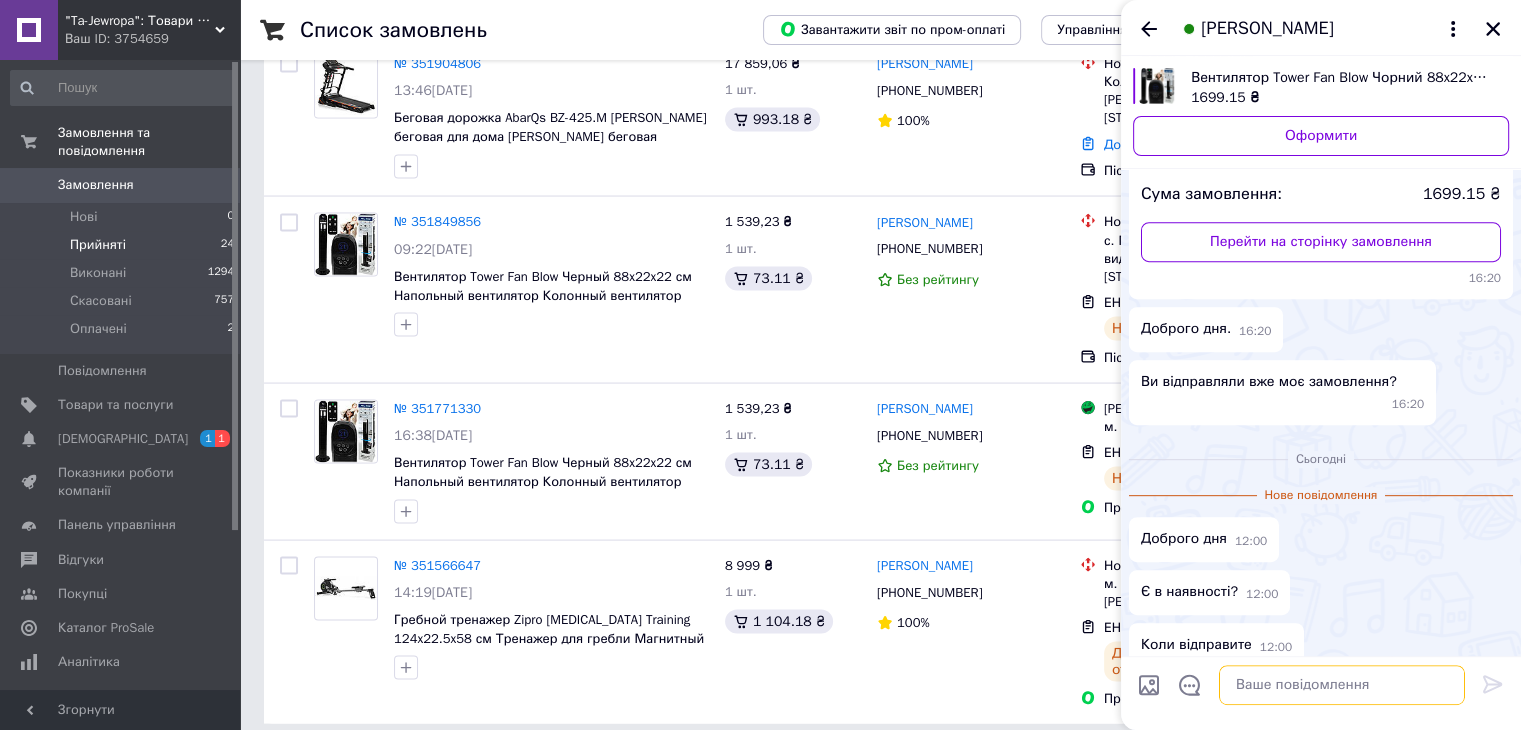 click at bounding box center [1342, 686] 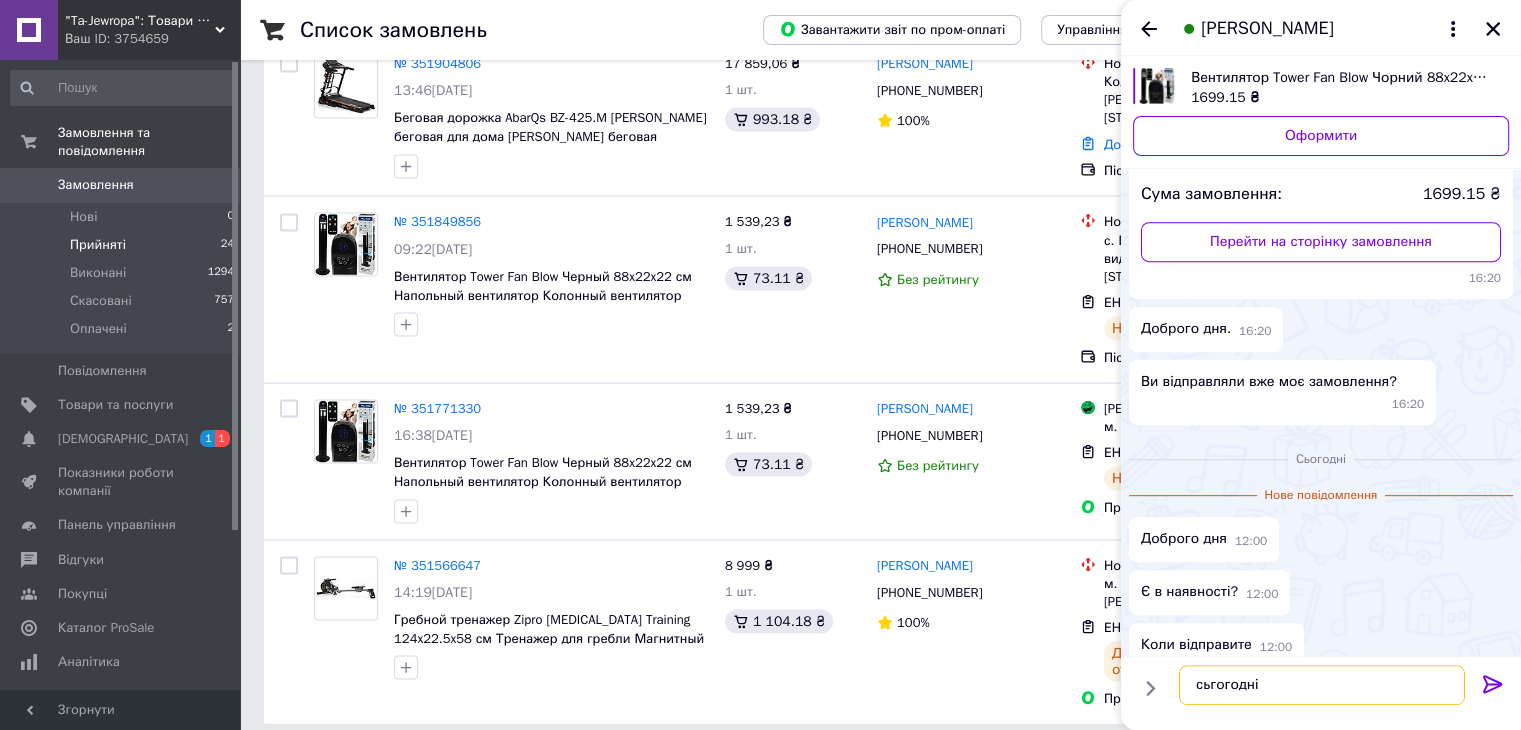 type on "сьгогодні" 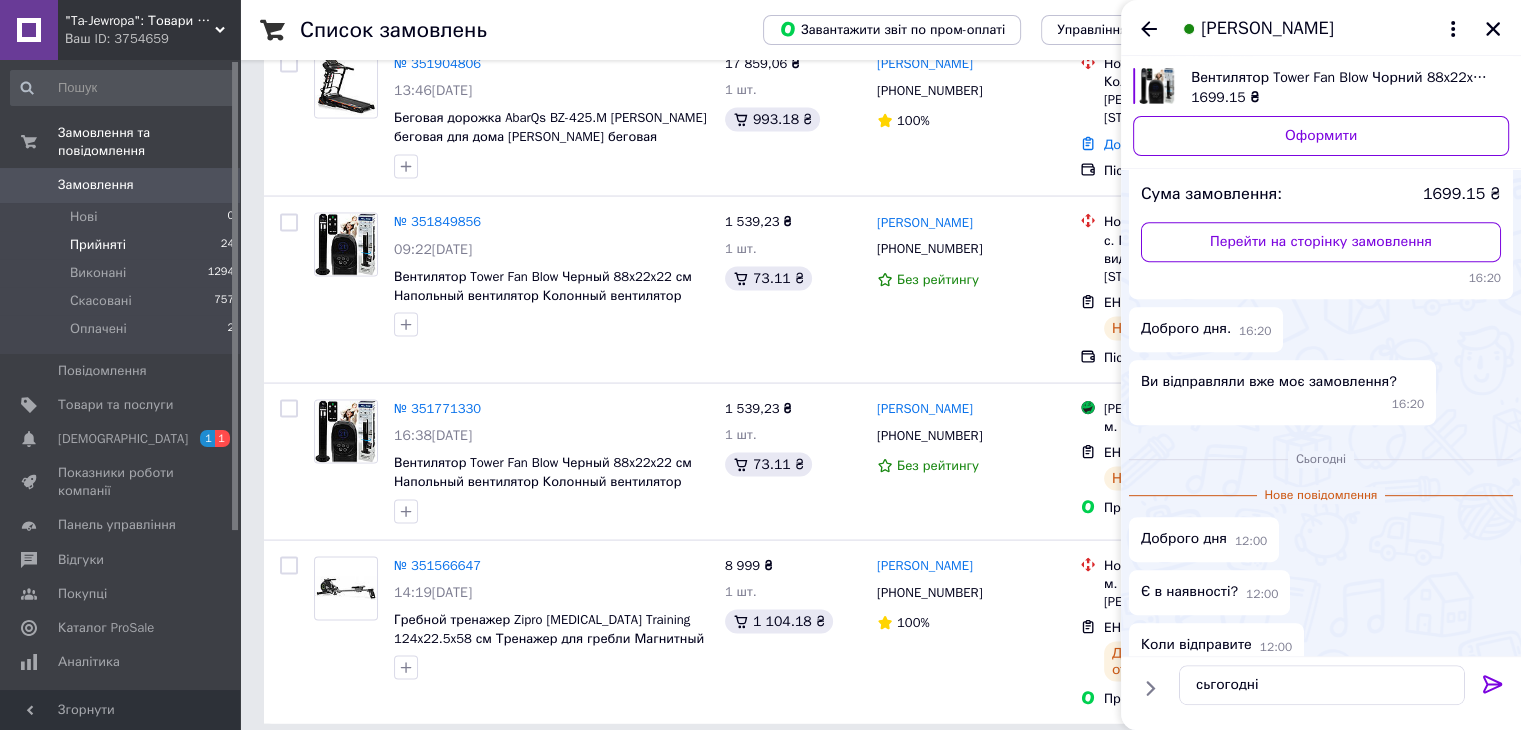 click at bounding box center [1493, 689] 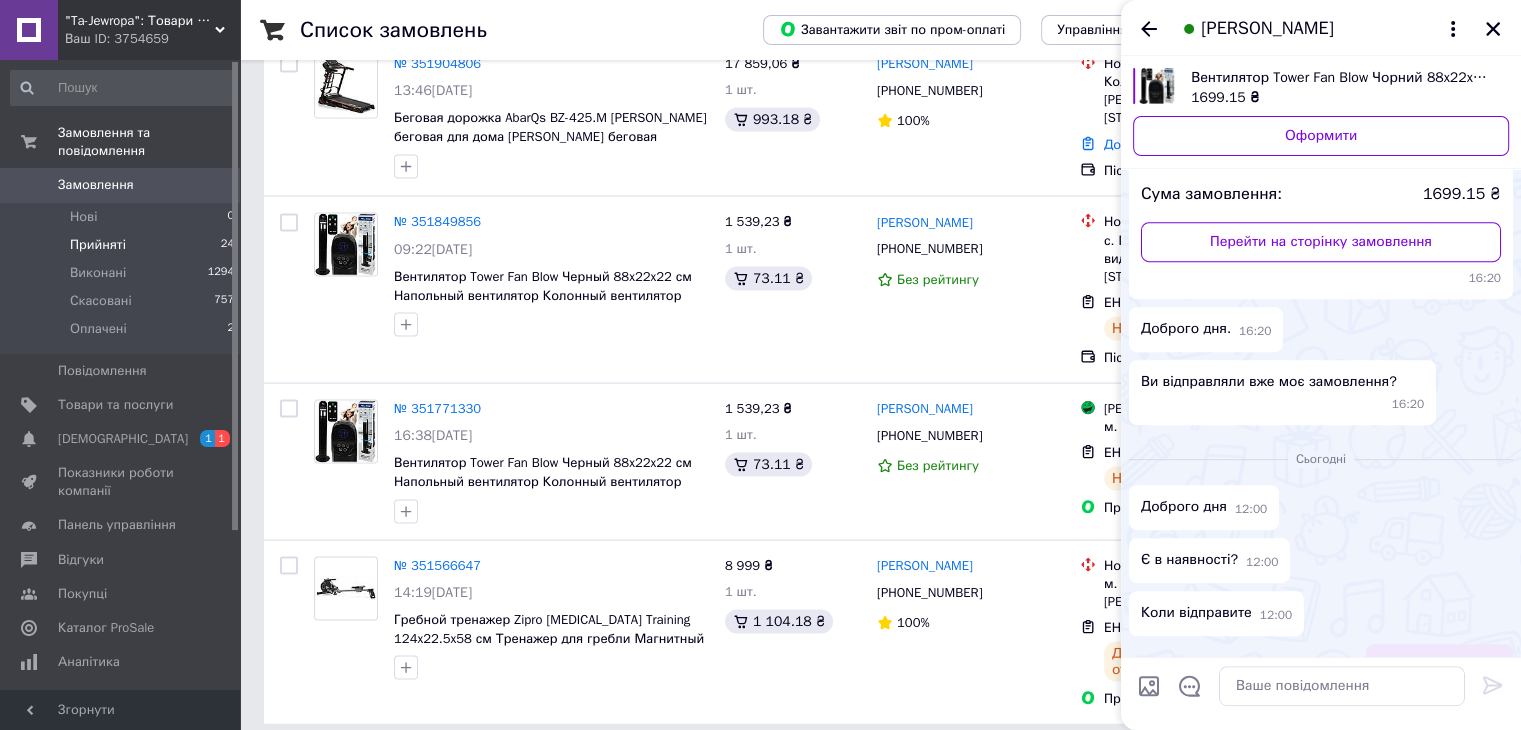 scroll, scrollTop: 776, scrollLeft: 0, axis: vertical 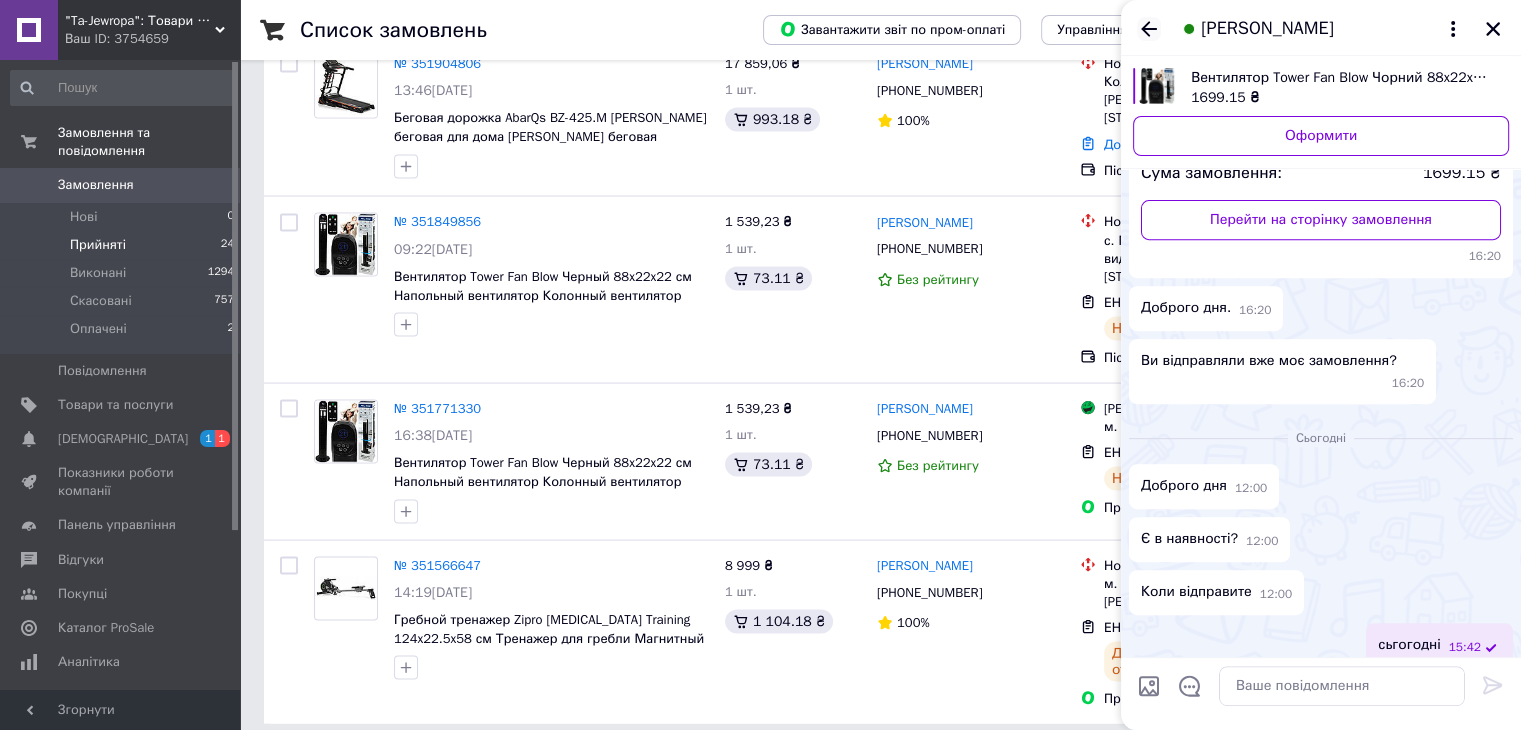 click 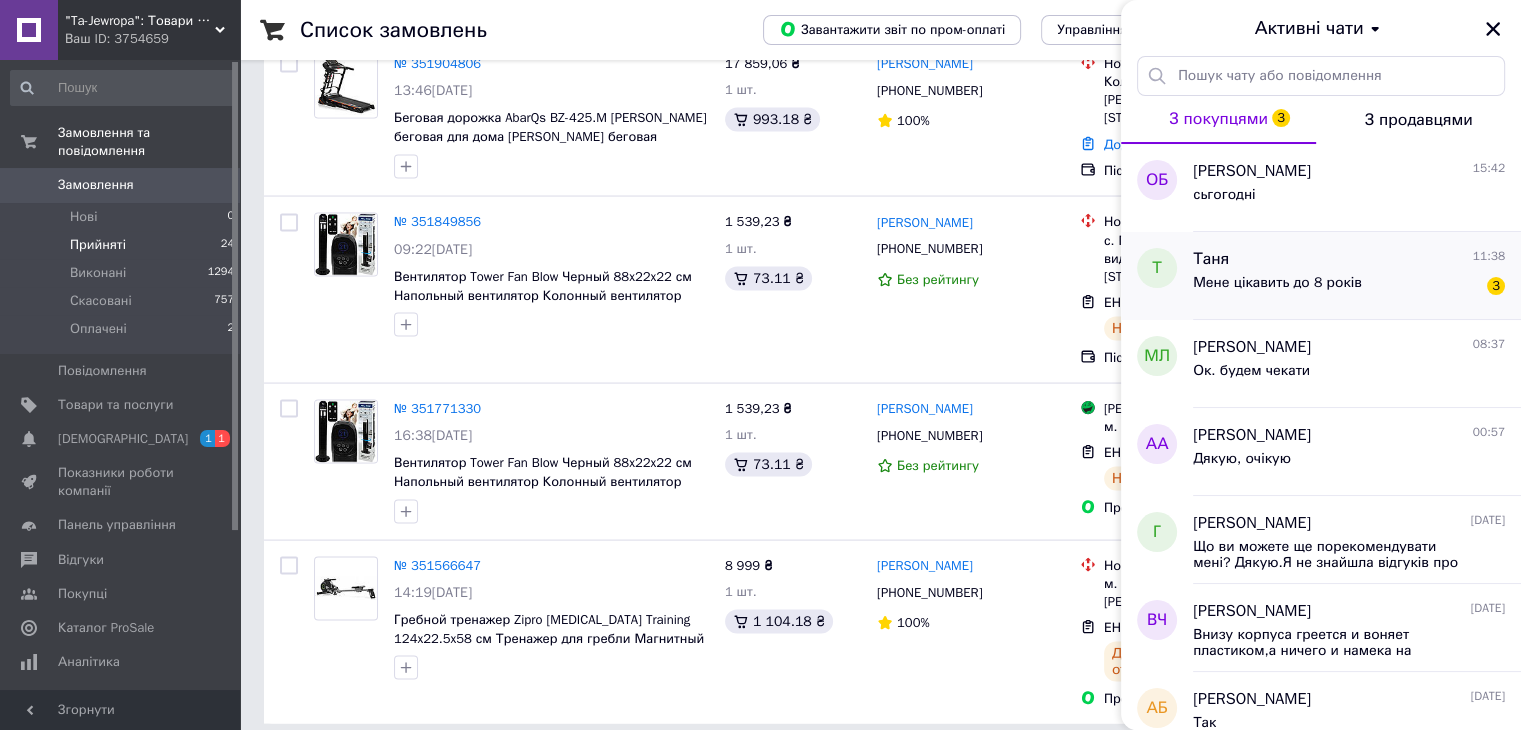 click on "Мене цікавить до 8 років" at bounding box center [1277, 289] 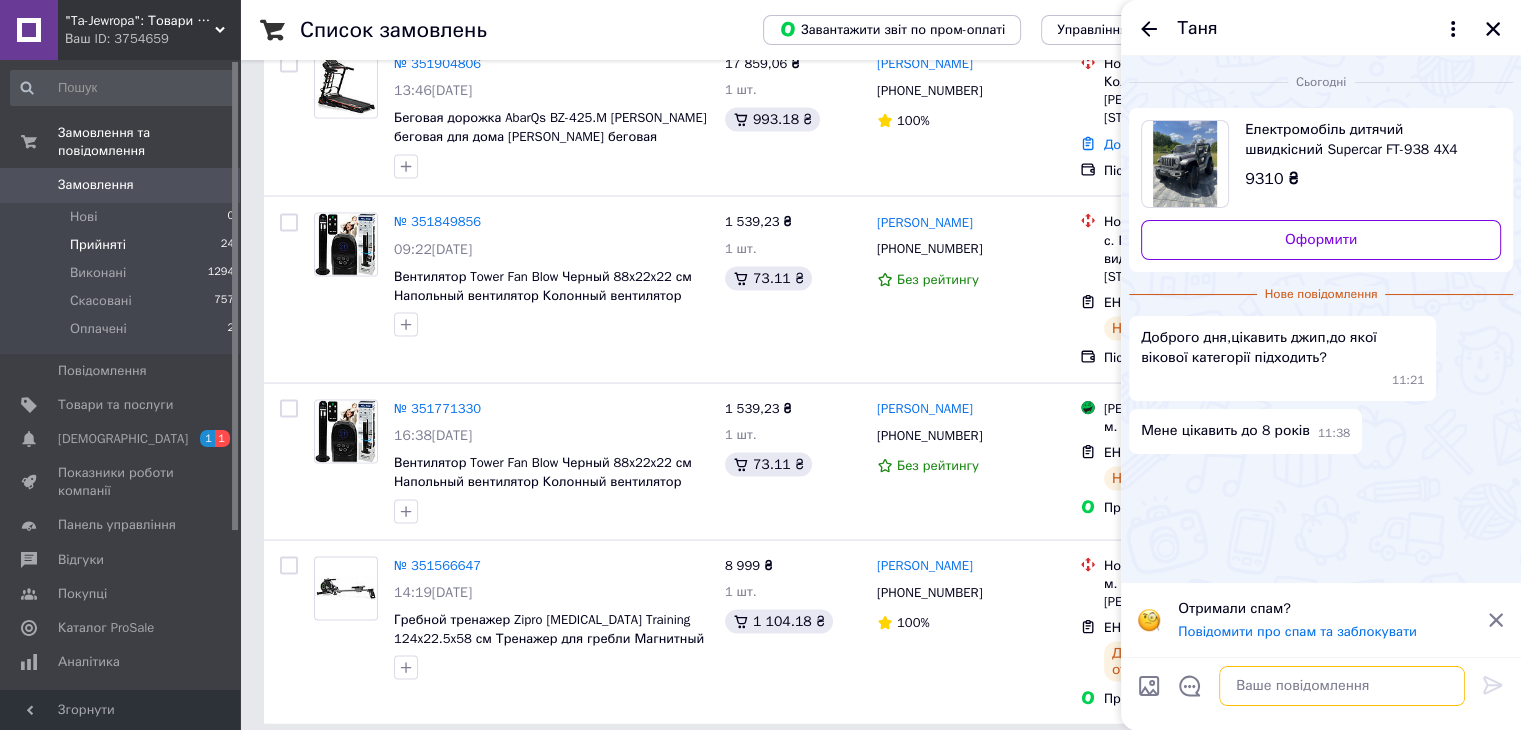 click at bounding box center (1342, 686) 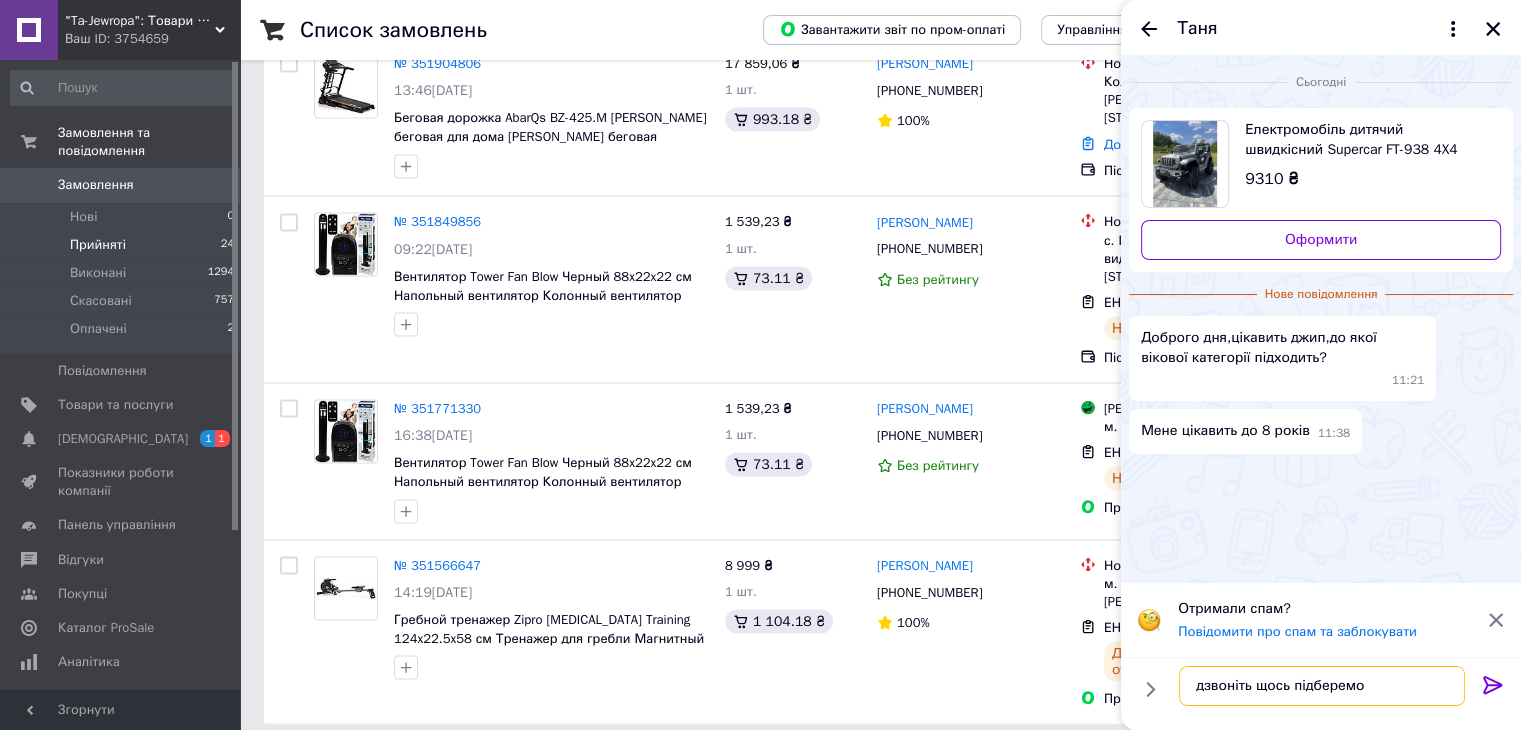 type on "дзвоніть щось підберемо." 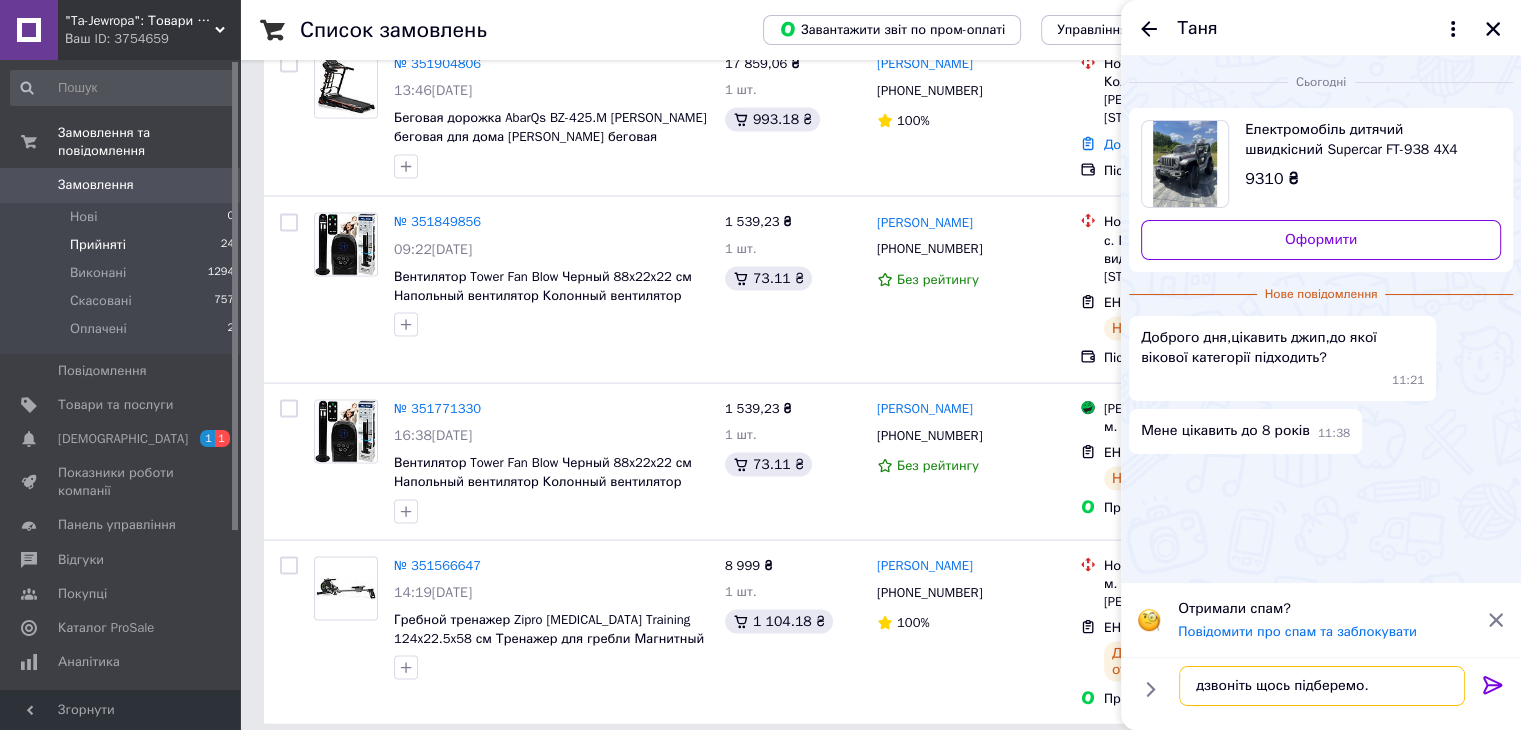 type 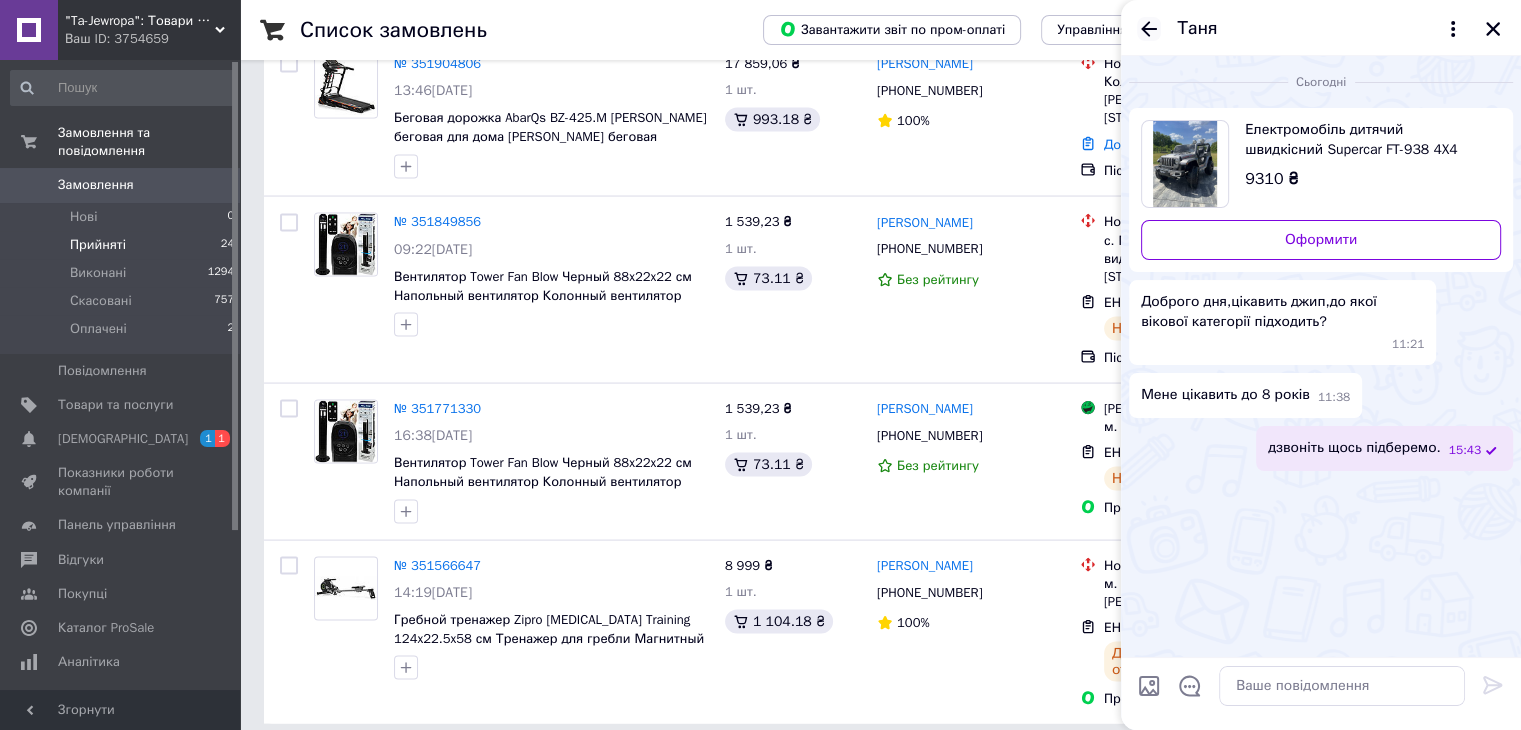 click 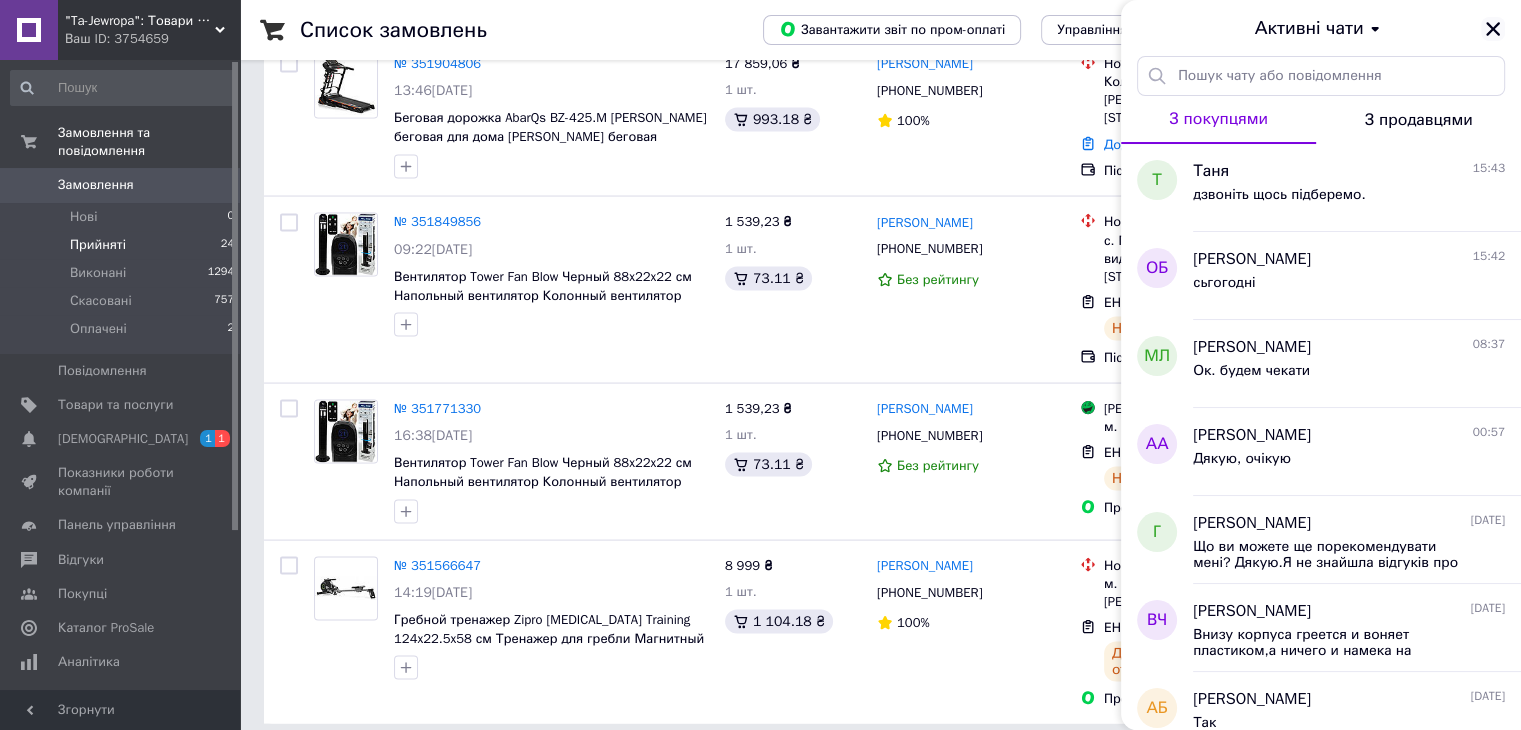 click at bounding box center (1493, 29) 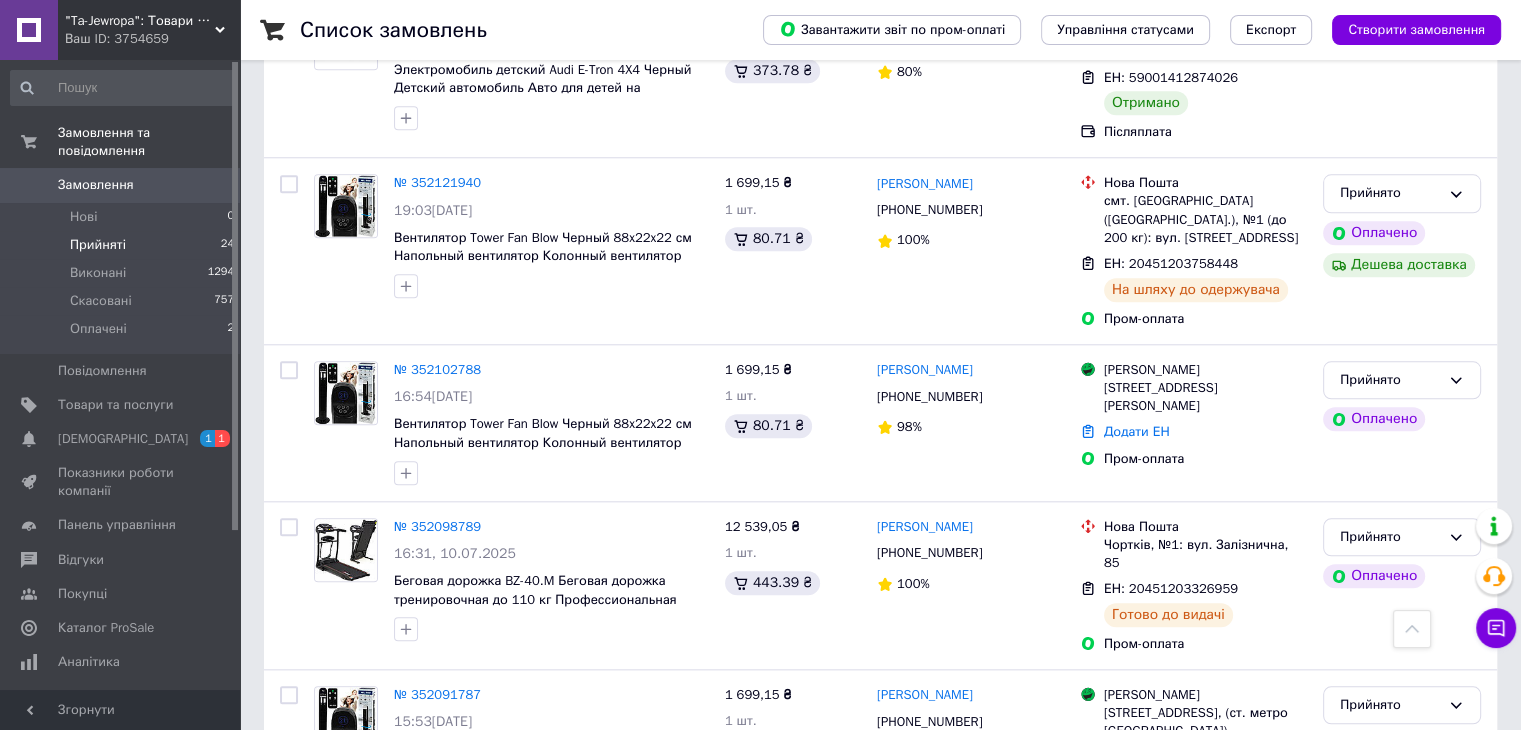 scroll, scrollTop: 1942, scrollLeft: 0, axis: vertical 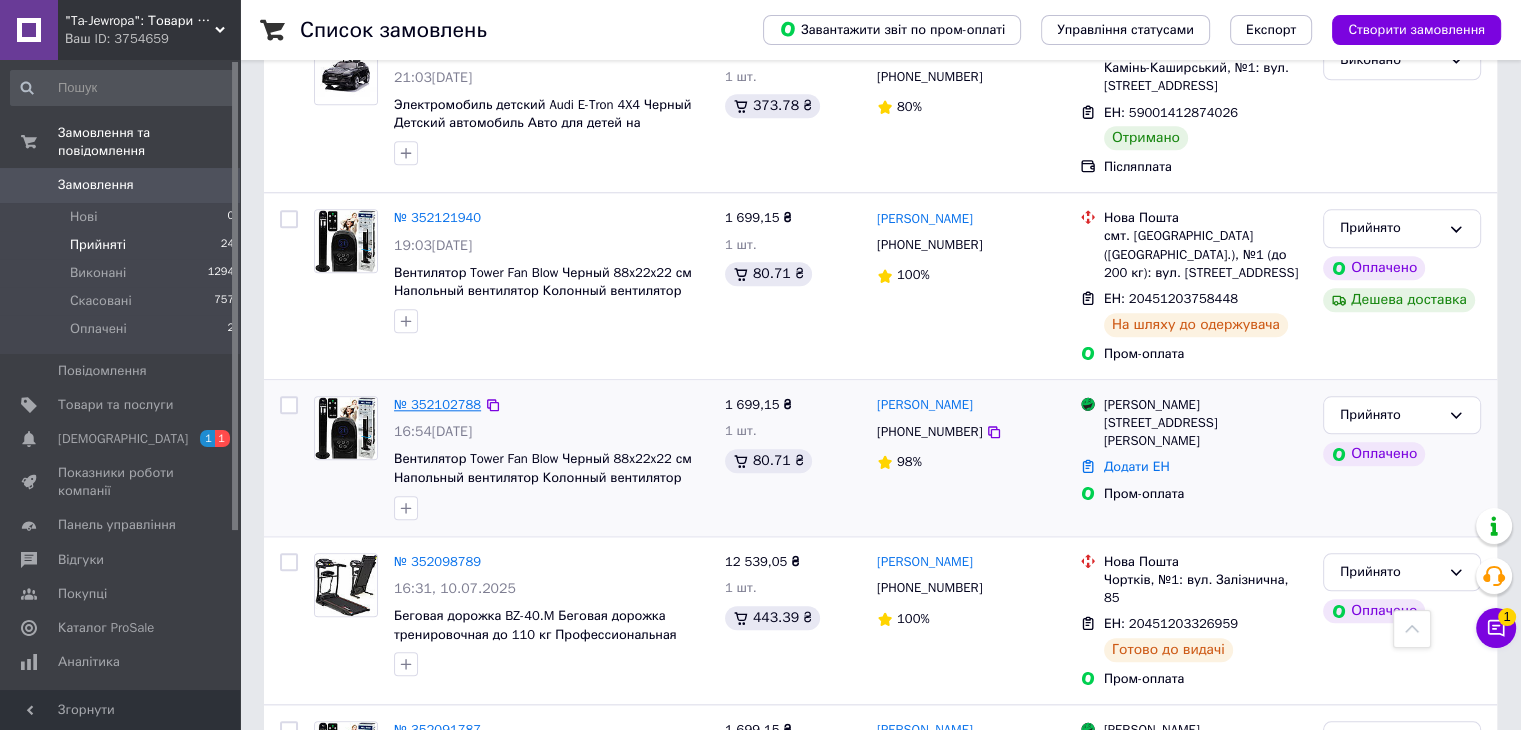click on "№ 352102788" at bounding box center [437, 404] 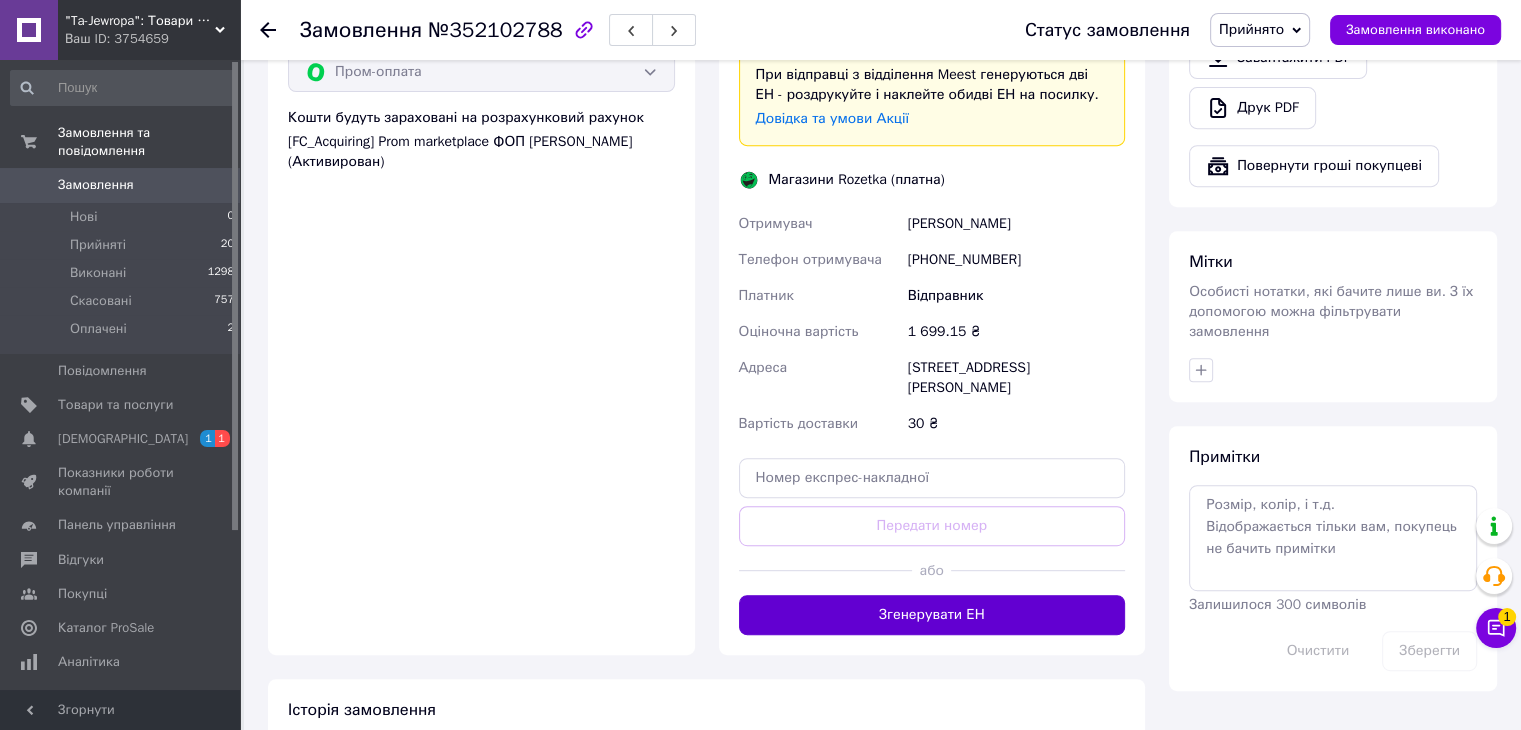 scroll, scrollTop: 911, scrollLeft: 0, axis: vertical 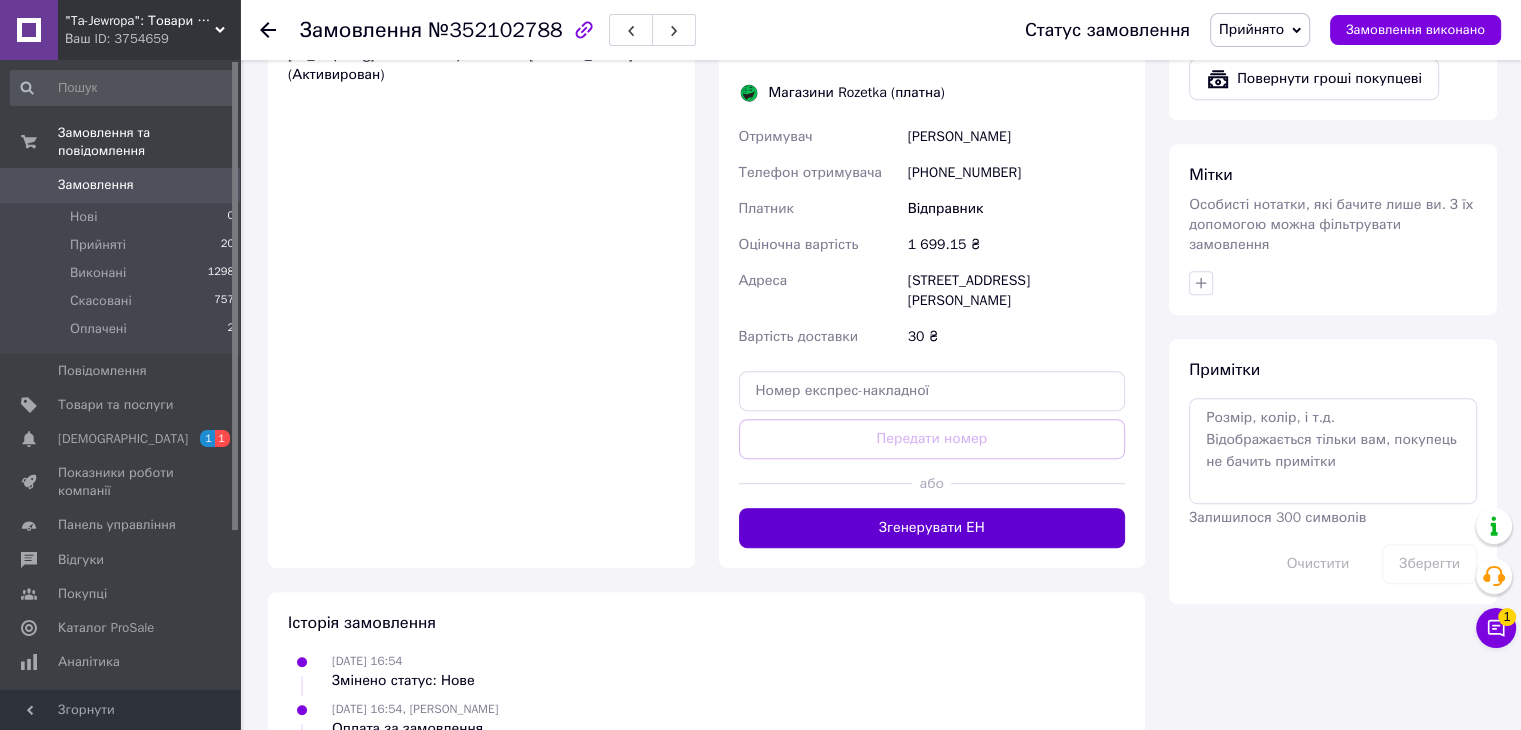 click on "Згенерувати ЕН" at bounding box center (932, 528) 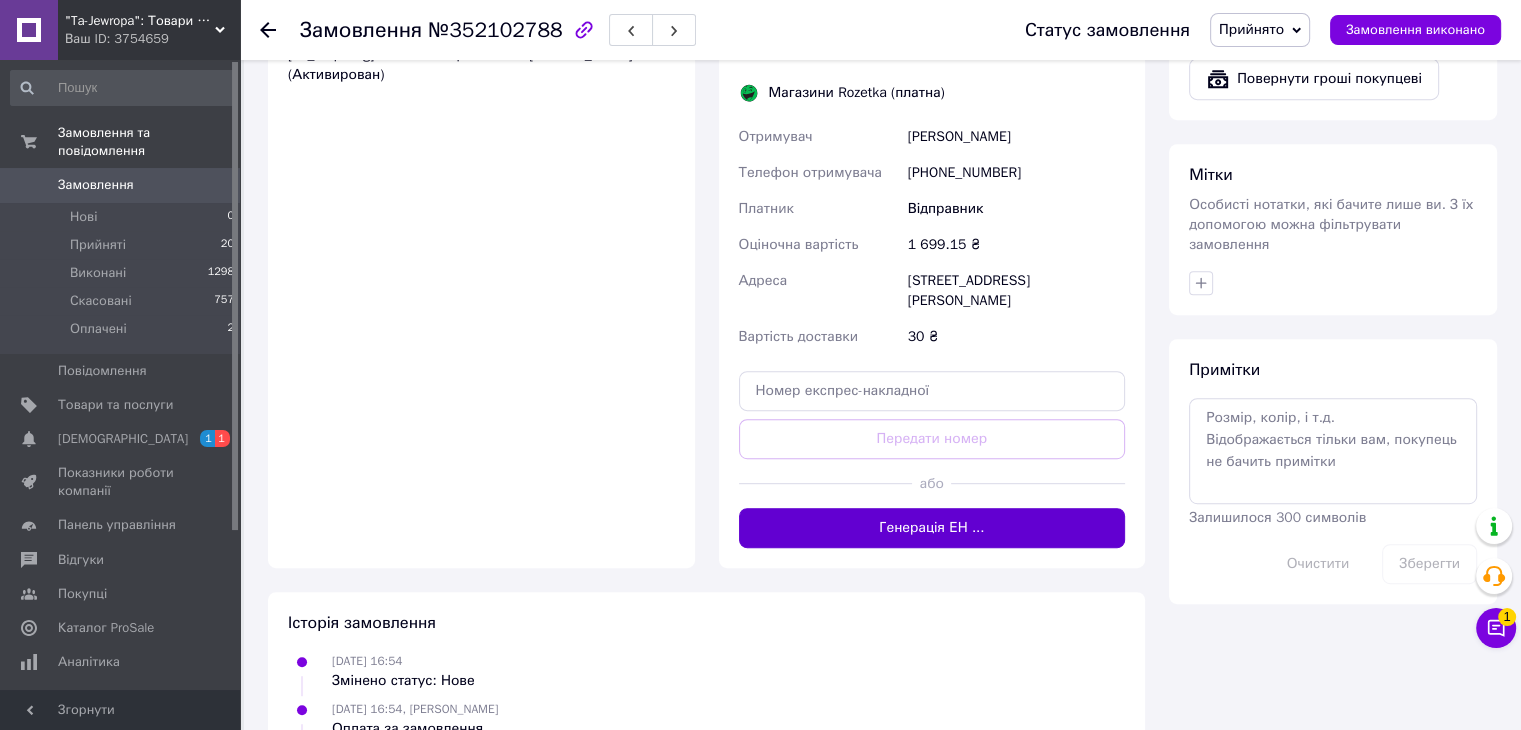 click on "Генерація ЕН ..." at bounding box center [932, 528] 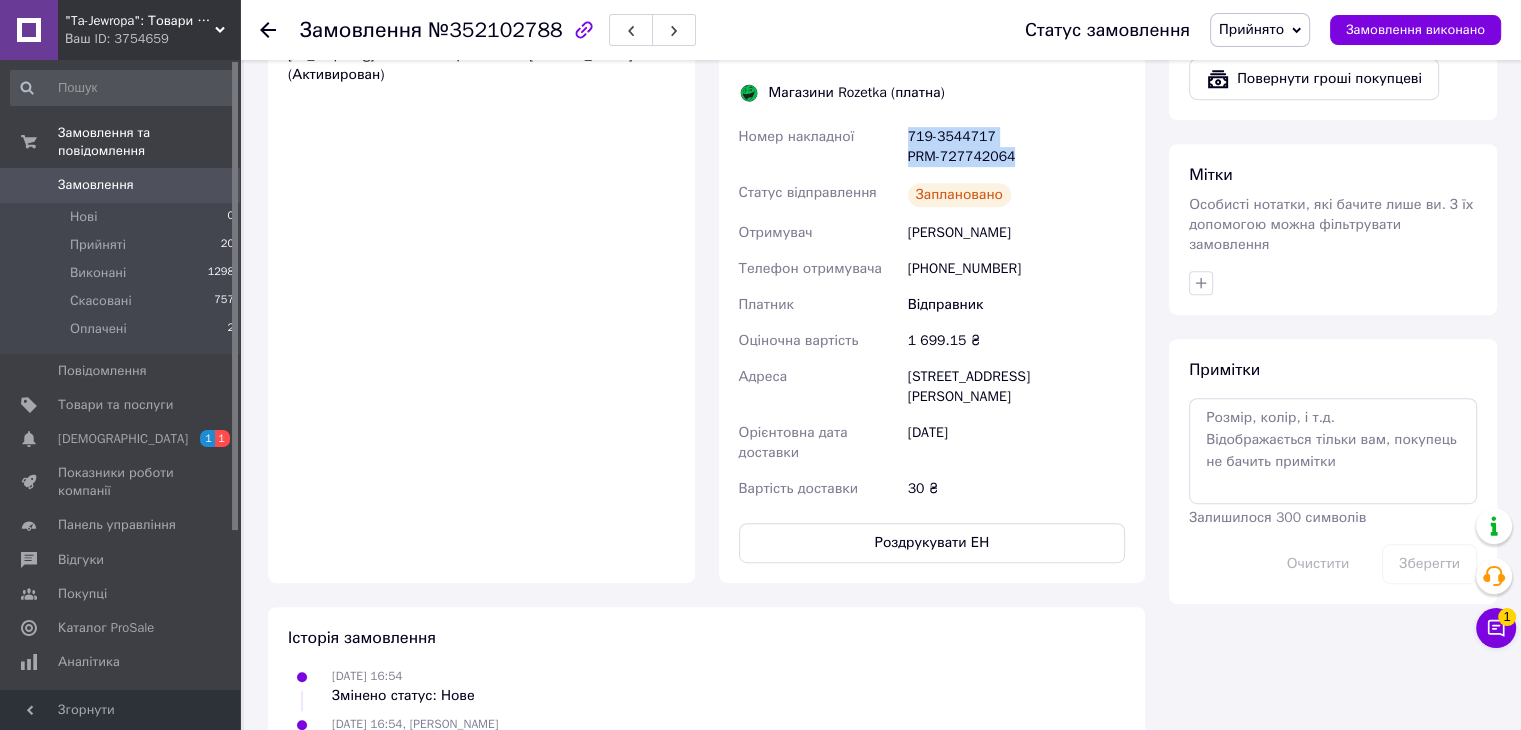 drag, startPoint x: 900, startPoint y: 125, endPoint x: 1060, endPoint y: 167, distance: 165.42067 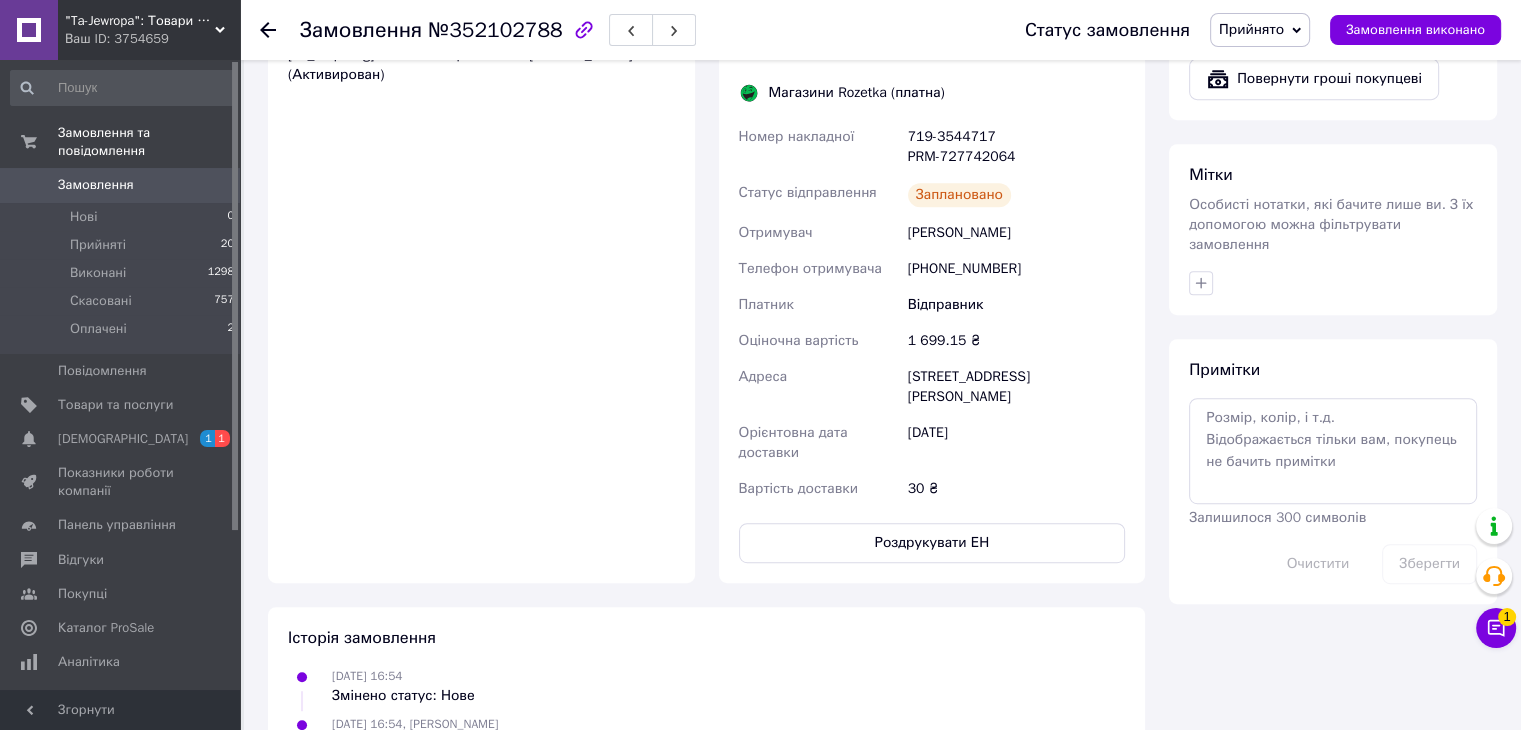 click 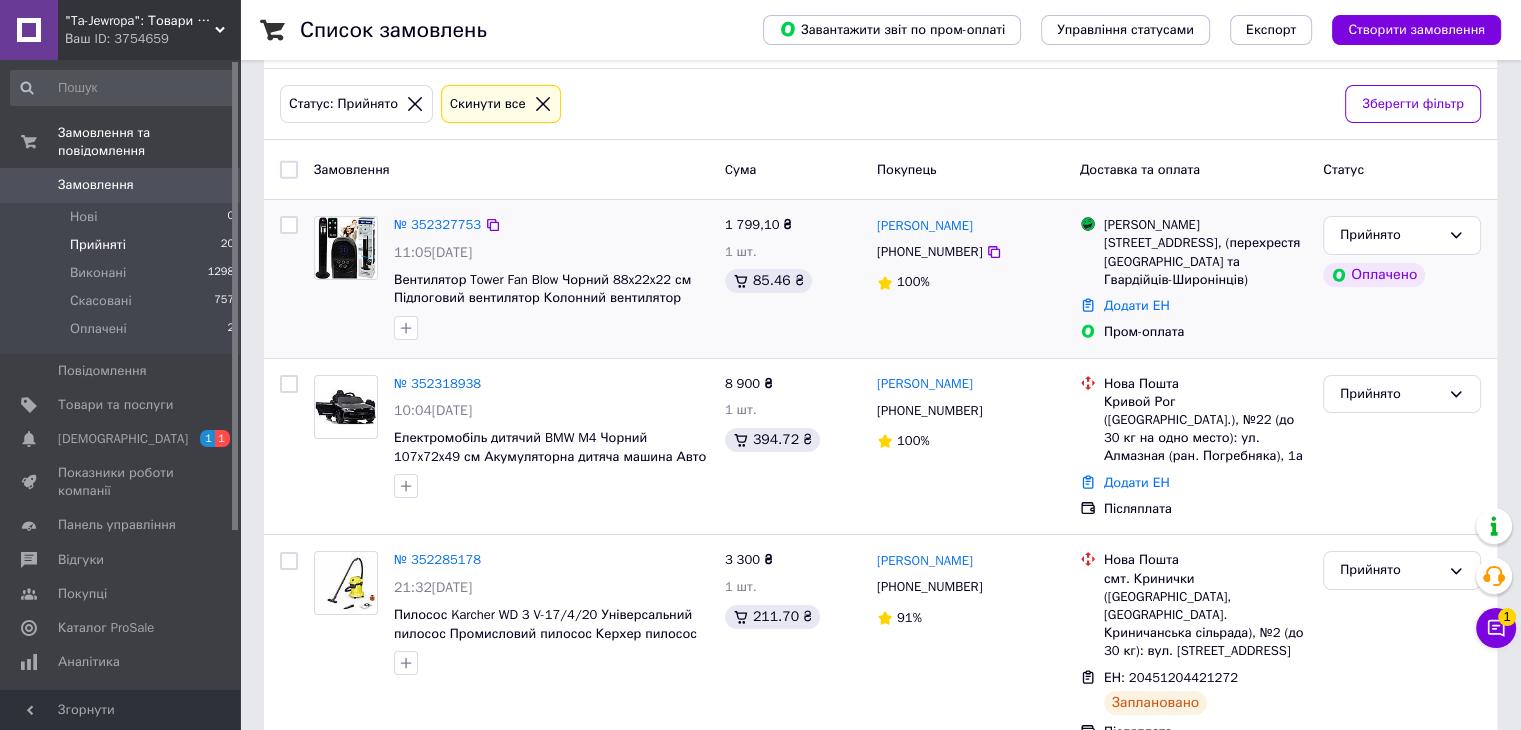 scroll, scrollTop: 0, scrollLeft: 0, axis: both 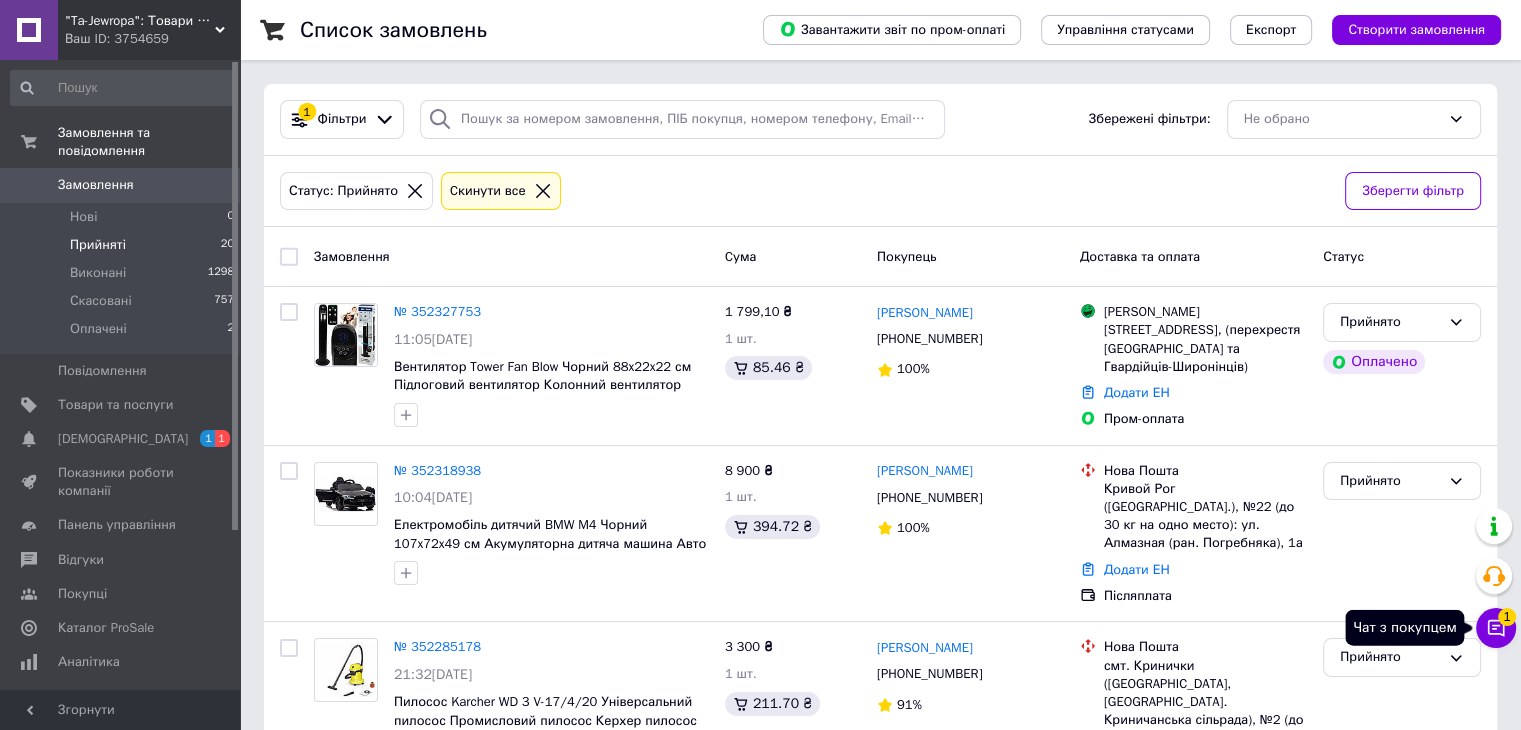 click 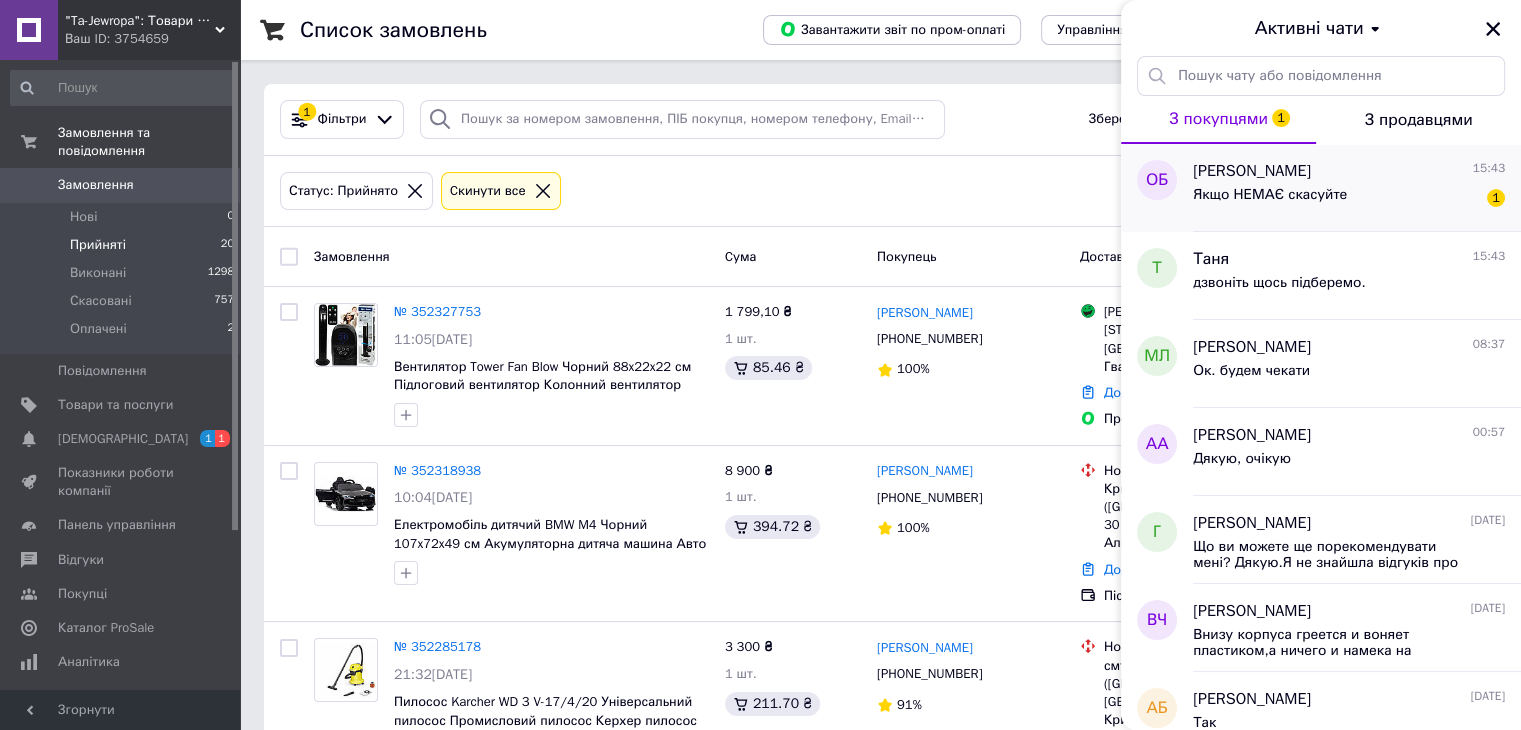 click on "Якщо НЕМАЄ скасуйте 1" at bounding box center [1349, 199] 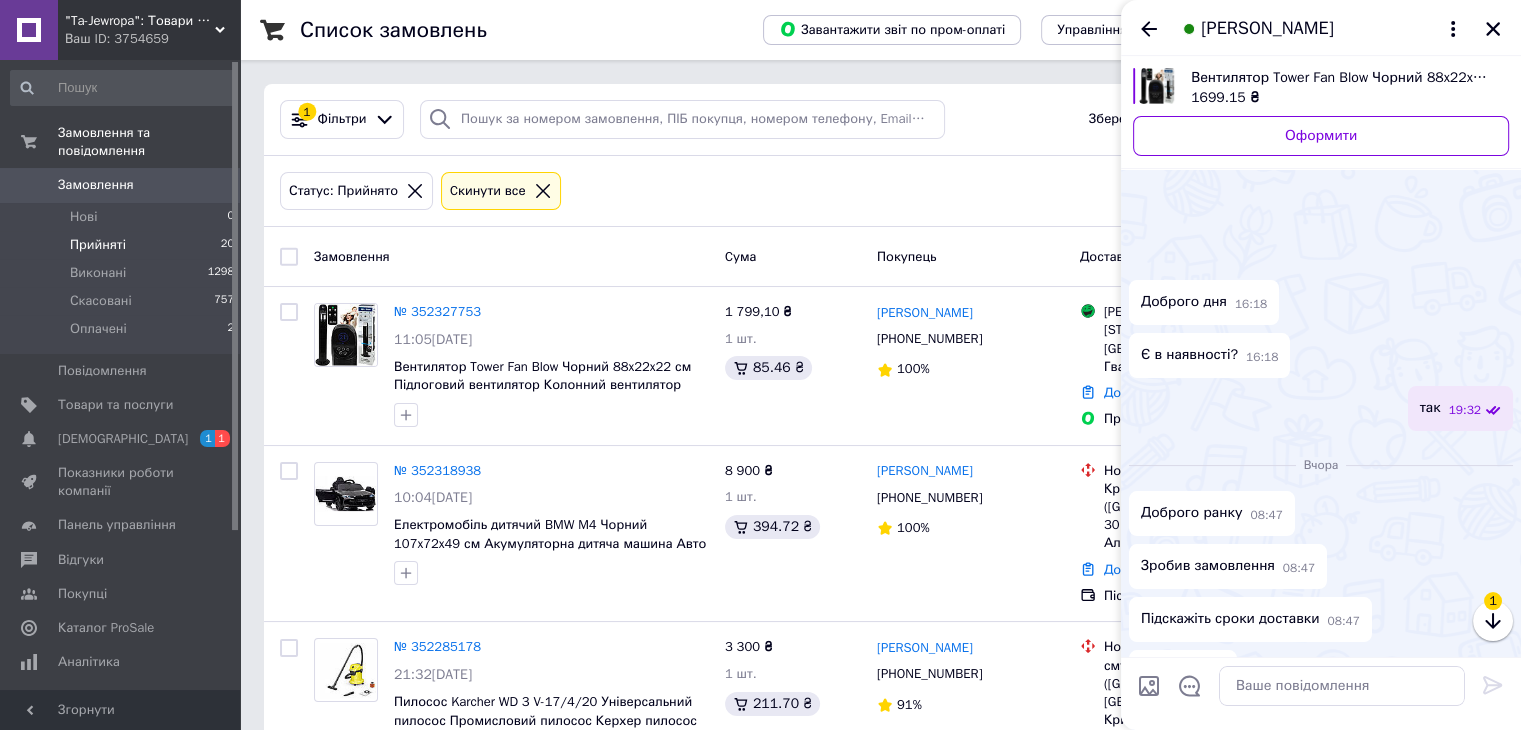 scroll, scrollTop: 916, scrollLeft: 0, axis: vertical 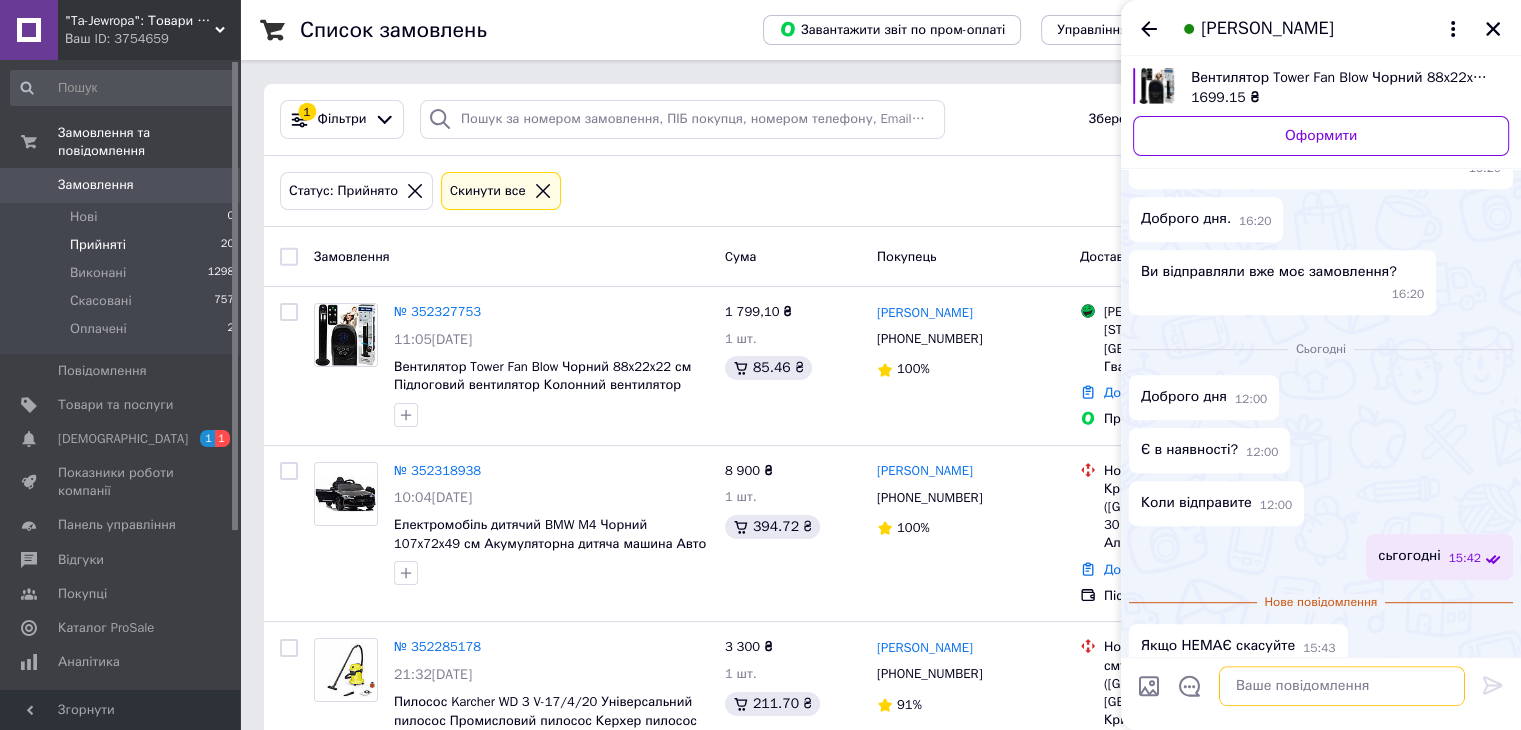 click at bounding box center [1342, 686] 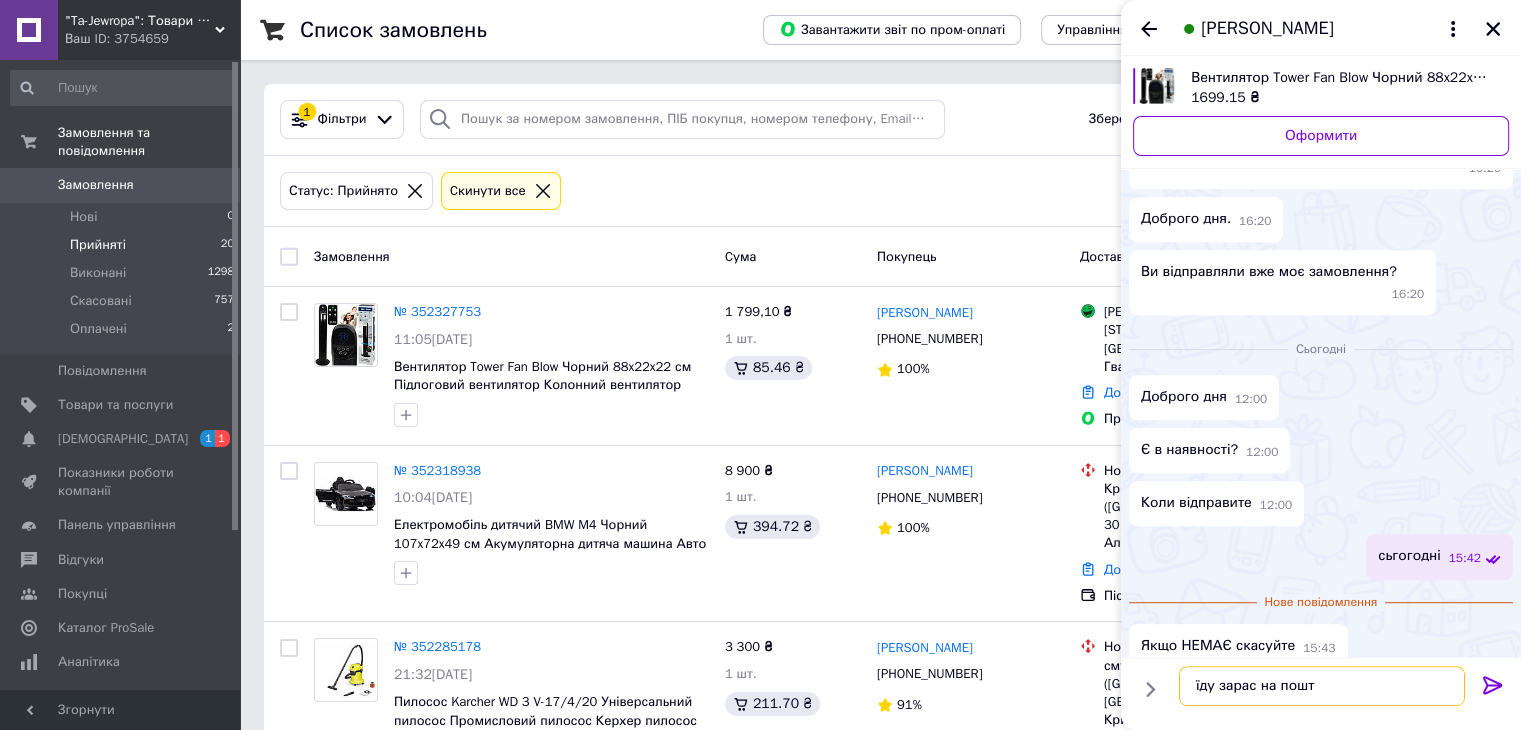 type on "їду зарас на пошту" 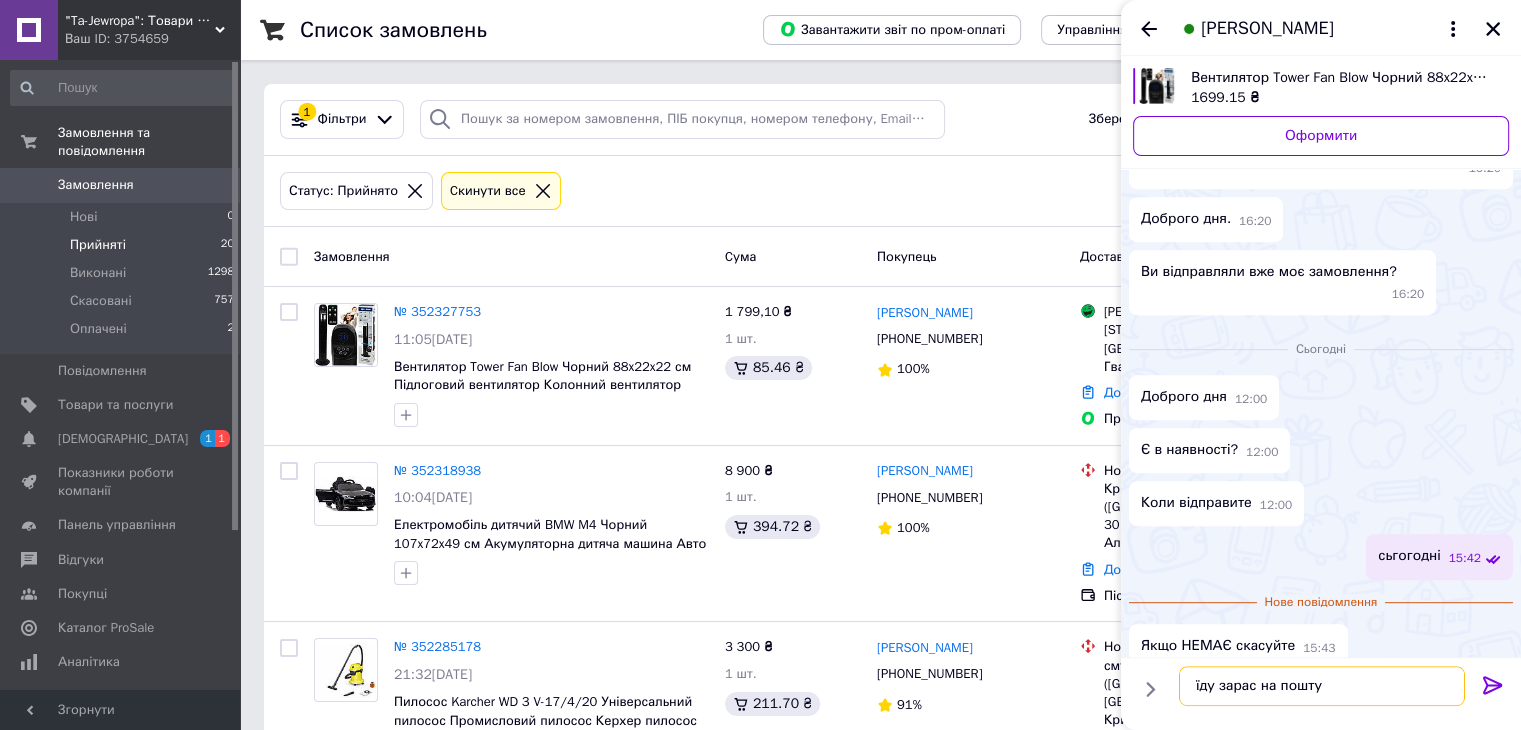 type 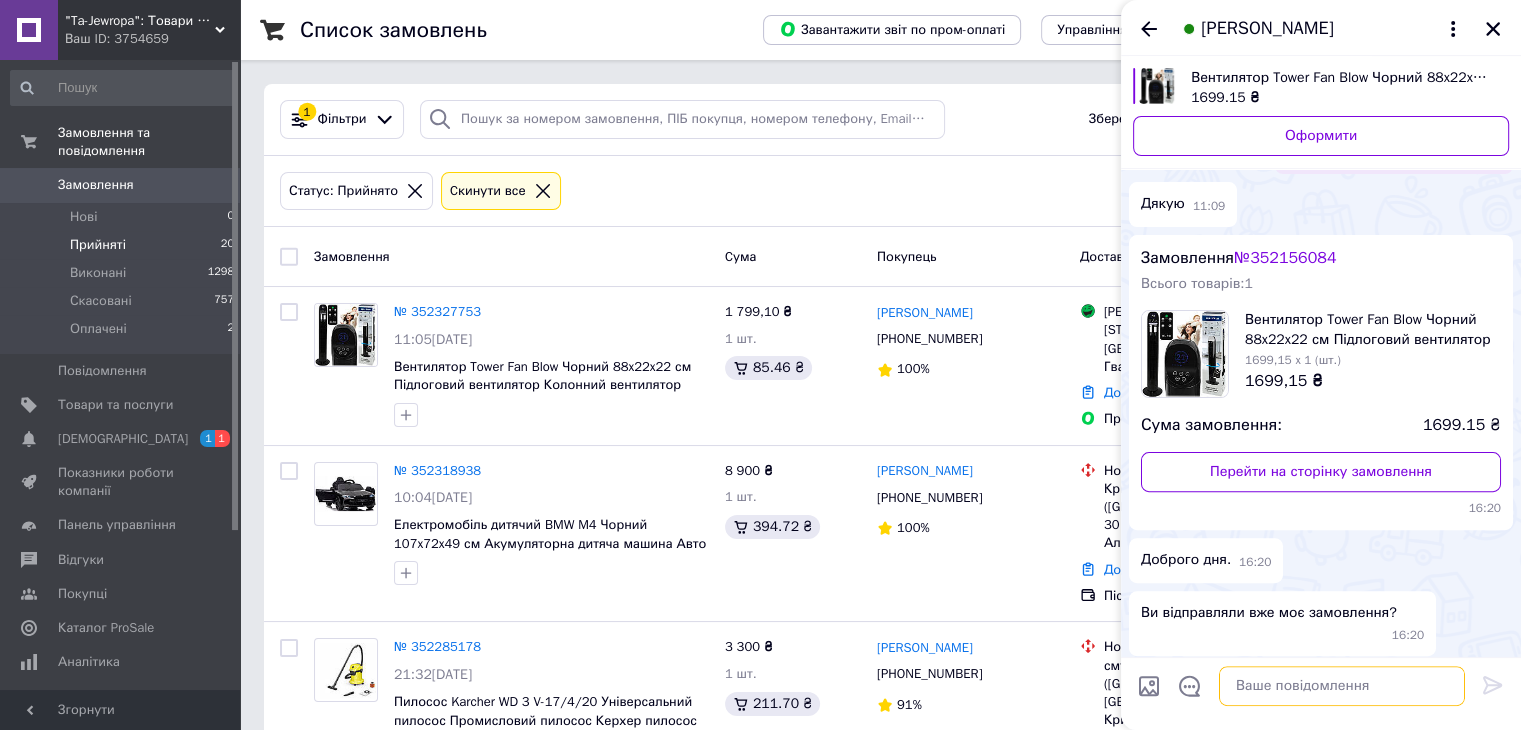 scroll, scrollTop: 482, scrollLeft: 0, axis: vertical 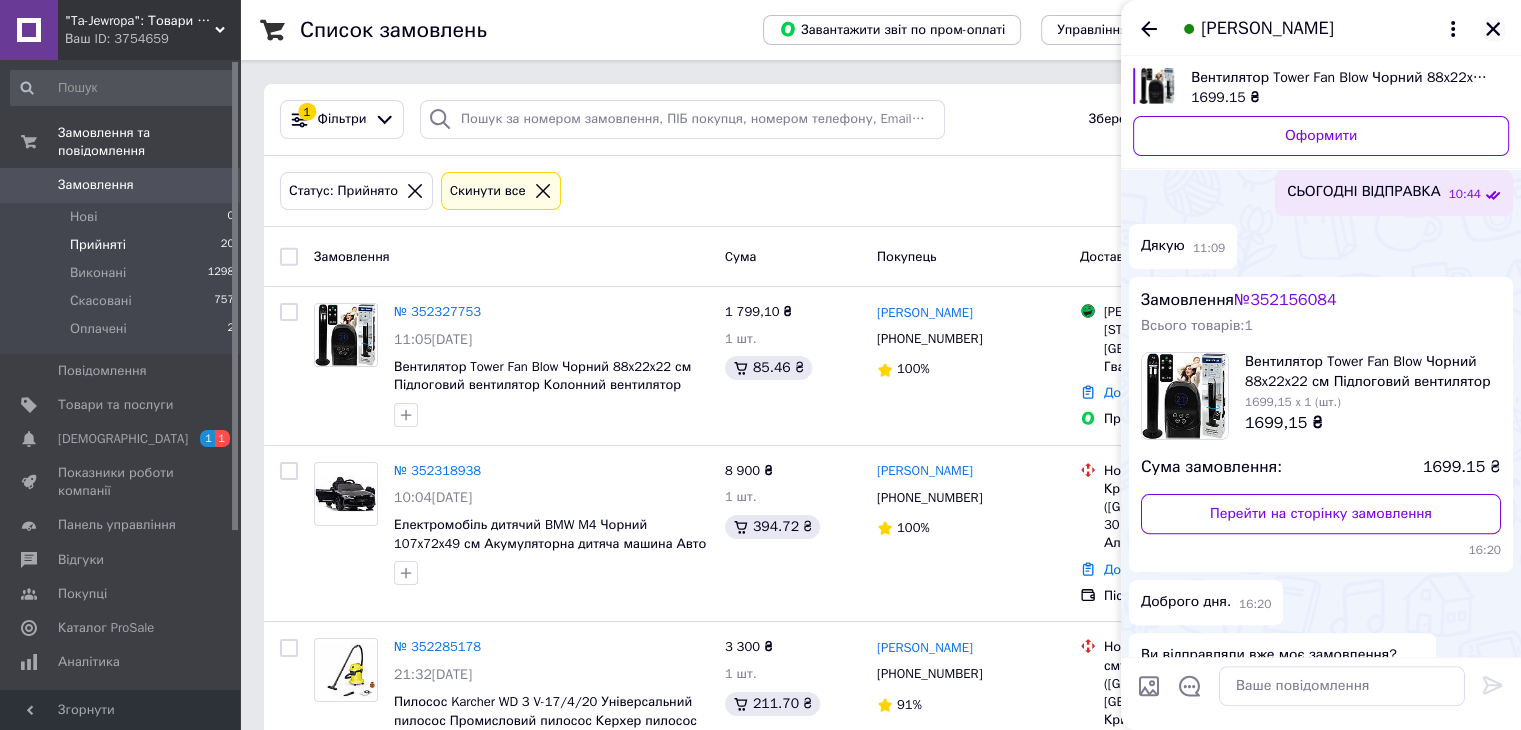 click 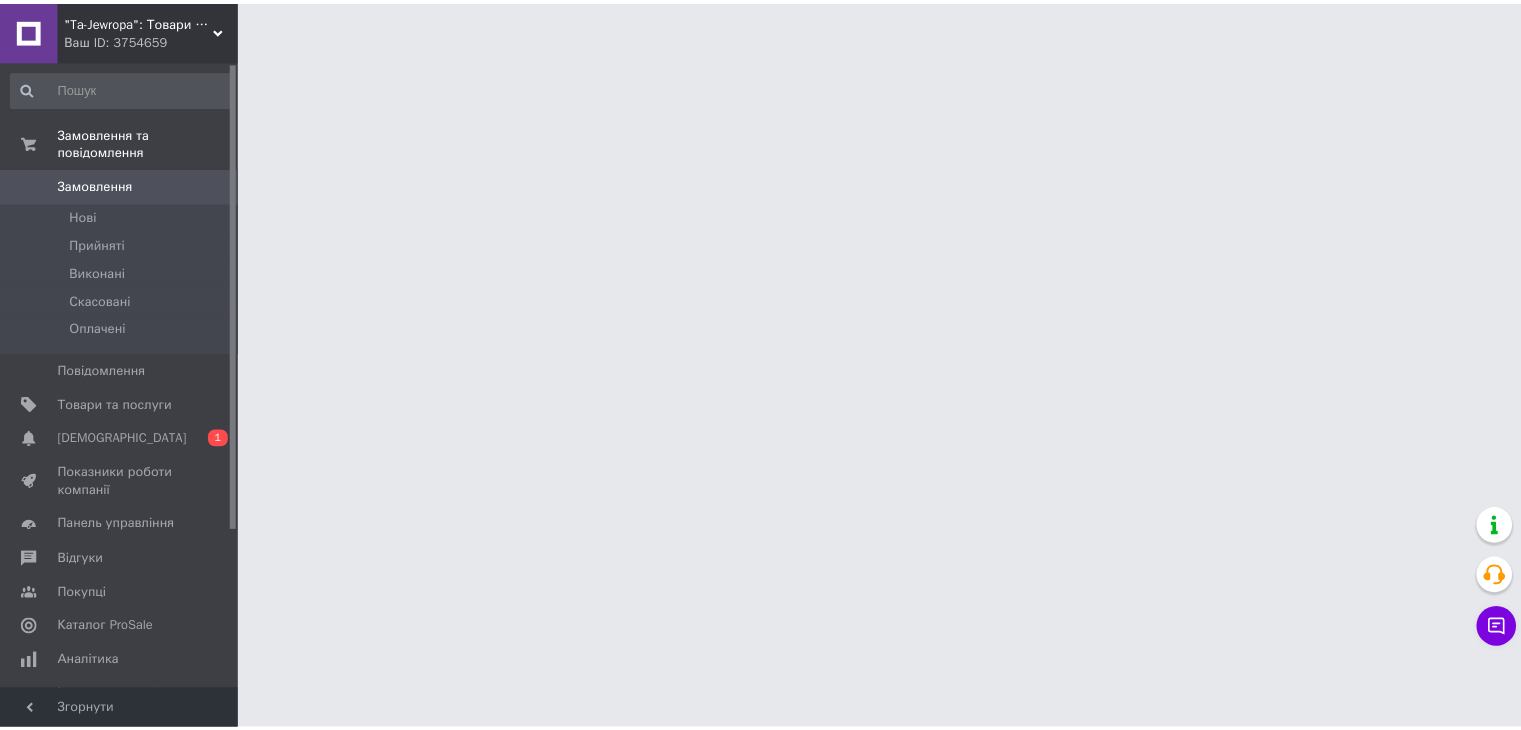 scroll, scrollTop: 0, scrollLeft: 0, axis: both 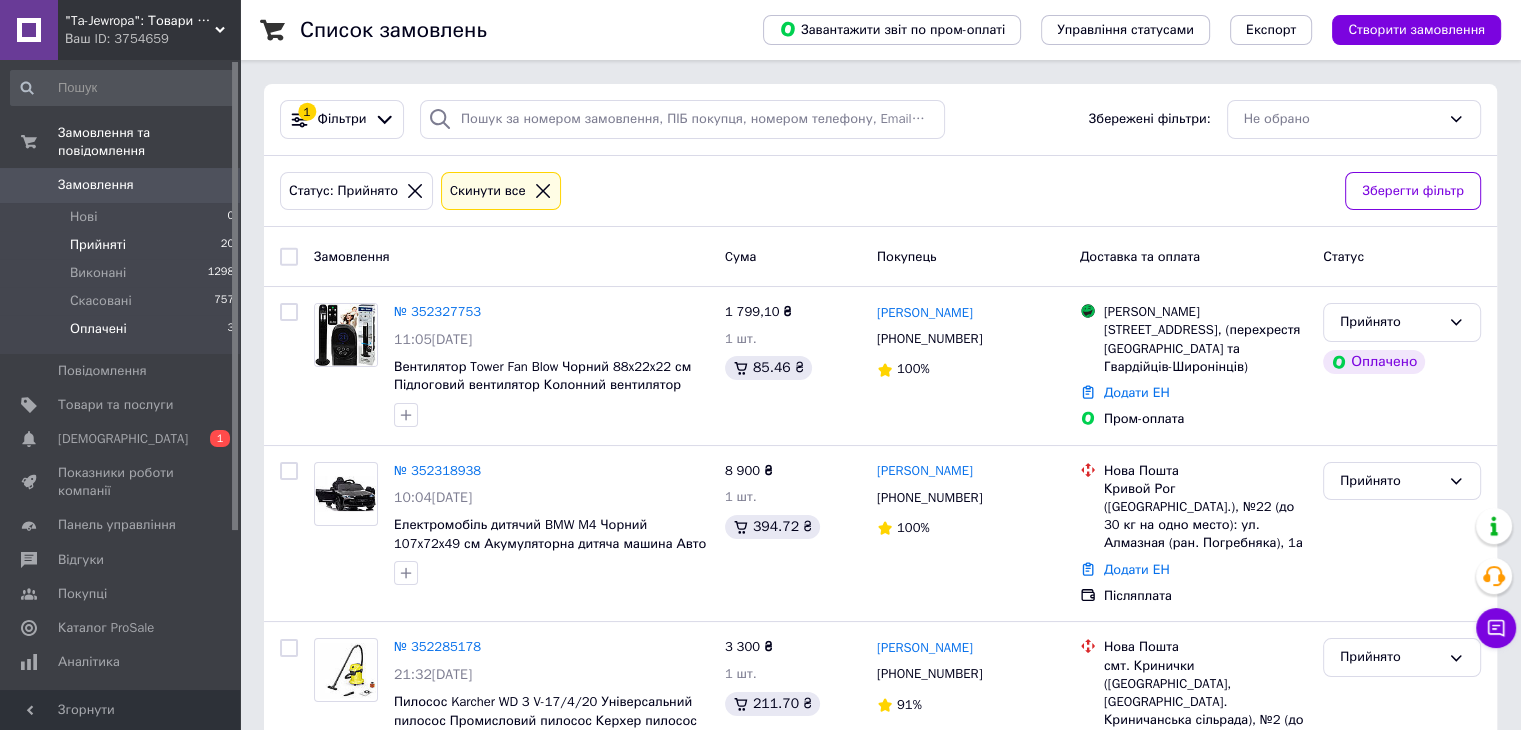 click on "Оплачені" at bounding box center (98, 329) 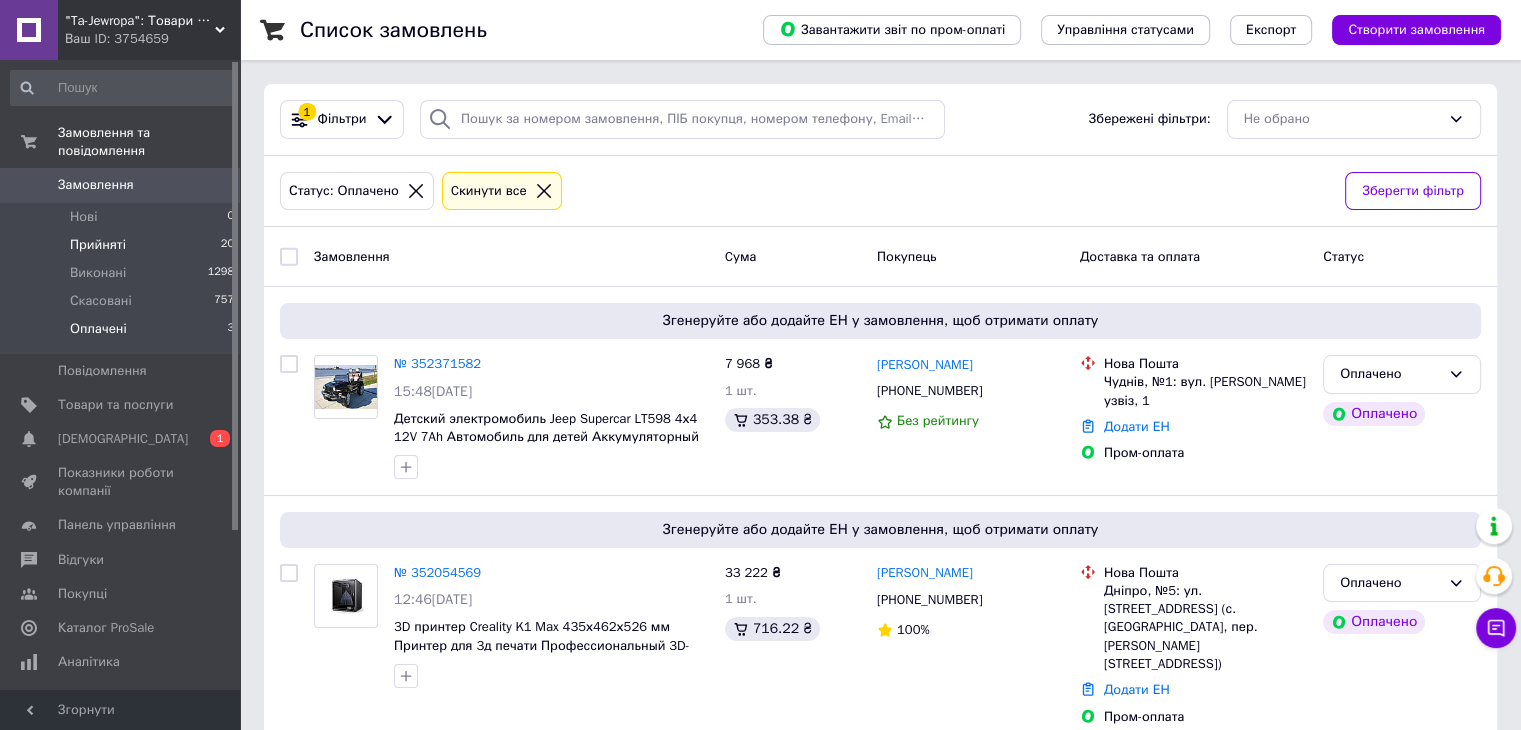 click on "Прийняті" at bounding box center (98, 245) 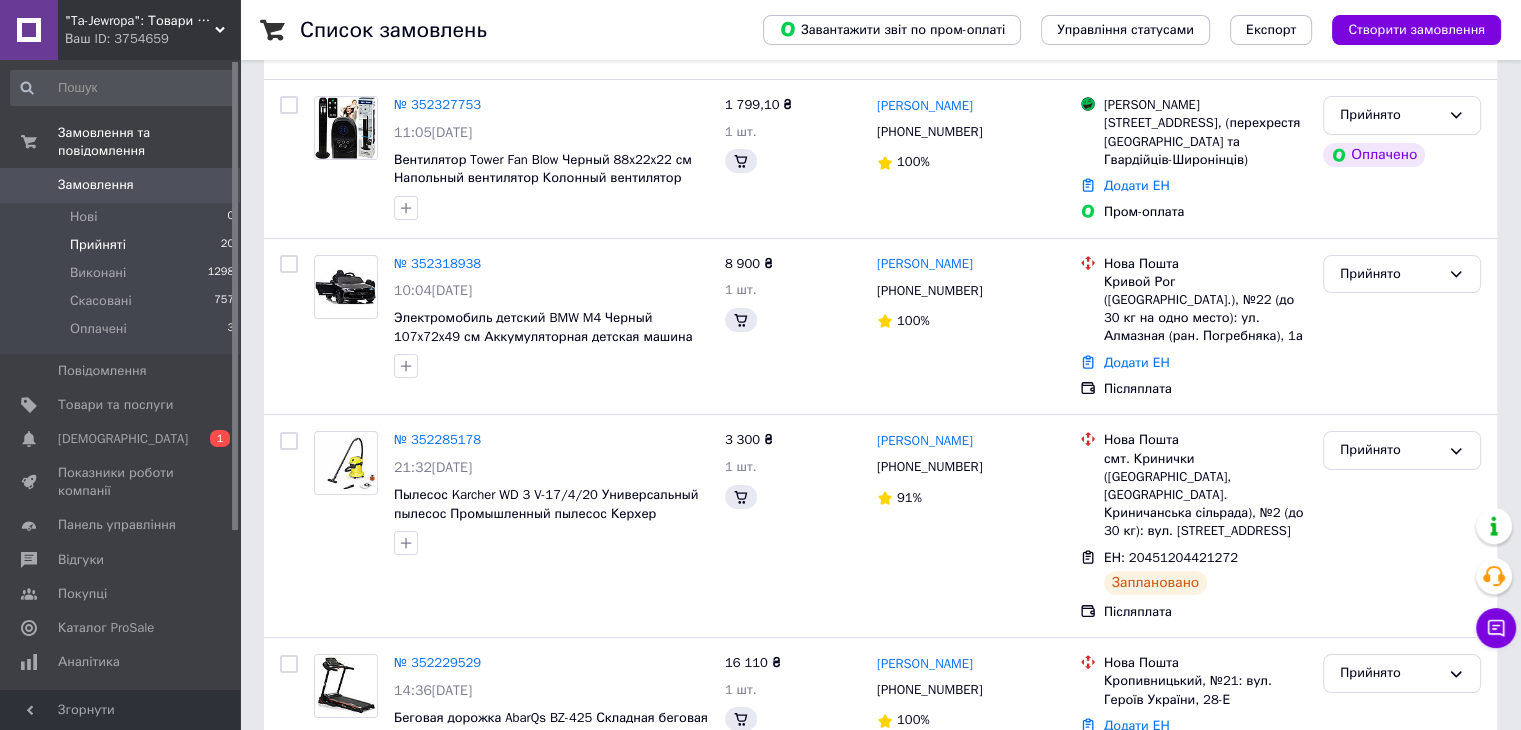scroll, scrollTop: 0, scrollLeft: 0, axis: both 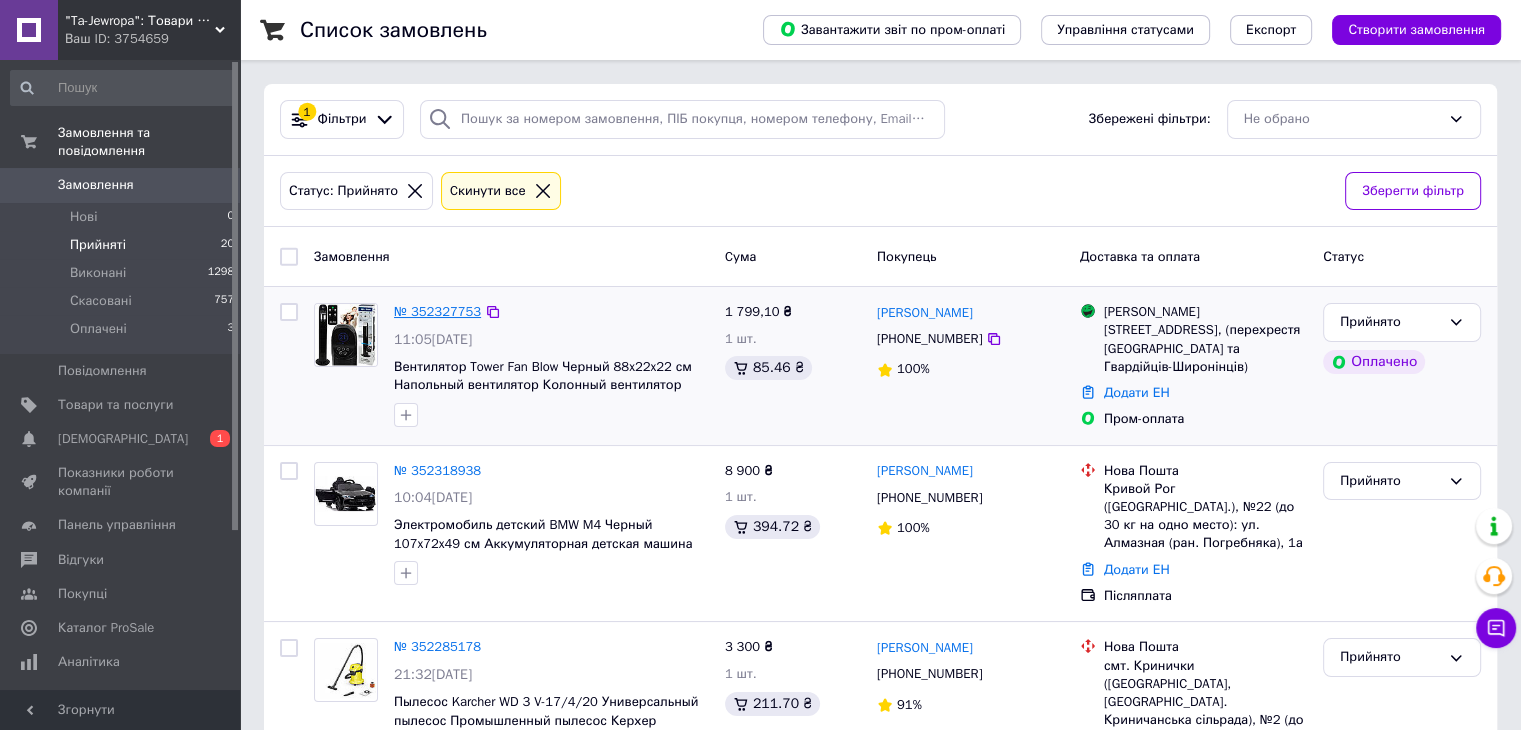 click on "№ 352327753" at bounding box center [437, 311] 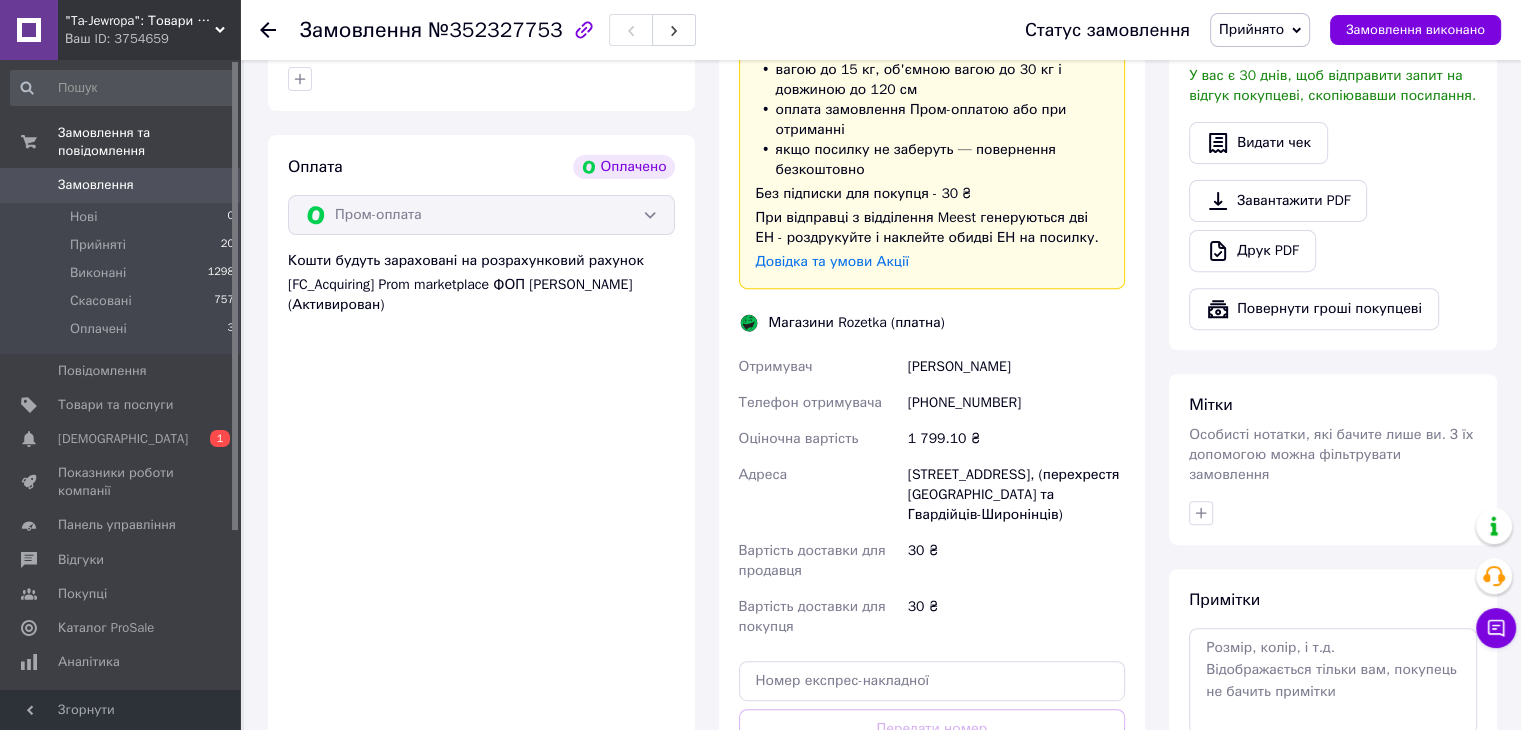 scroll, scrollTop: 1000, scrollLeft: 0, axis: vertical 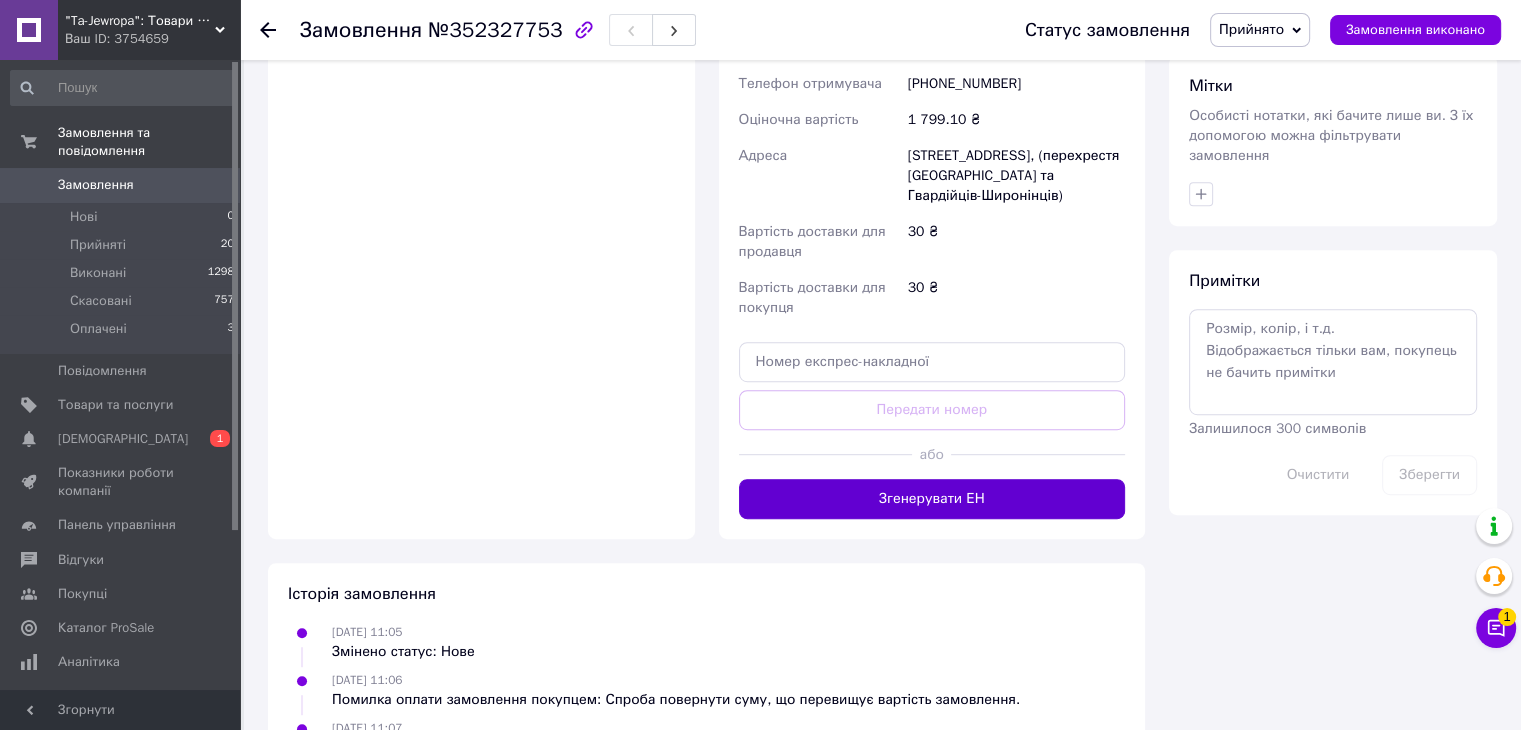 click on "Згенерувати ЕН" at bounding box center (932, 499) 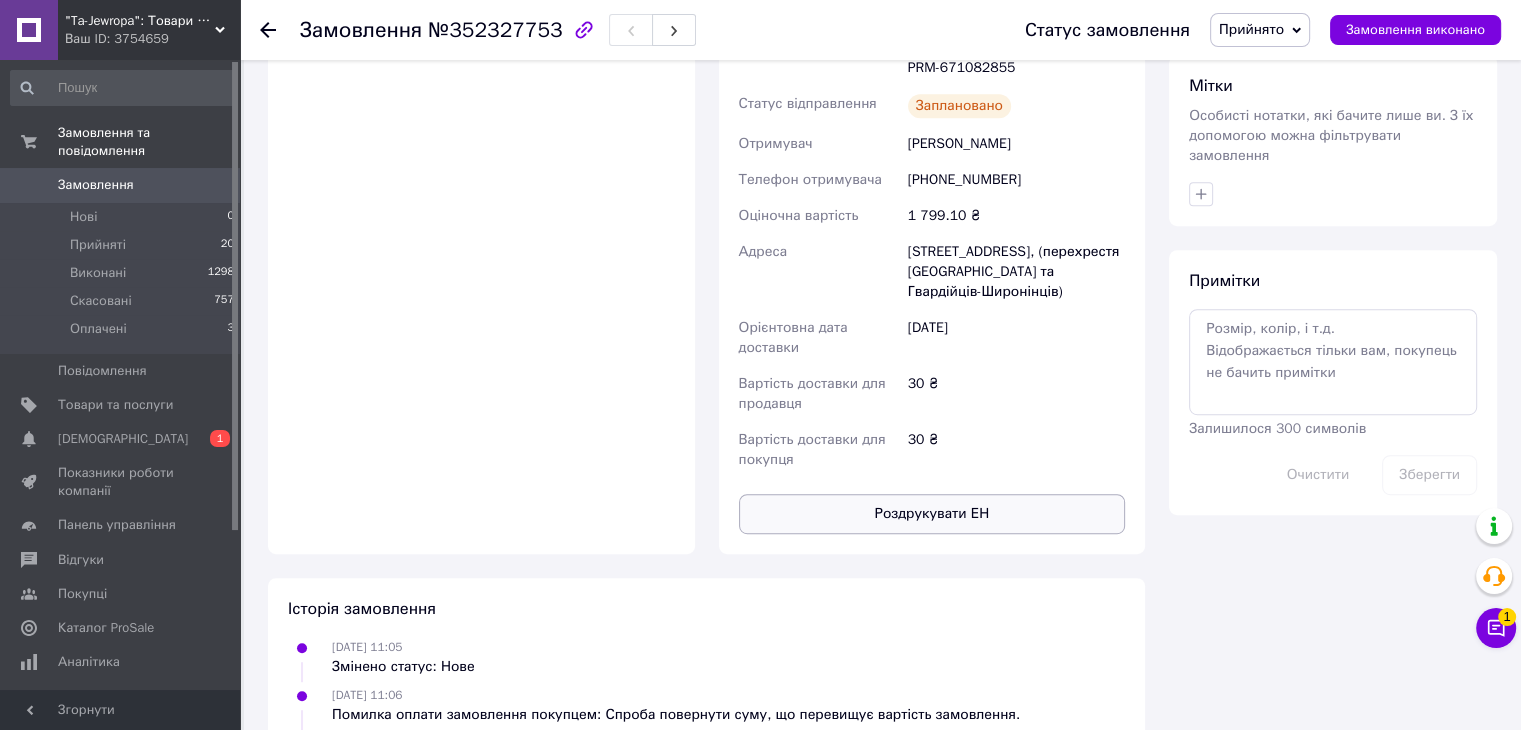click on "Роздрукувати ЕН" at bounding box center (932, 514) 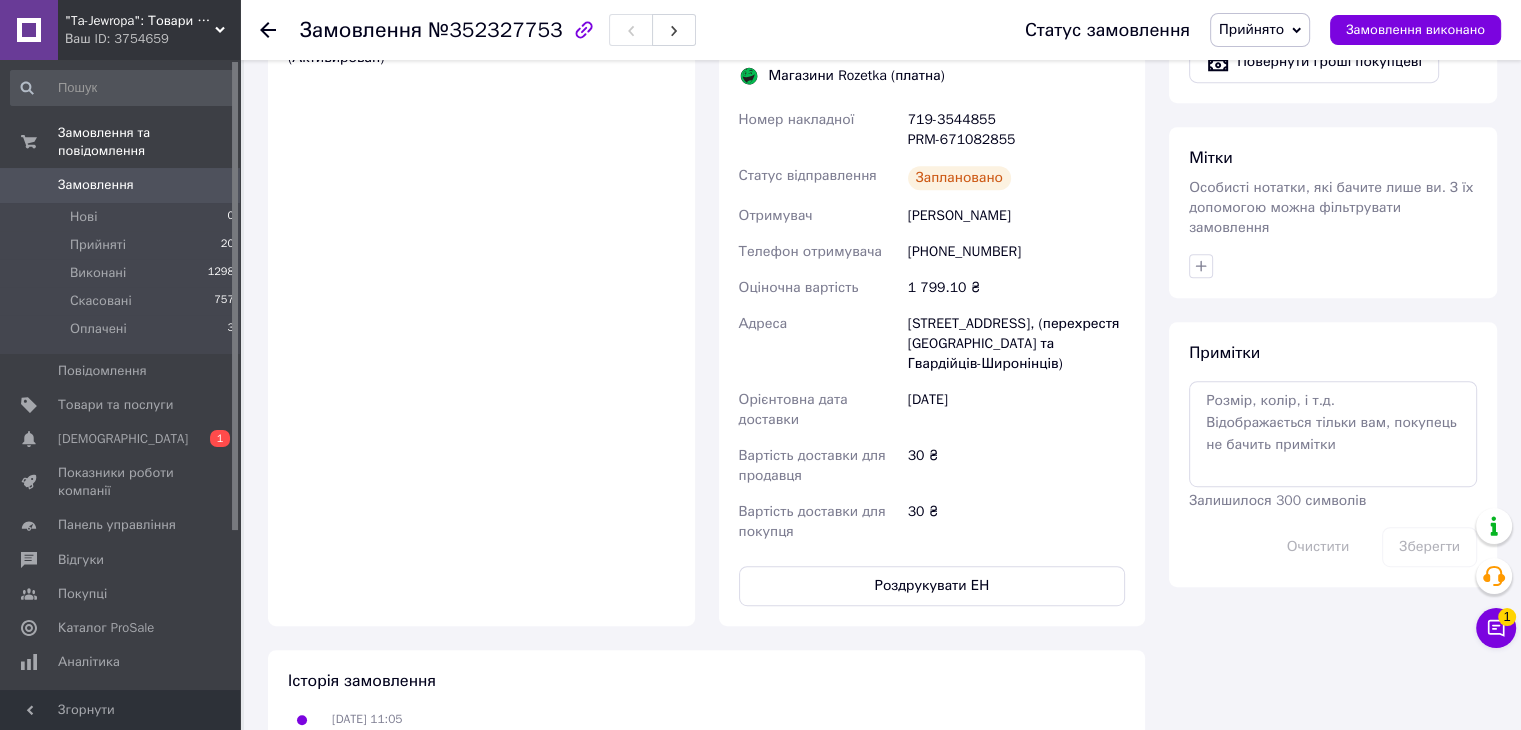 scroll, scrollTop: 800, scrollLeft: 0, axis: vertical 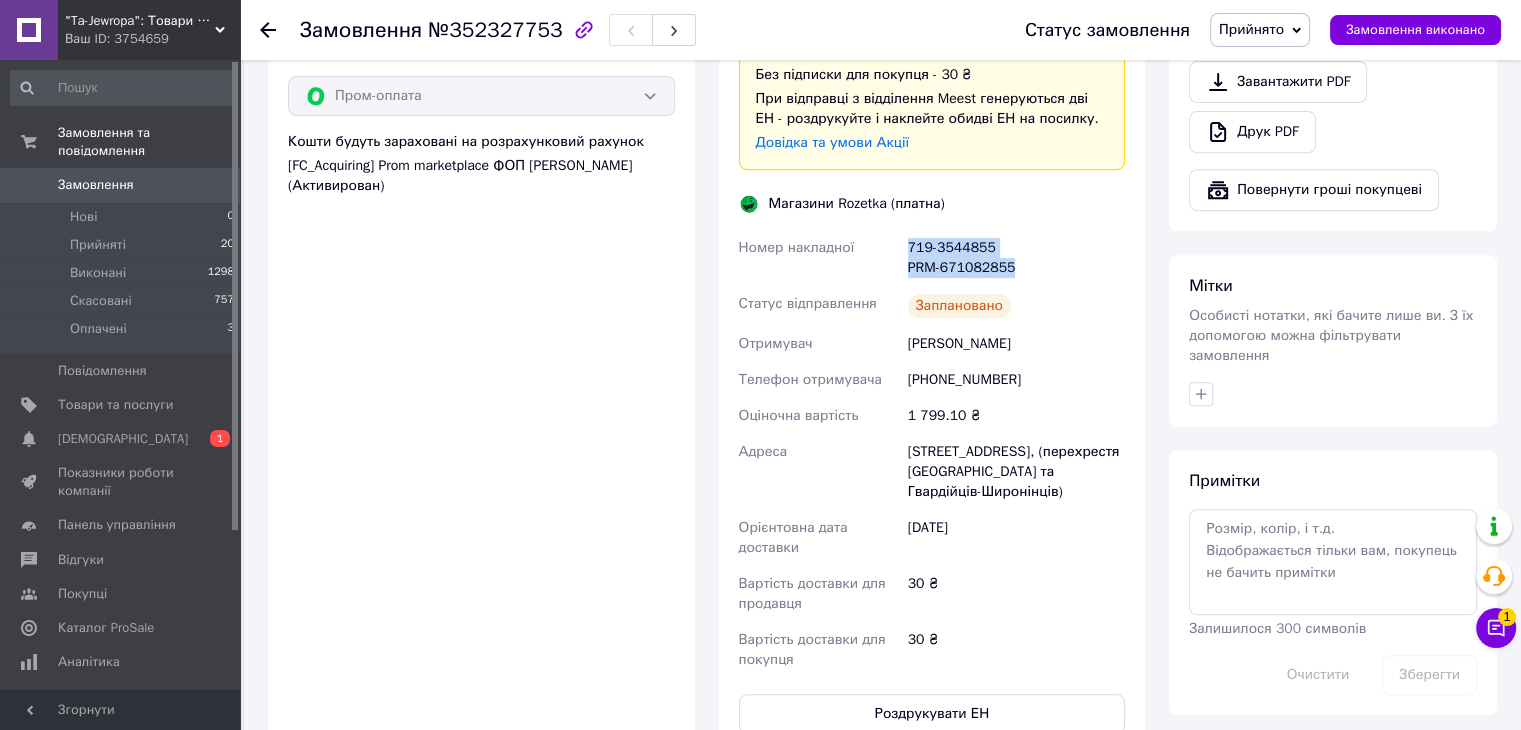 drag, startPoint x: 905, startPoint y: 238, endPoint x: 1033, endPoint y: 277, distance: 133.80957 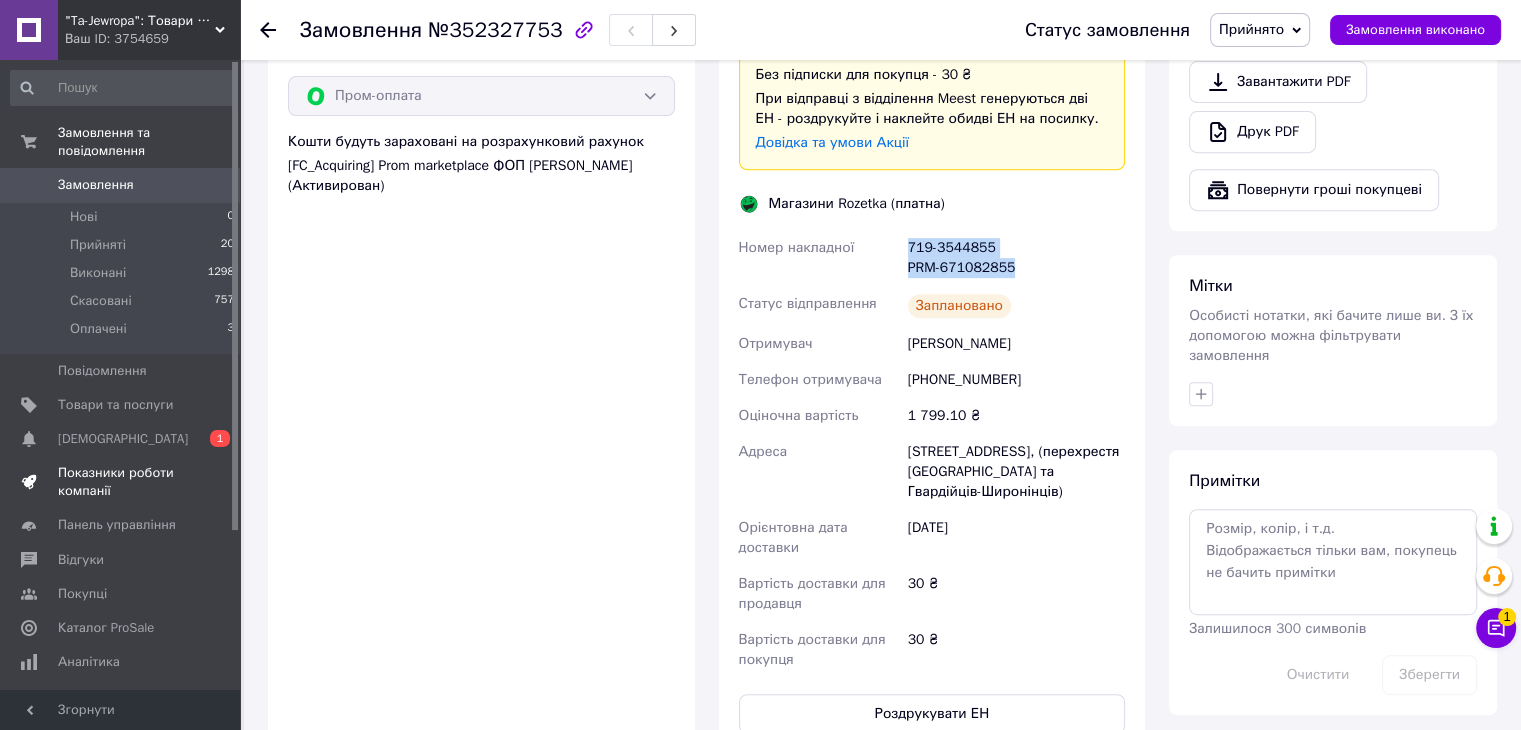 click on "Показники роботи компанії" at bounding box center (123, 482) 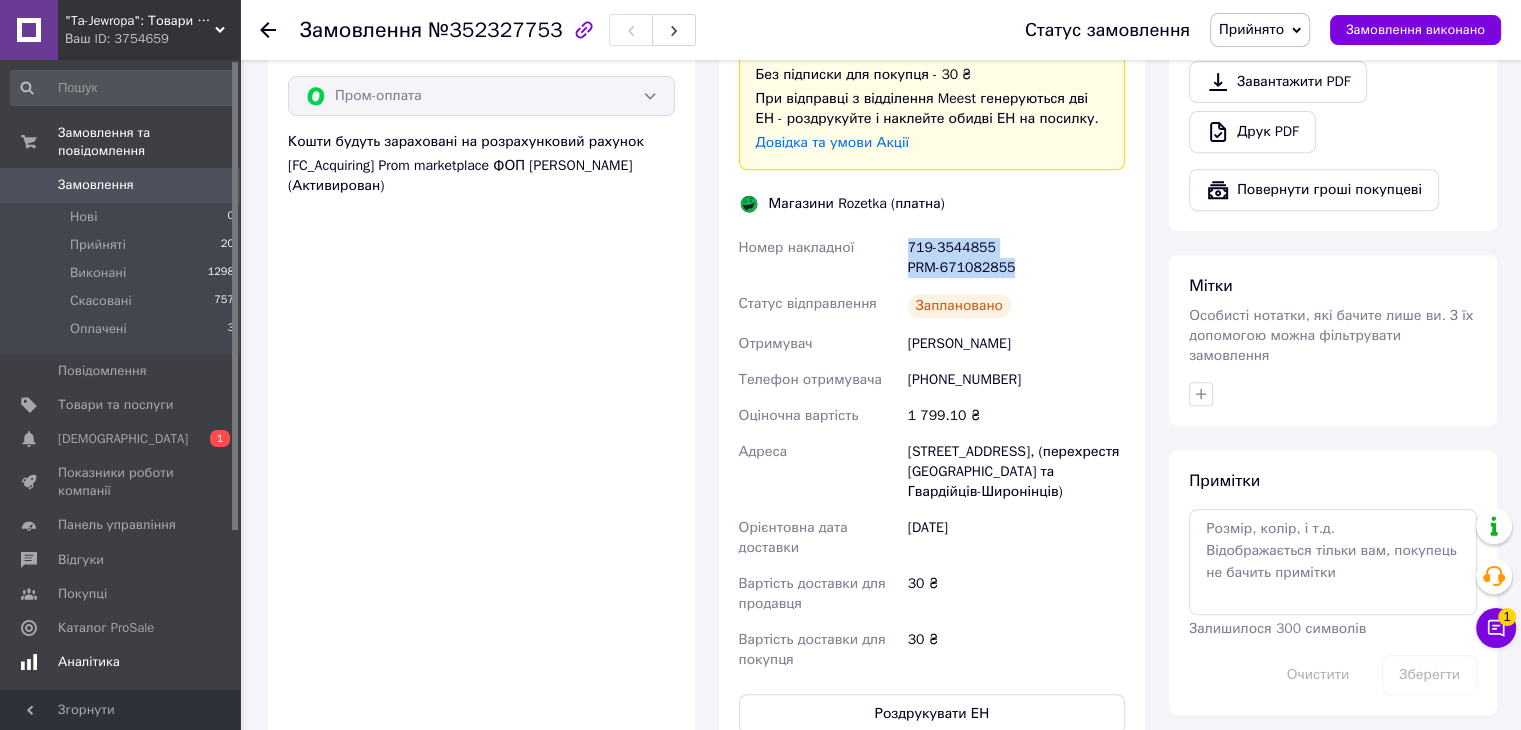 scroll, scrollTop: 0, scrollLeft: 0, axis: both 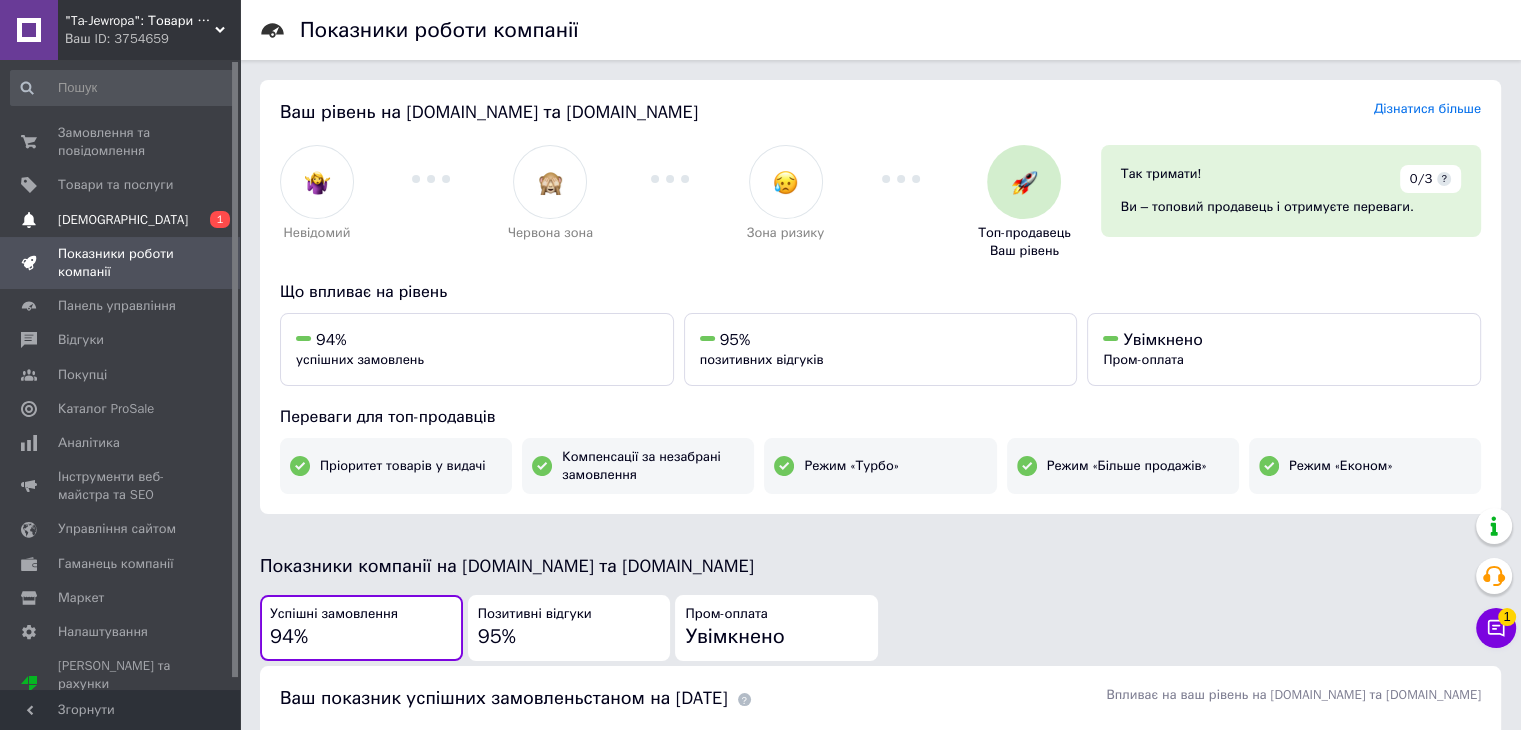 click on "[DEMOGRAPHIC_DATA]" at bounding box center (121, 220) 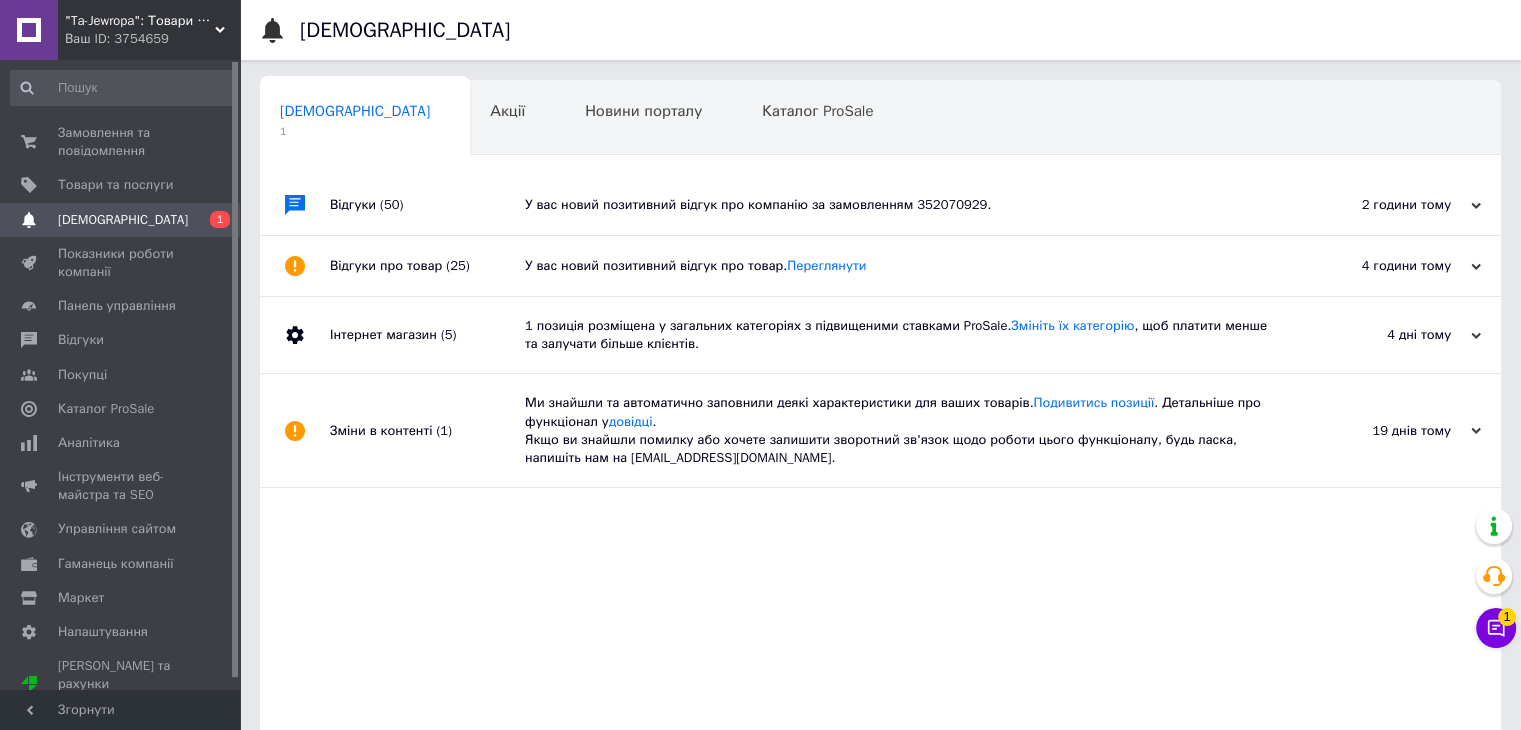 click on "[DEMOGRAPHIC_DATA]" at bounding box center [121, 220] 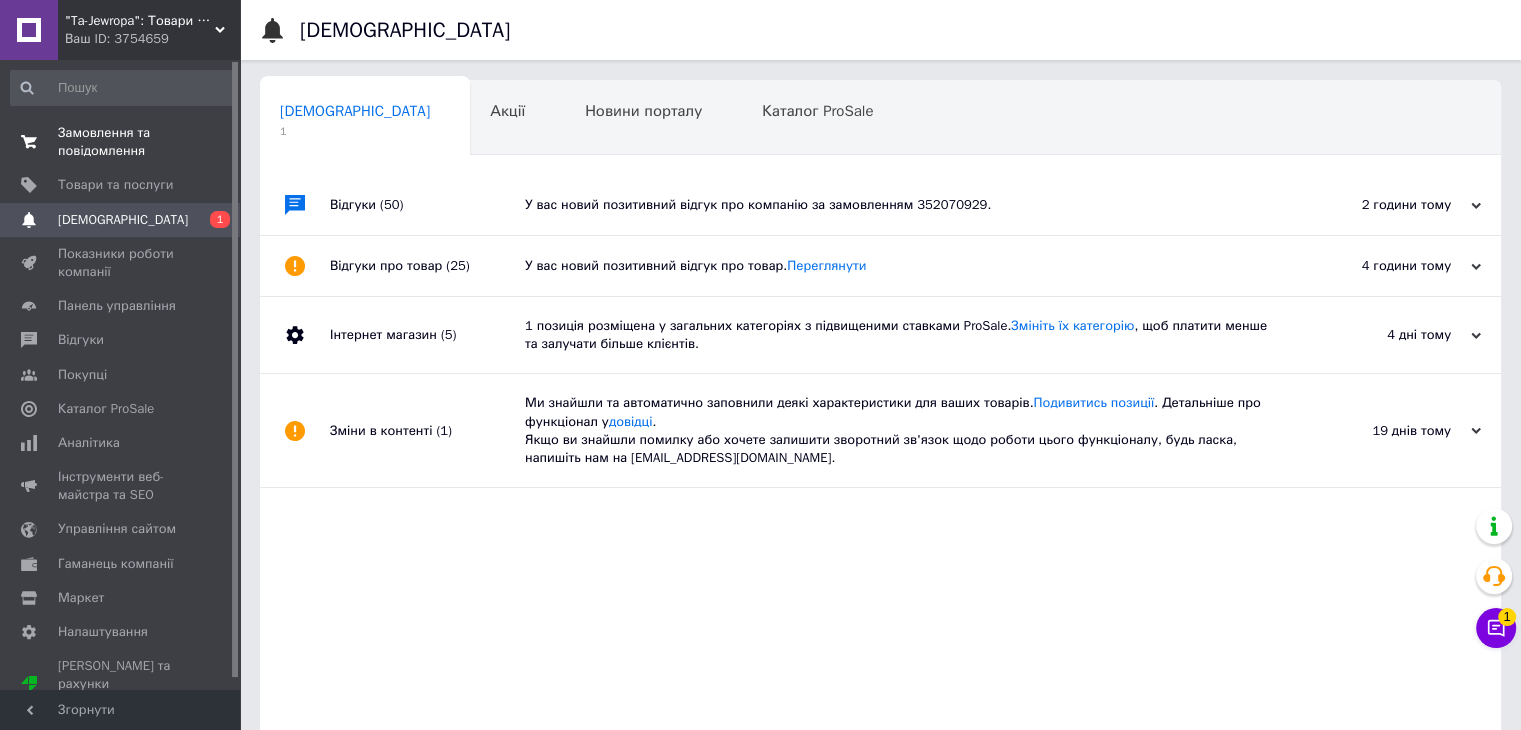 click on "Замовлення та повідомлення" at bounding box center (121, 142) 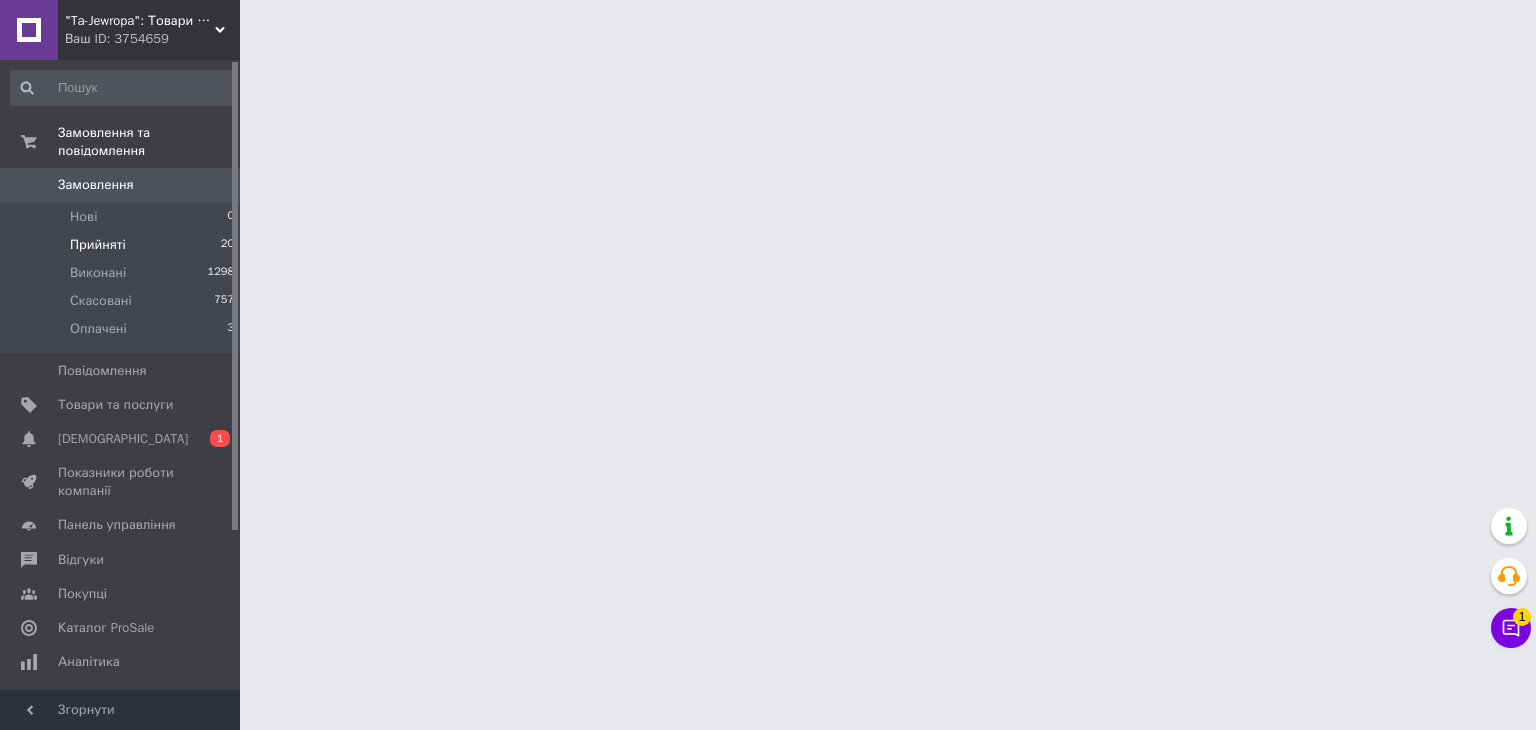 click on "Прийняті" at bounding box center (98, 245) 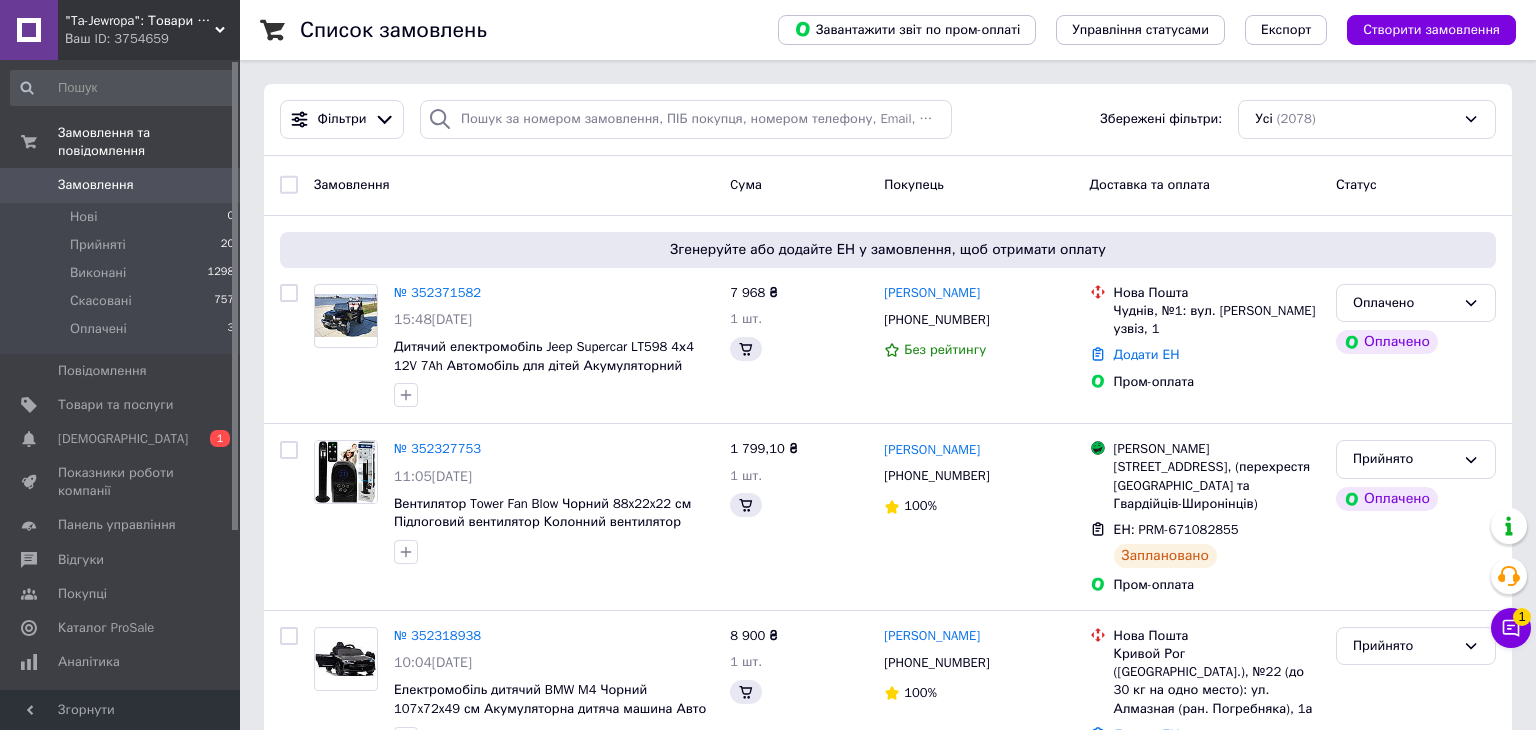 click 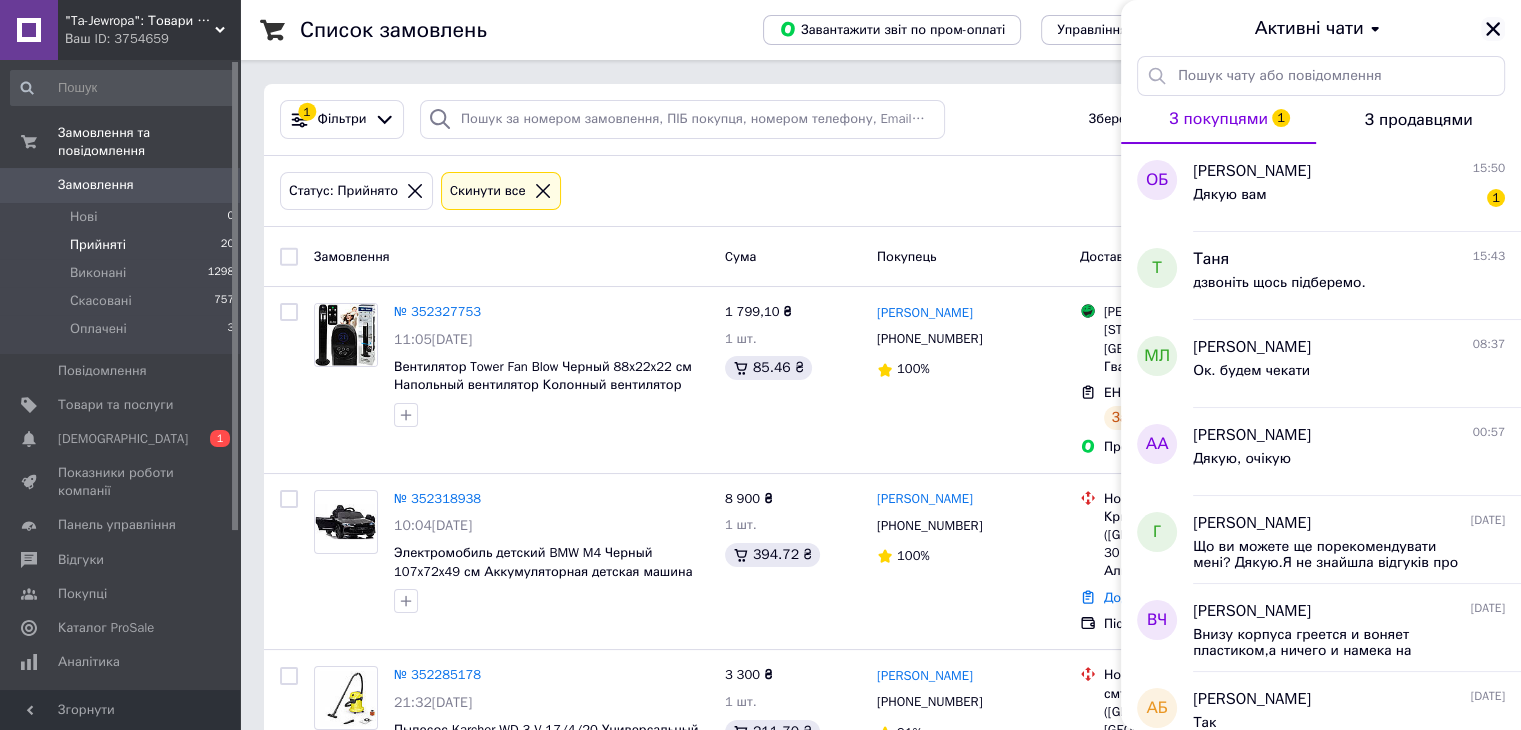 click 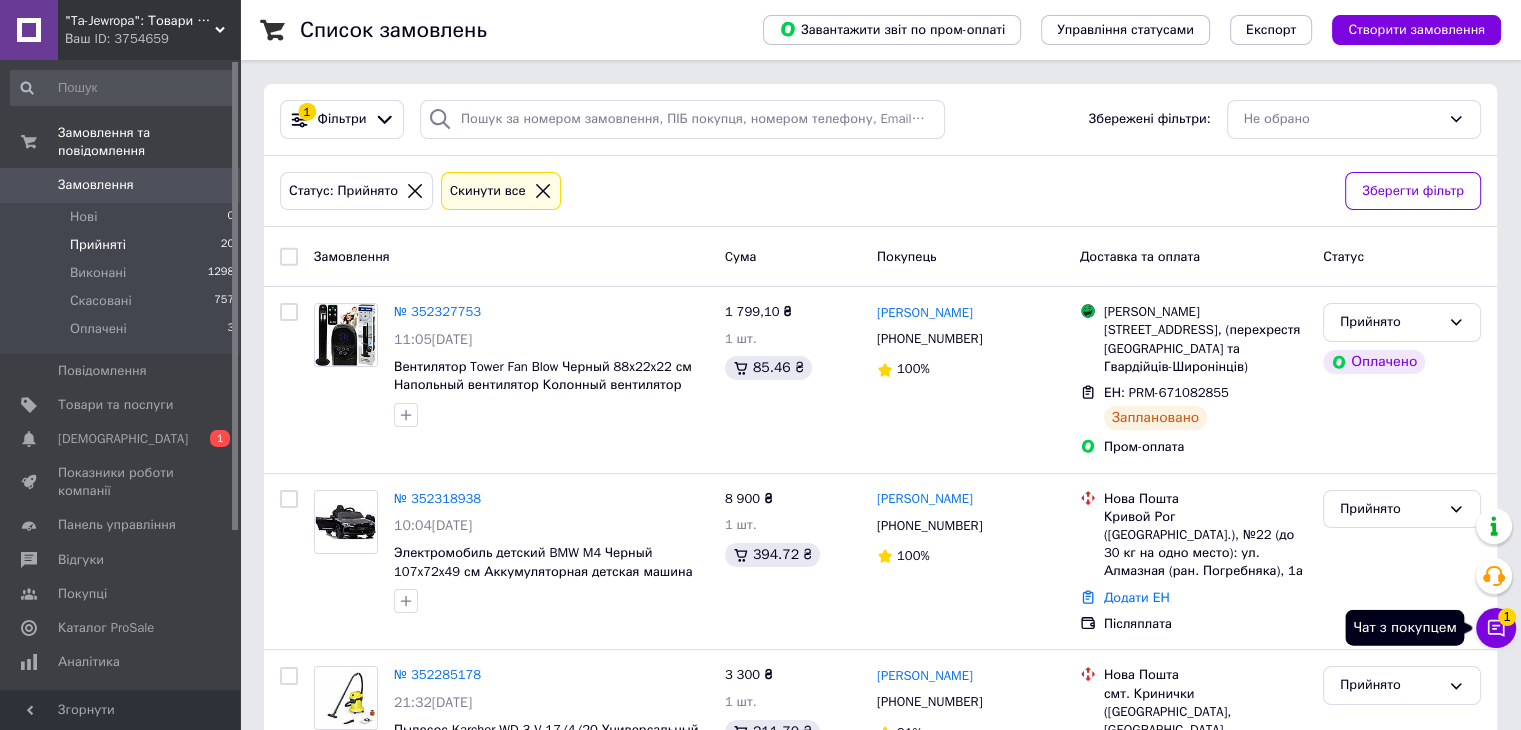 click 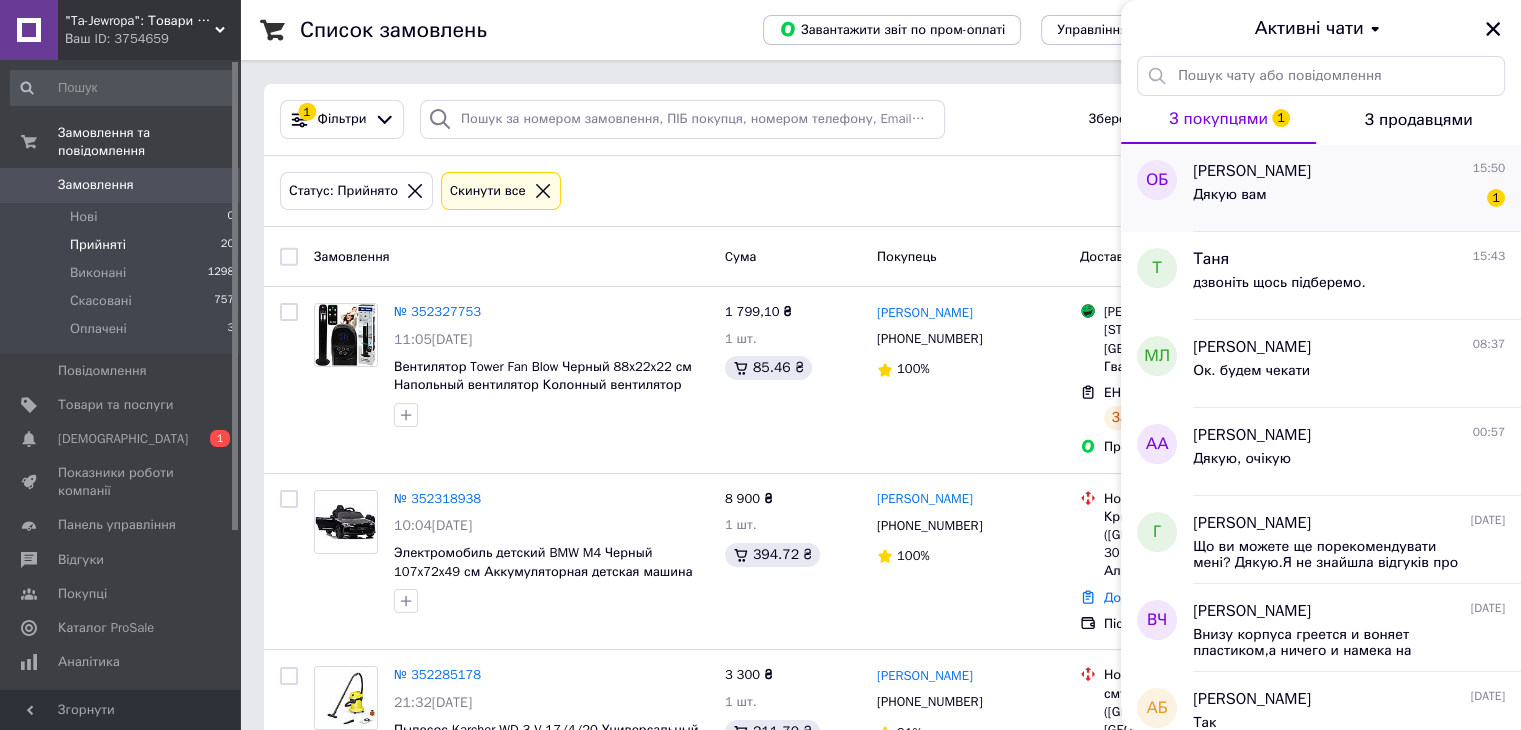 click on "Олексій Бакшеєв 15:50 Дякую вам 1" at bounding box center (1357, 188) 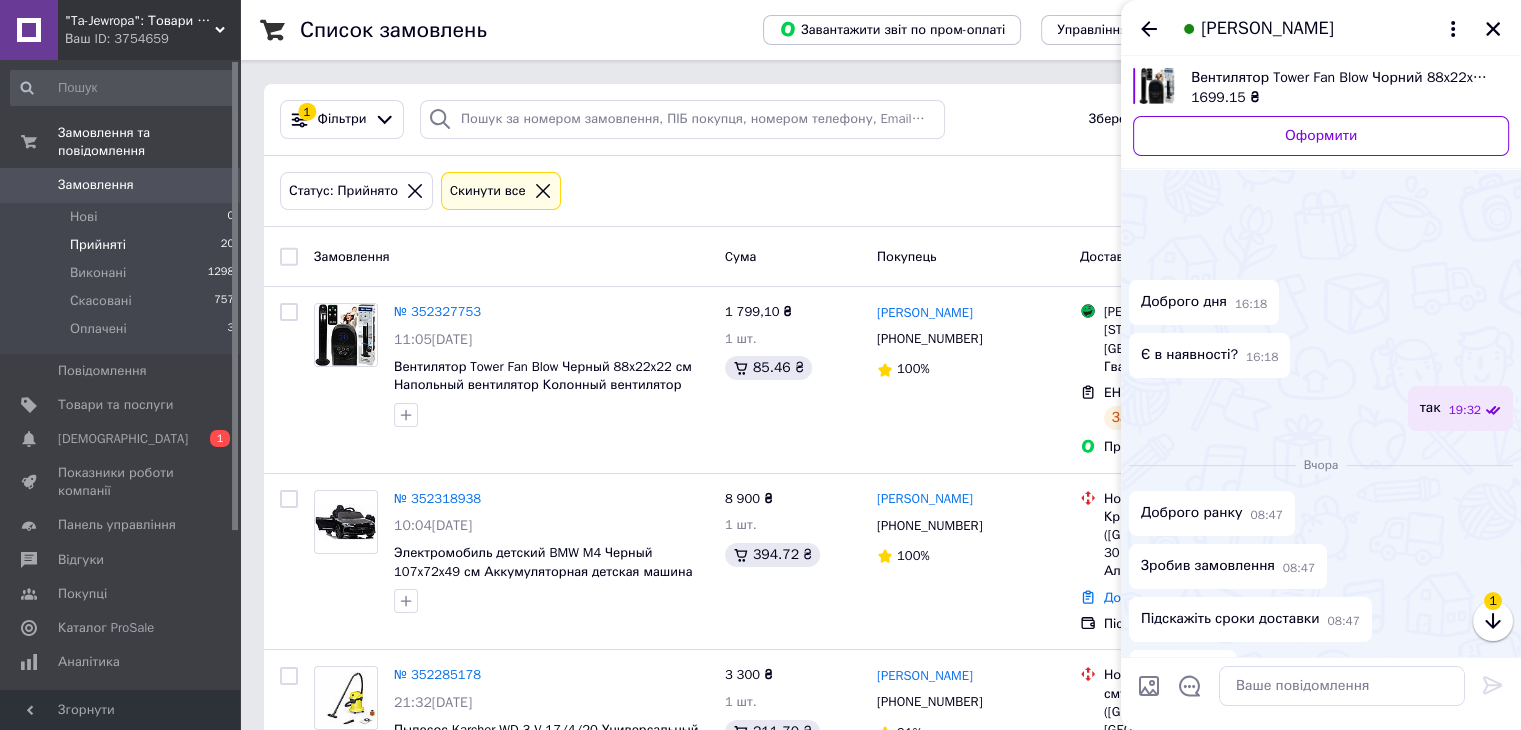 scroll, scrollTop: 1023, scrollLeft: 0, axis: vertical 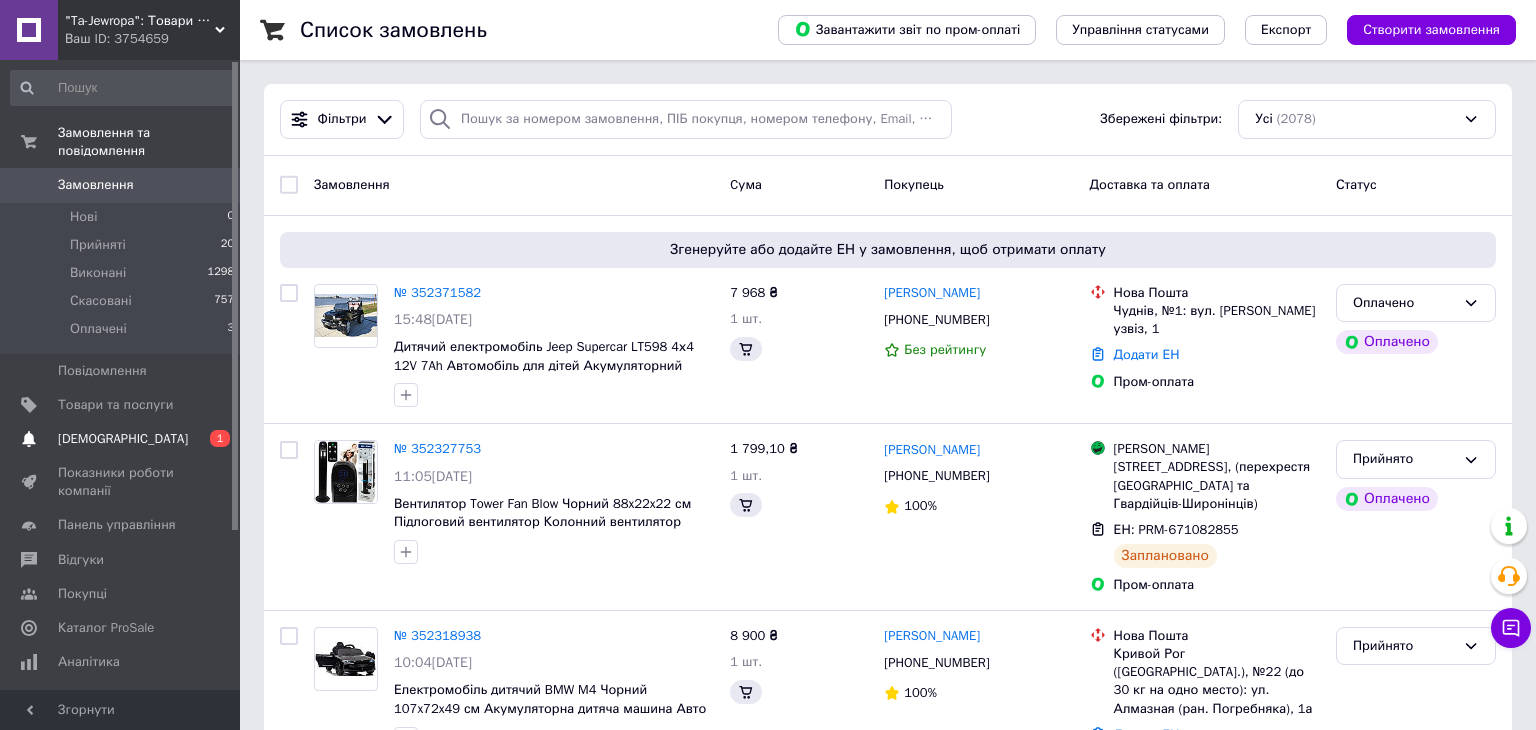 click on "[DEMOGRAPHIC_DATA]" at bounding box center [123, 439] 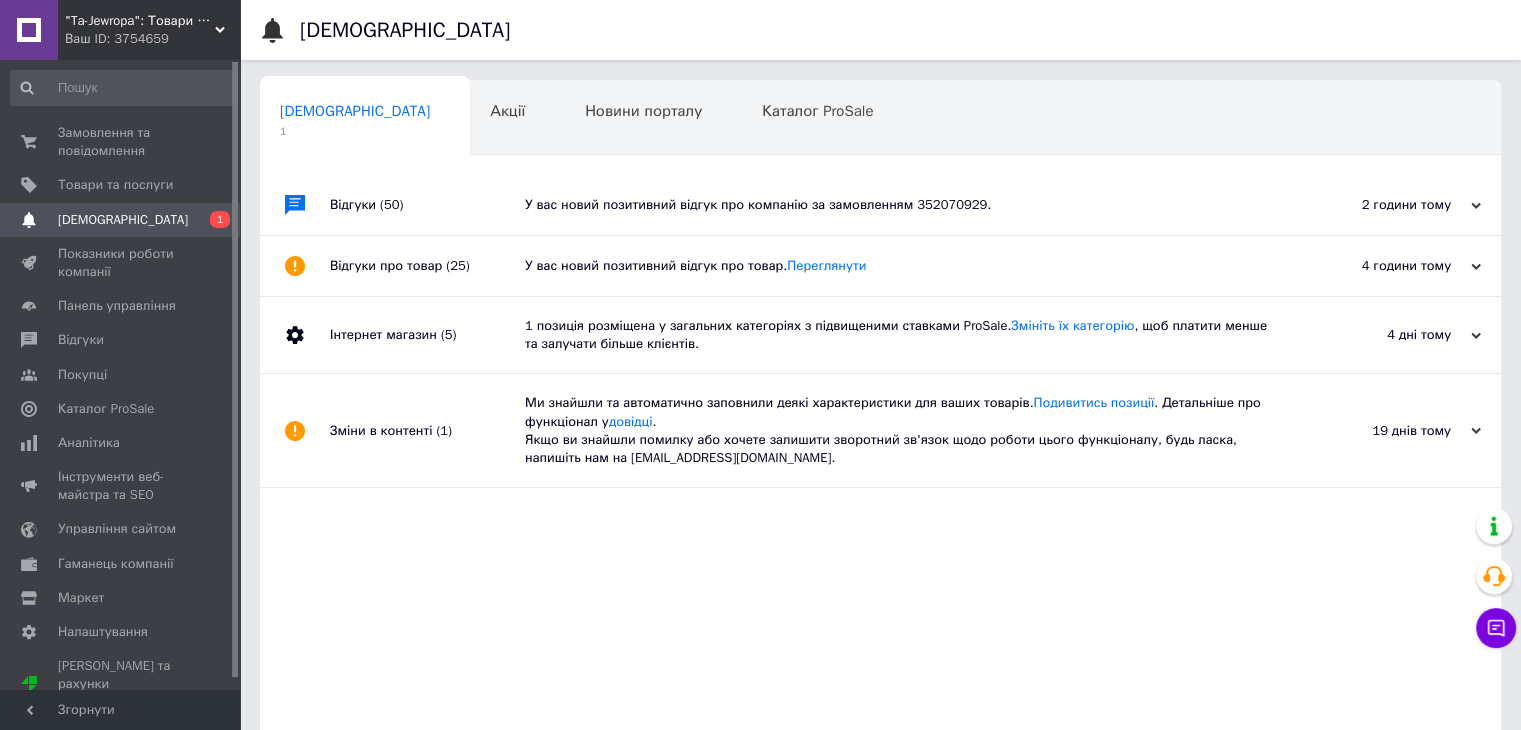 click on "Каталог ProSale" at bounding box center (123, 409) 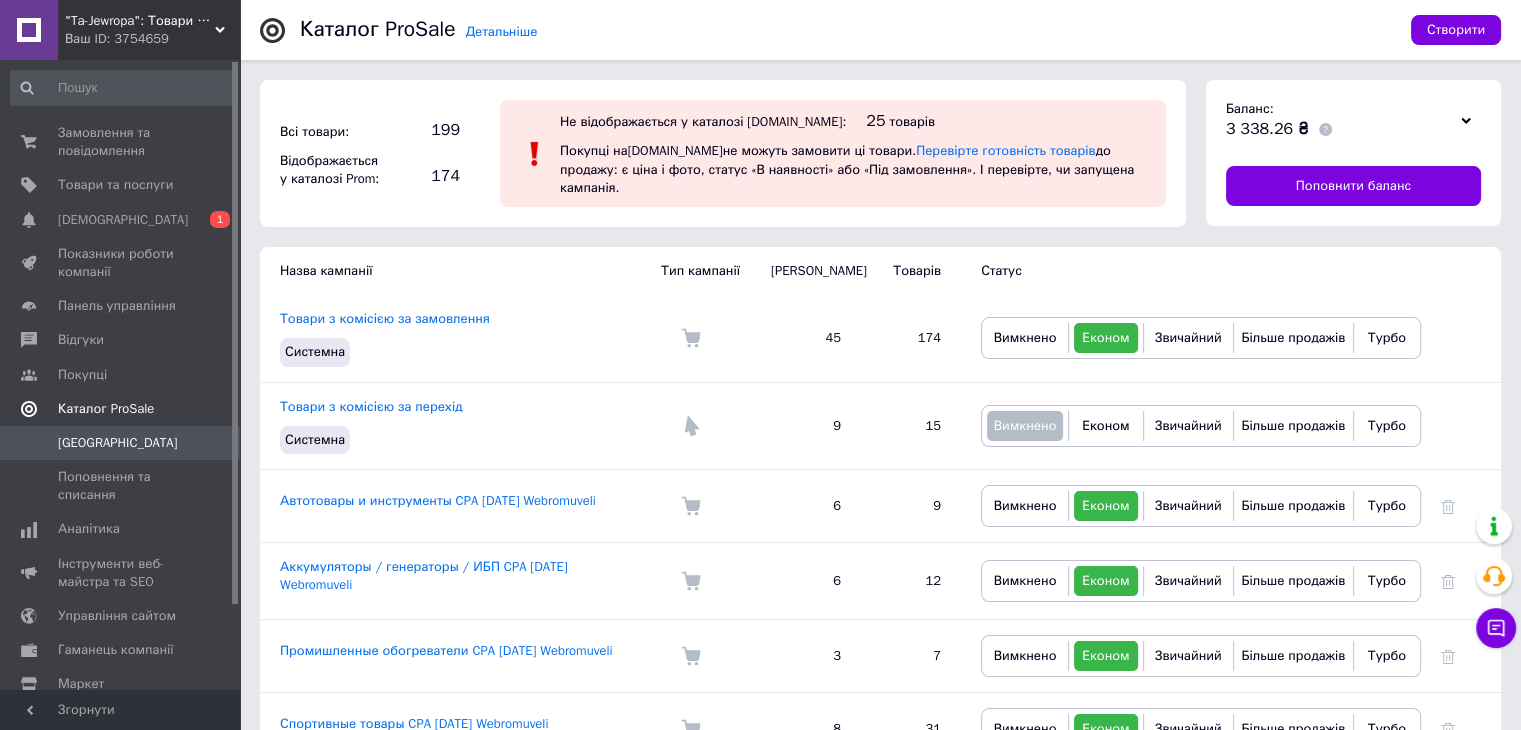 click on "Каталог ProSale" at bounding box center (106, 409) 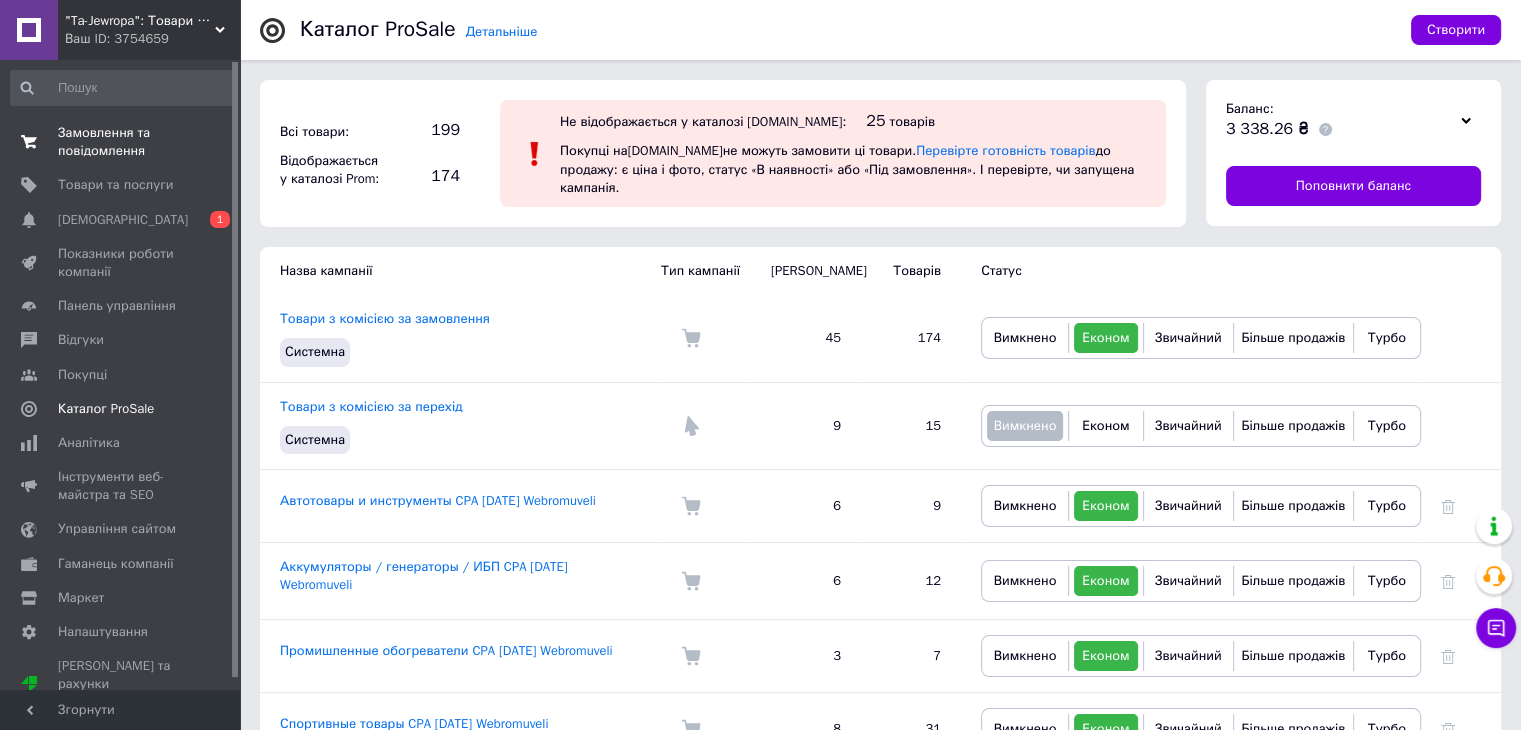 click on "Замовлення та повідомлення" at bounding box center [121, 142] 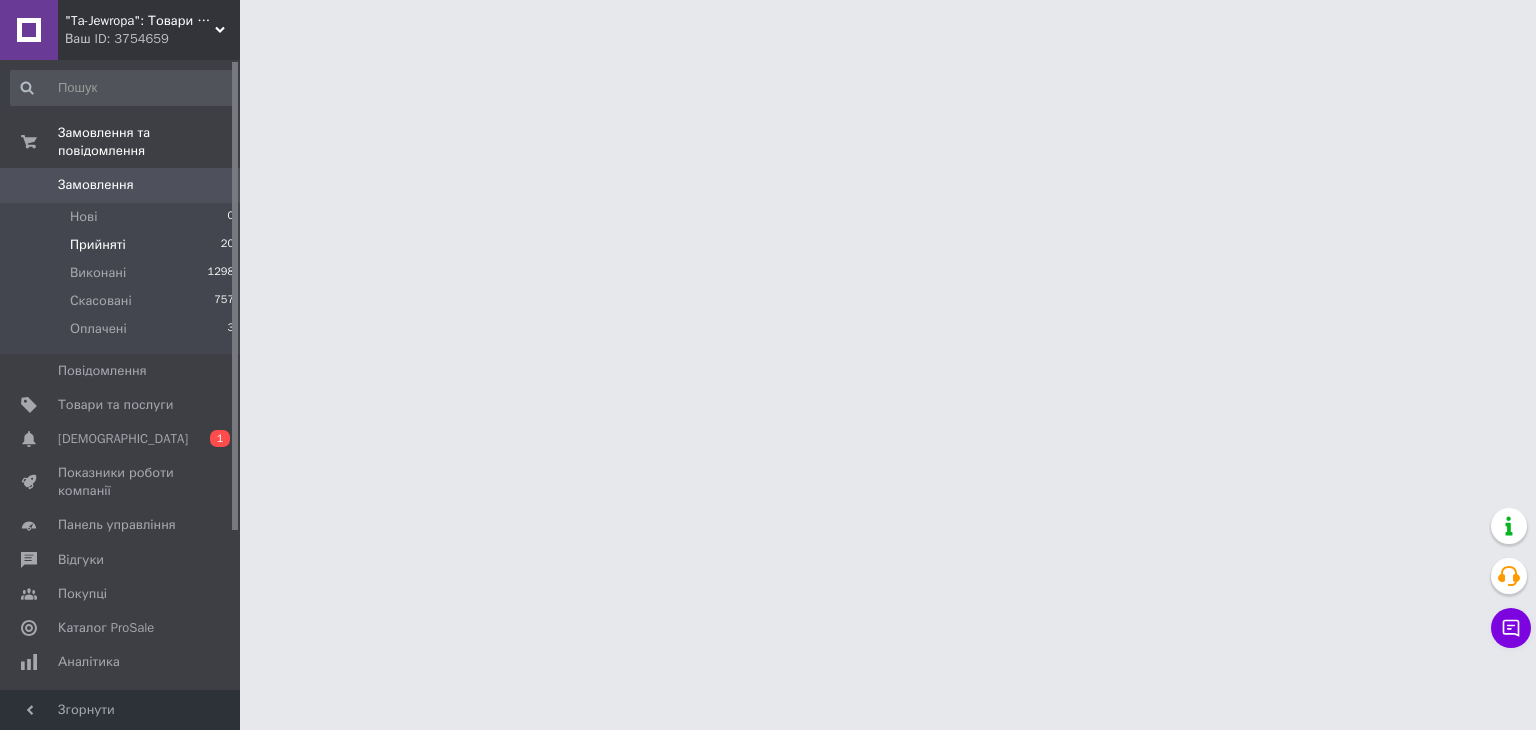 click on "Прийняті" at bounding box center (98, 245) 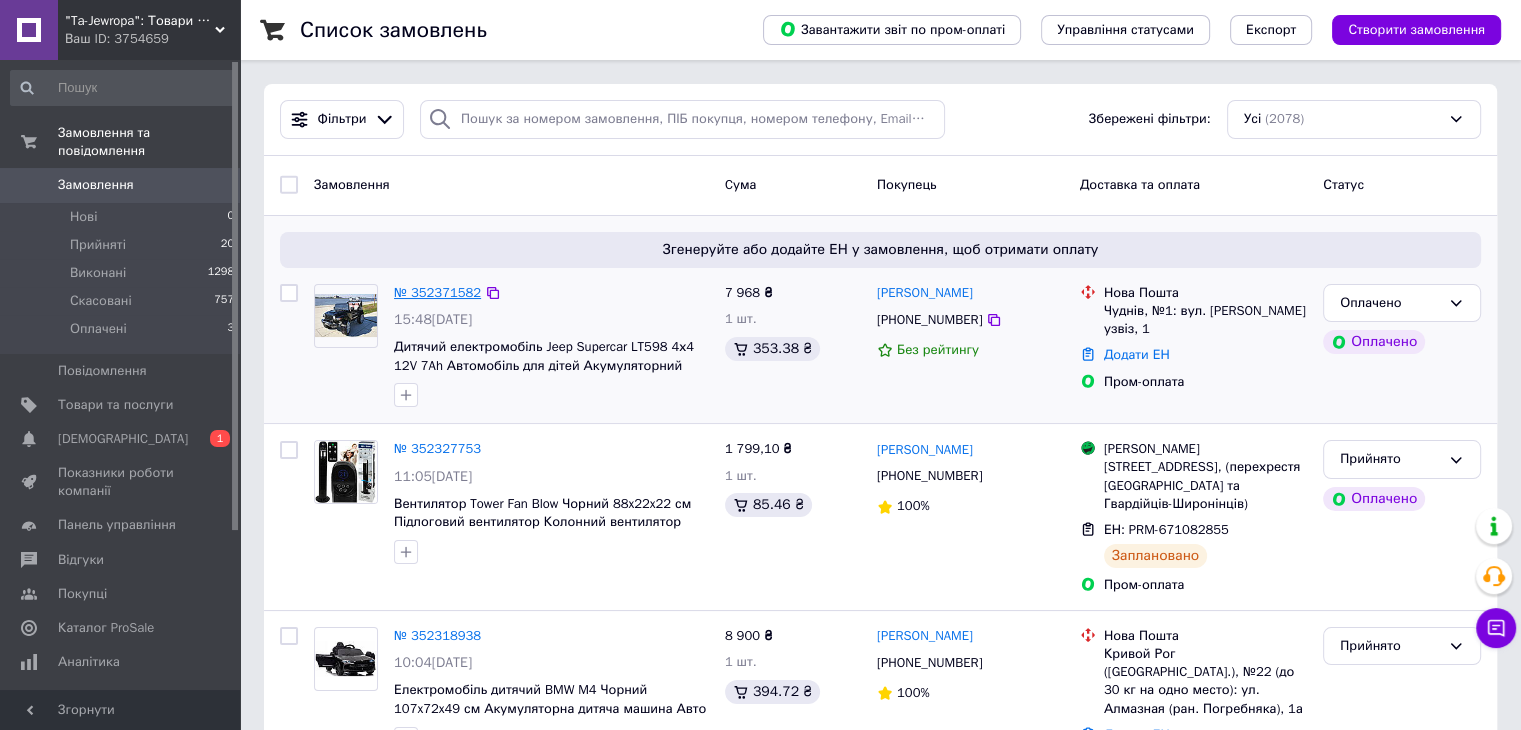 click on "№ 352371582" at bounding box center [437, 292] 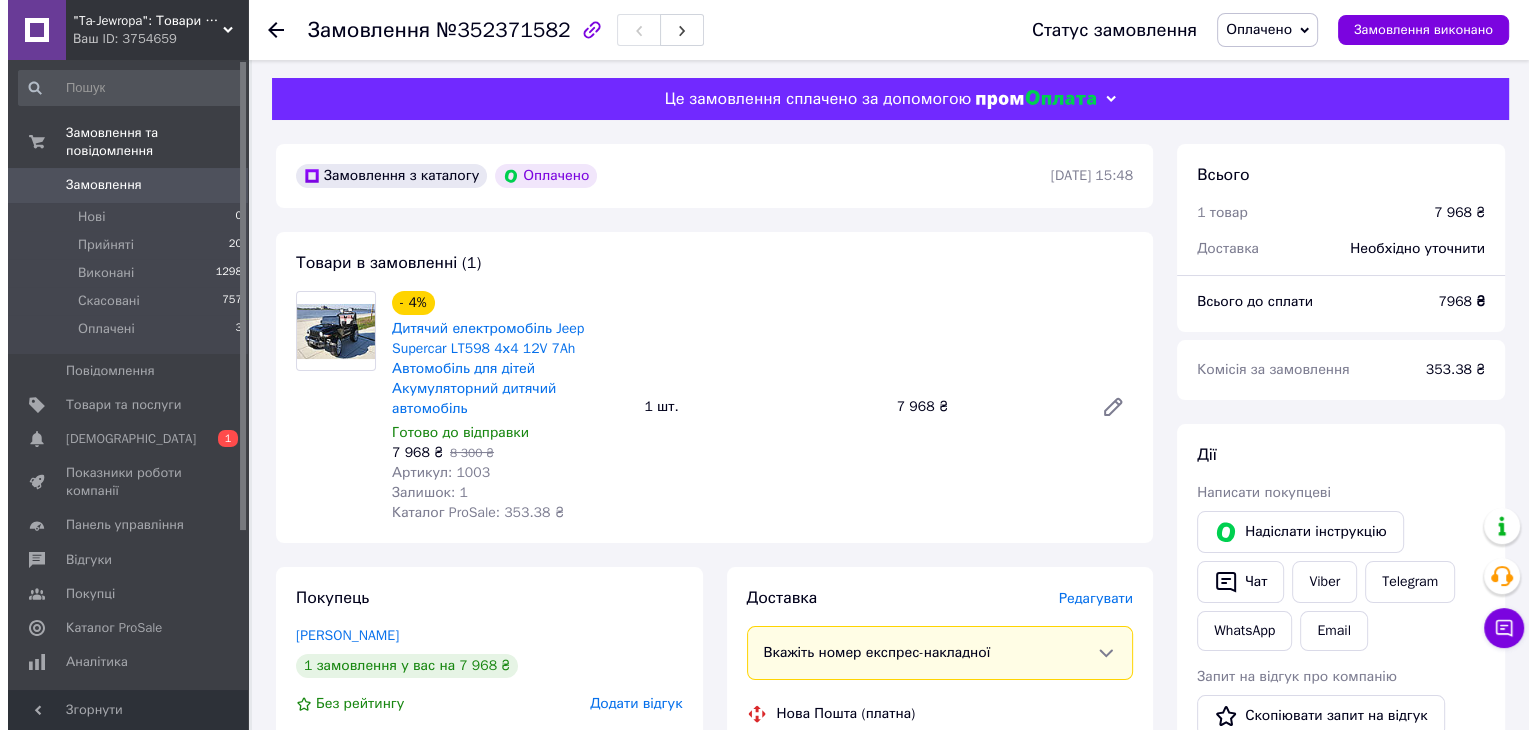 scroll, scrollTop: 0, scrollLeft: 0, axis: both 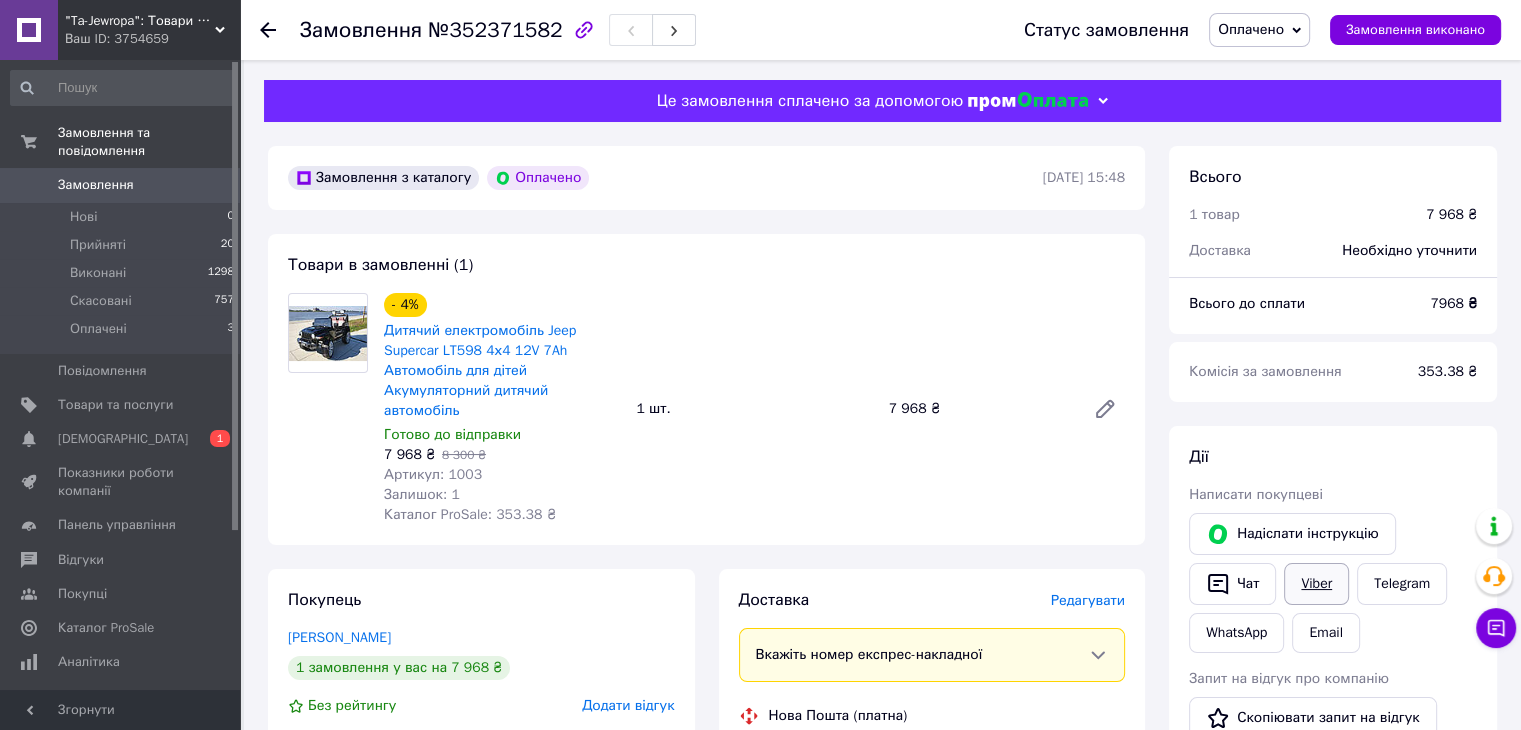click on "Viber" at bounding box center (1316, 584) 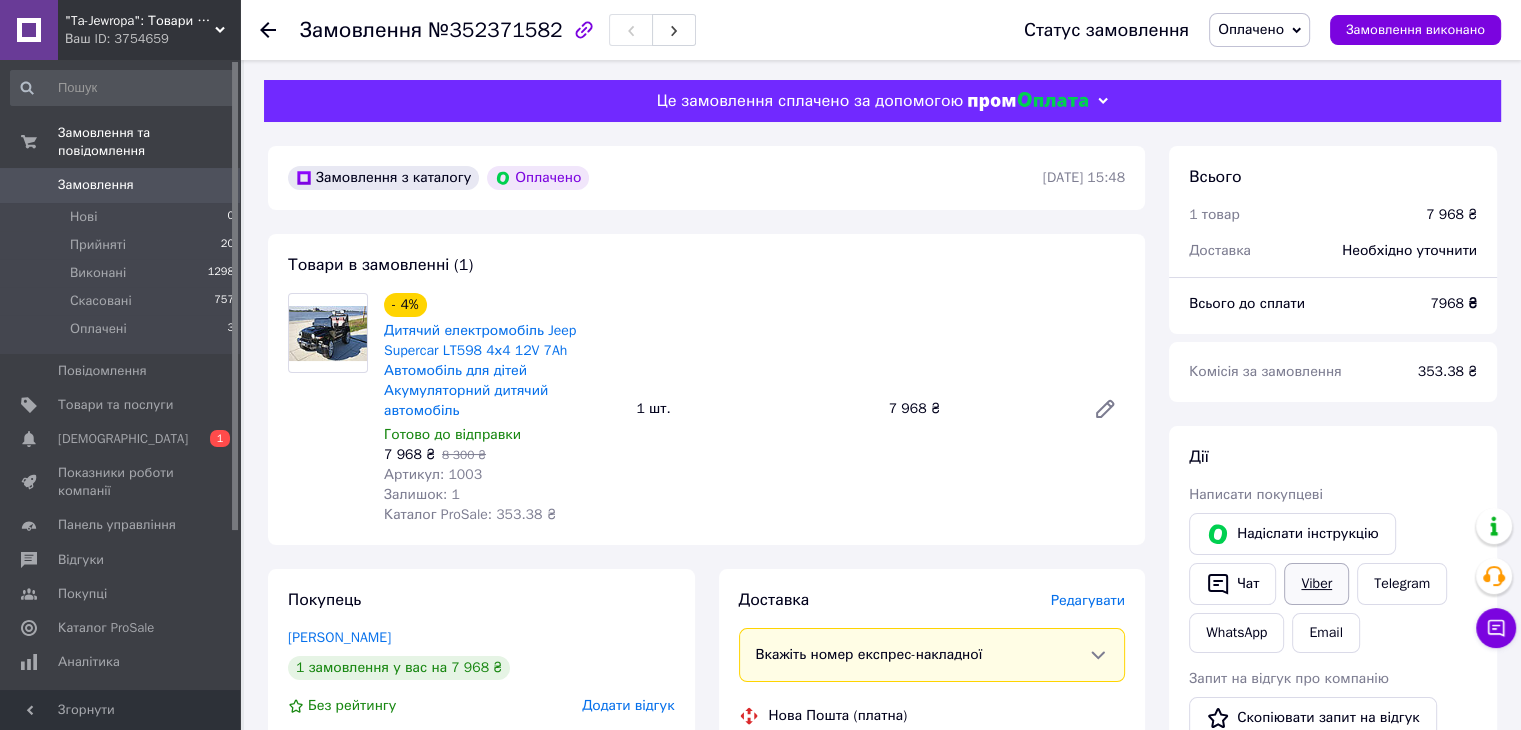 click on "Viber" at bounding box center (1316, 584) 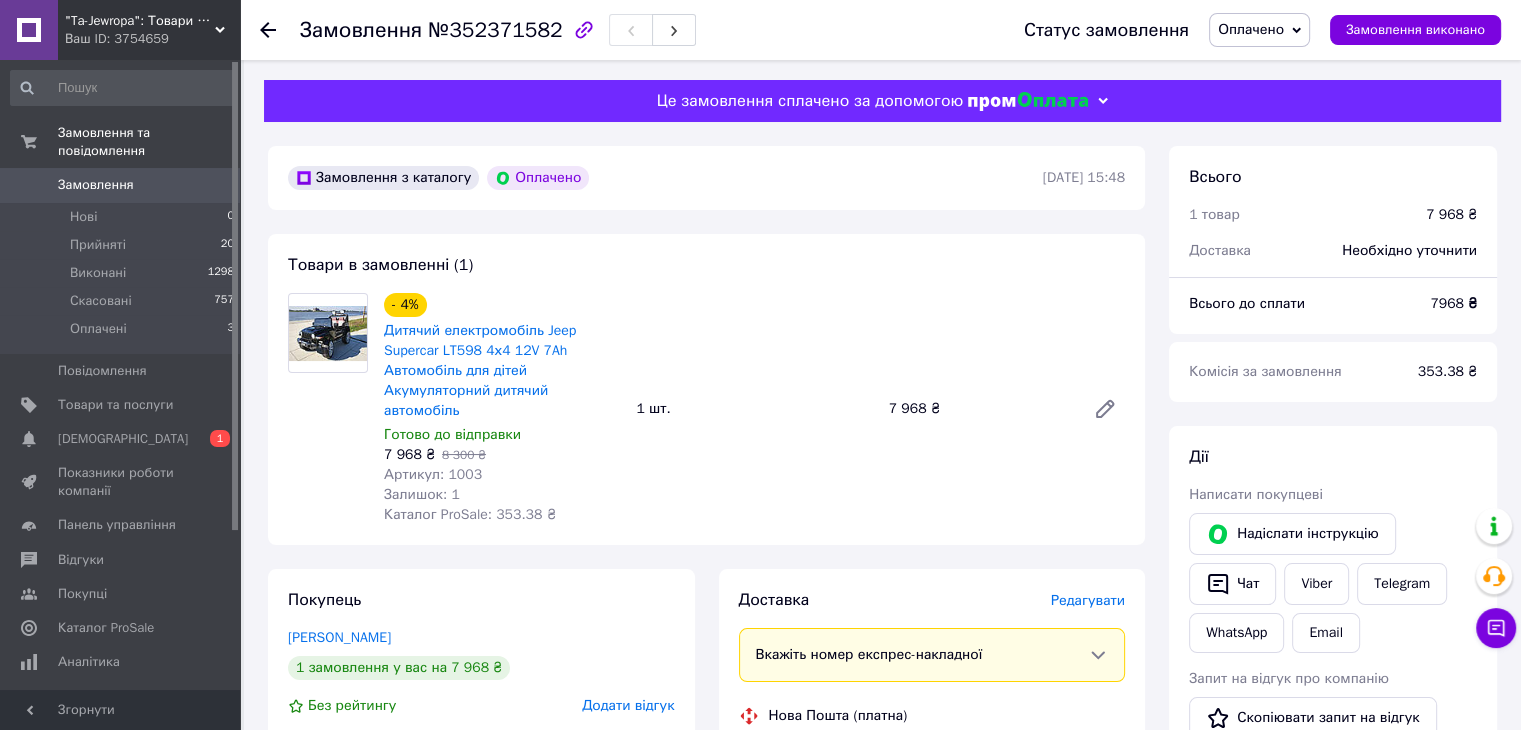 click on "Оплачено" at bounding box center (1251, 29) 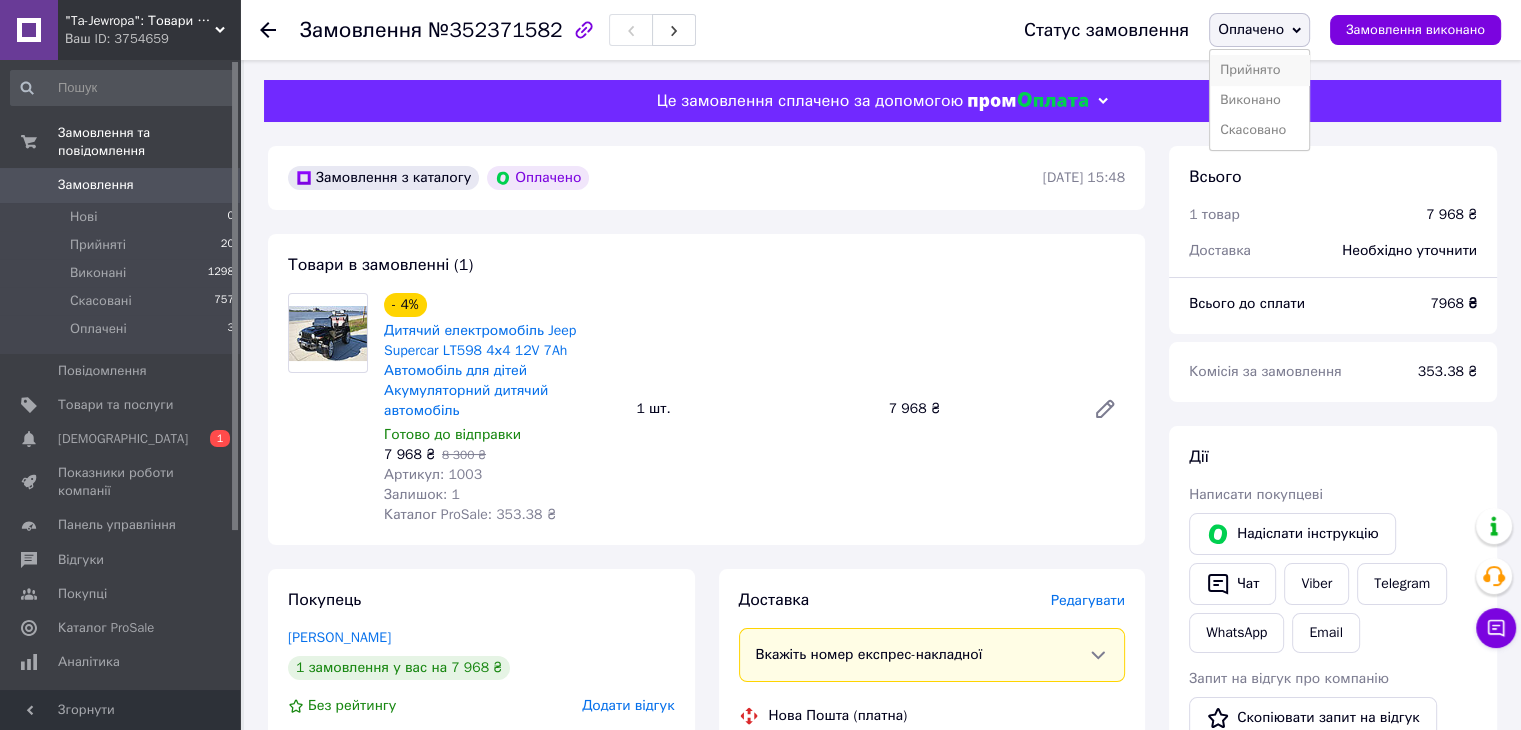 click on "Прийнято" at bounding box center (1259, 70) 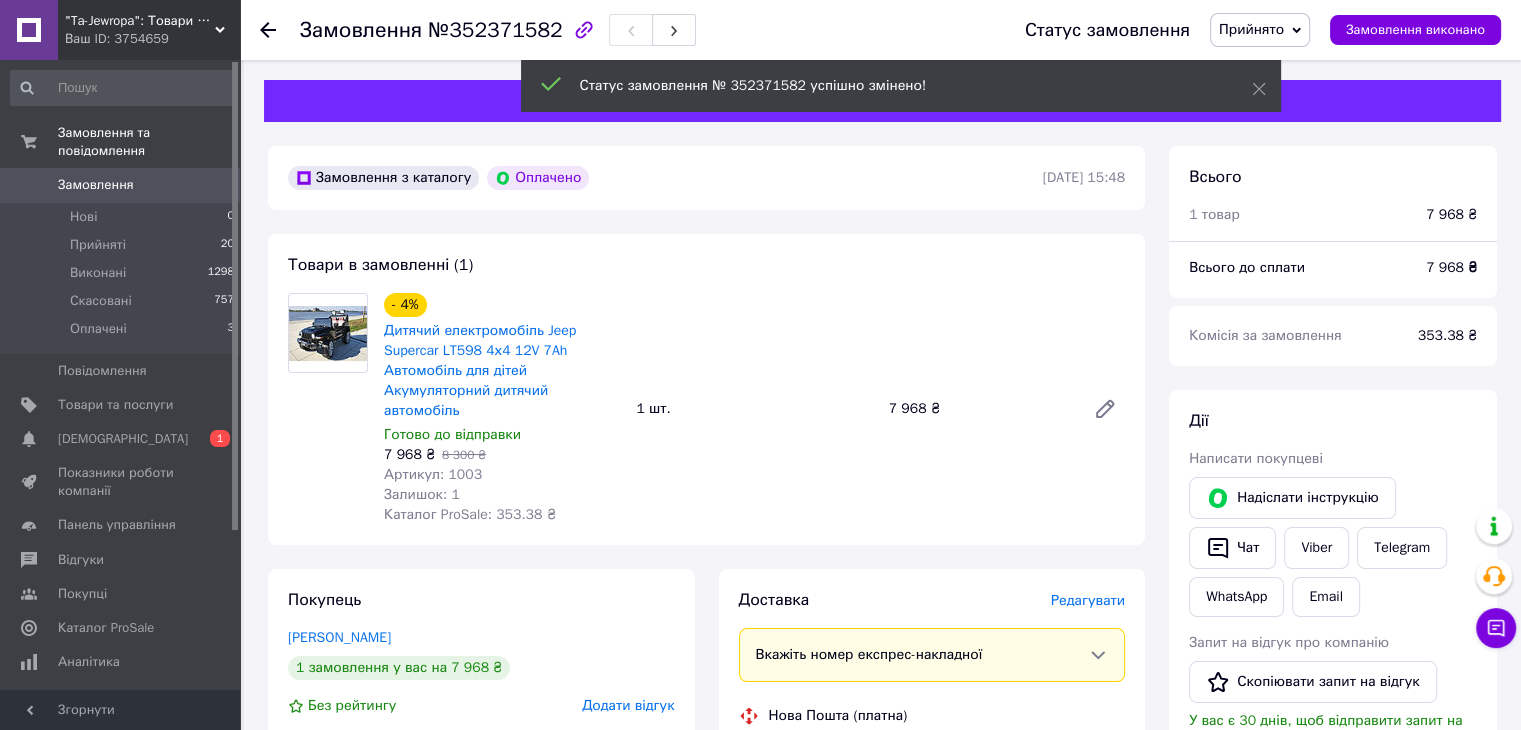 click on "Редагувати" at bounding box center (1088, 600) 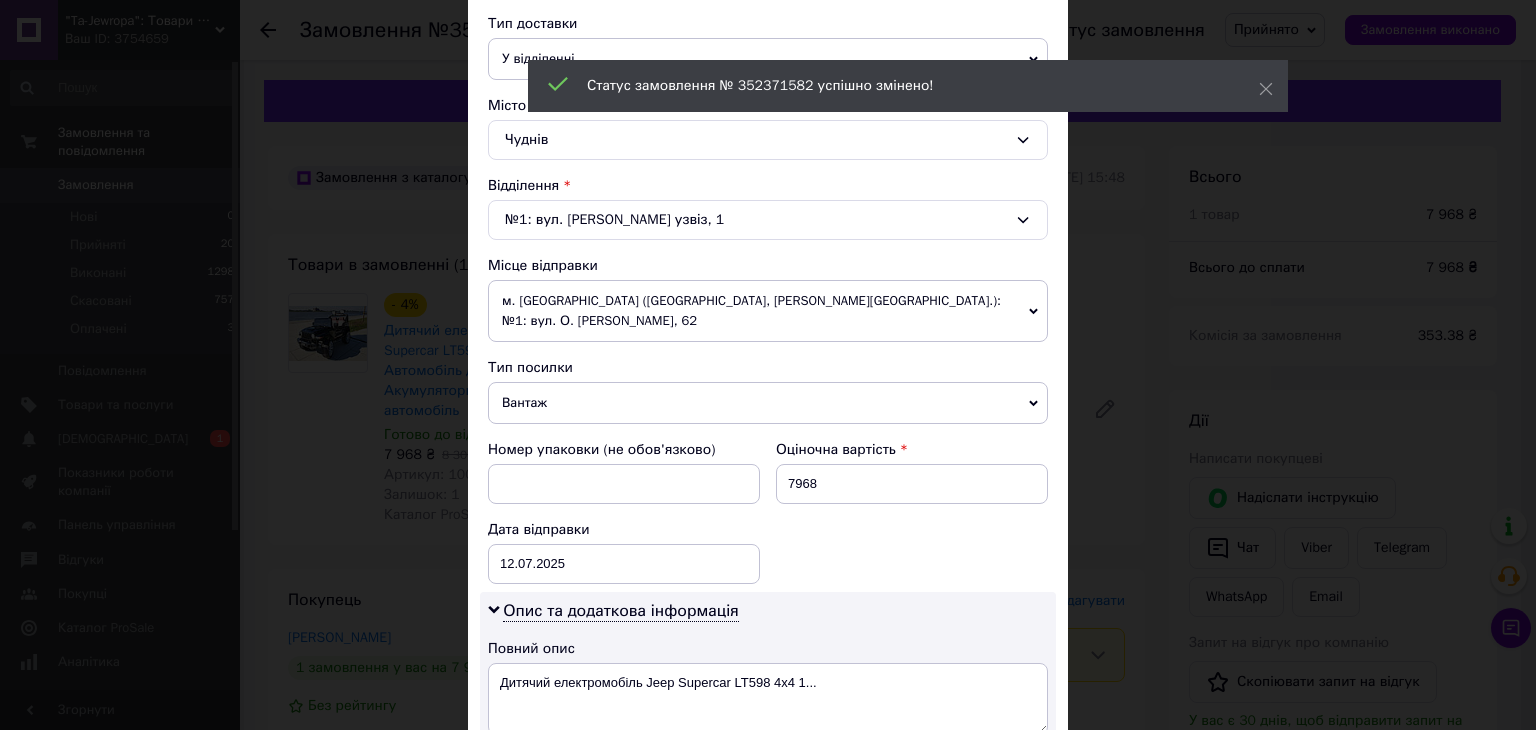 scroll, scrollTop: 600, scrollLeft: 0, axis: vertical 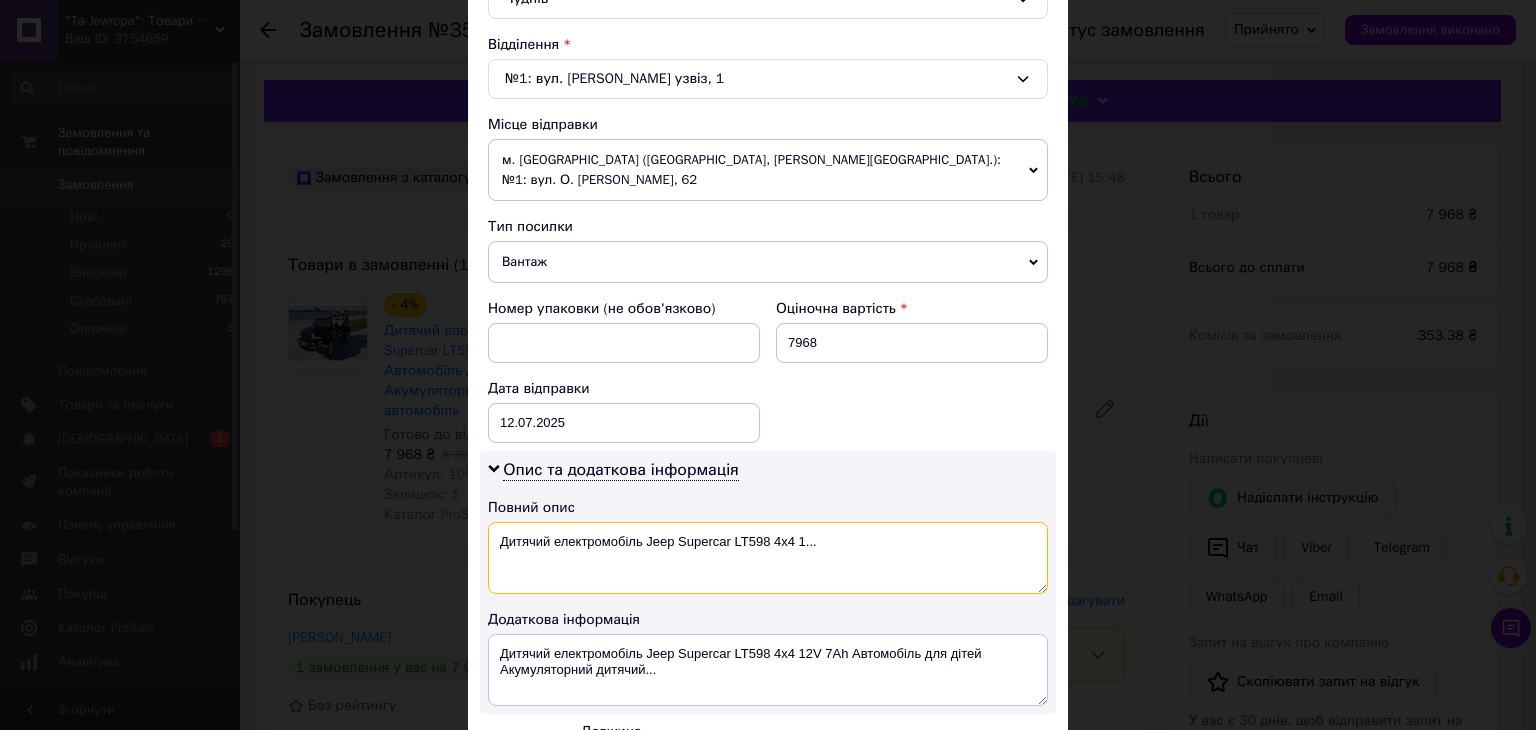 click on "Дитячий електромобіль Jeep Supercar LT598 4х4 1..." at bounding box center [768, 558] 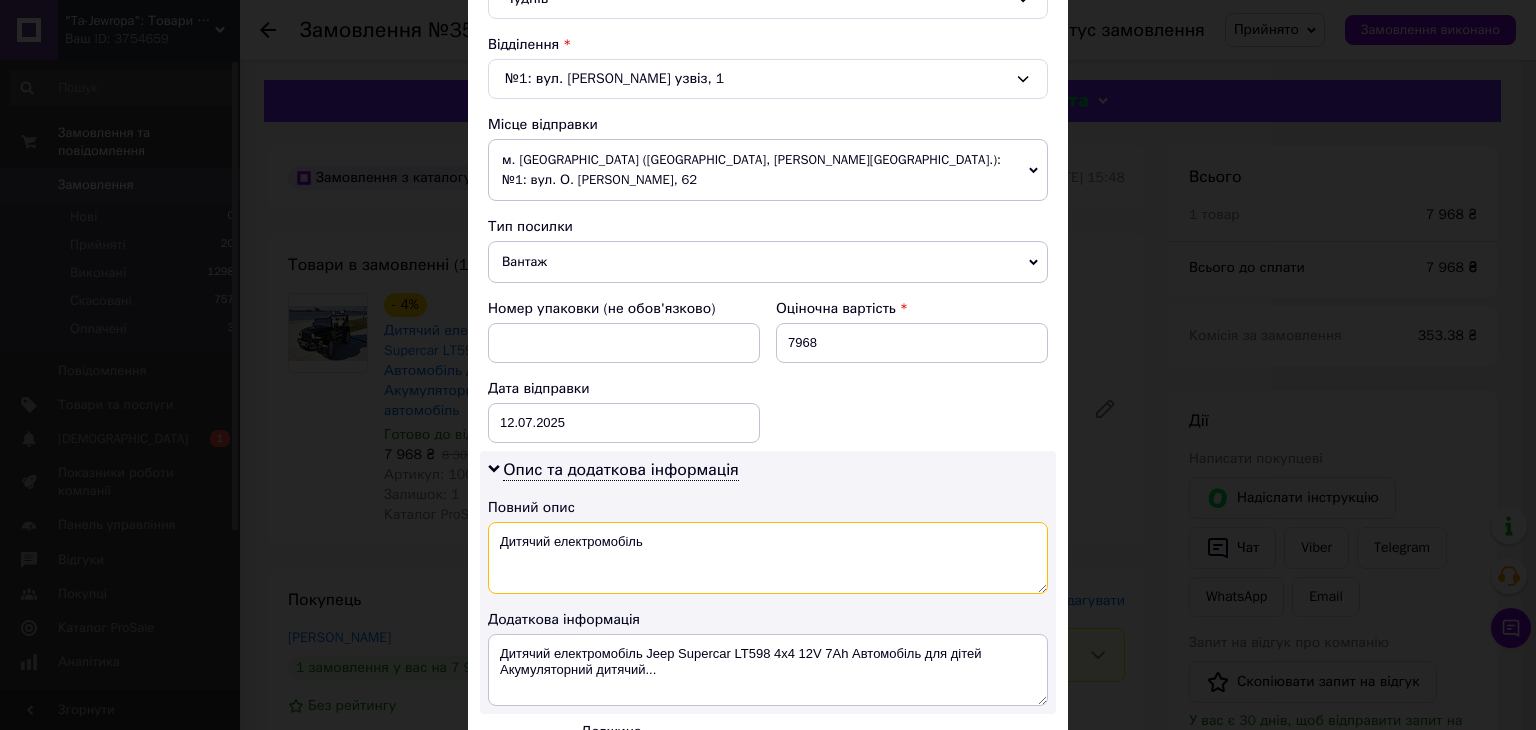 type on "Дитячий електромобіль" 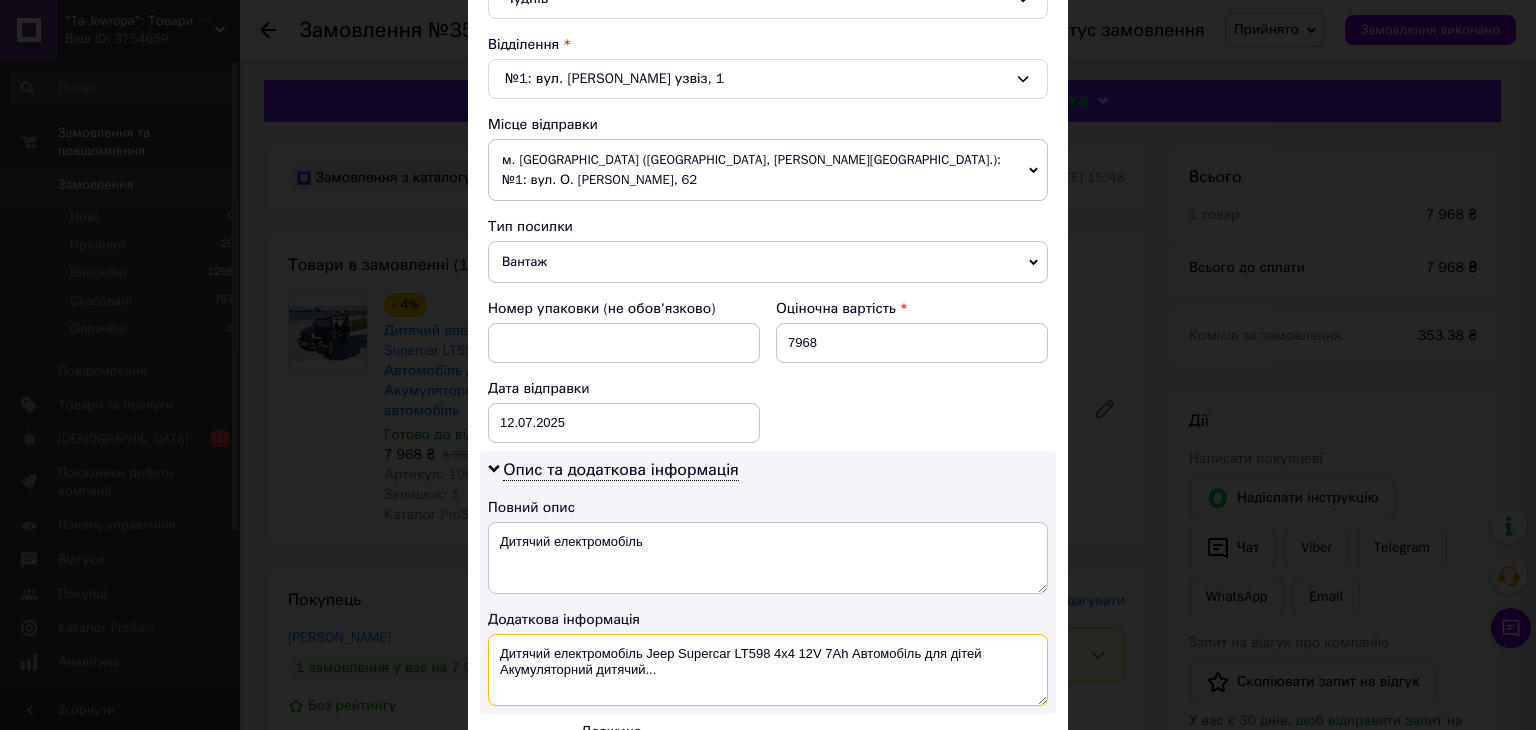 click on "Дитячий електромобіль Jeep Supercar LT598 4х4 12V 7Ah Автомобіль для дітей Акумуляторний дитячий..." at bounding box center (768, 670) 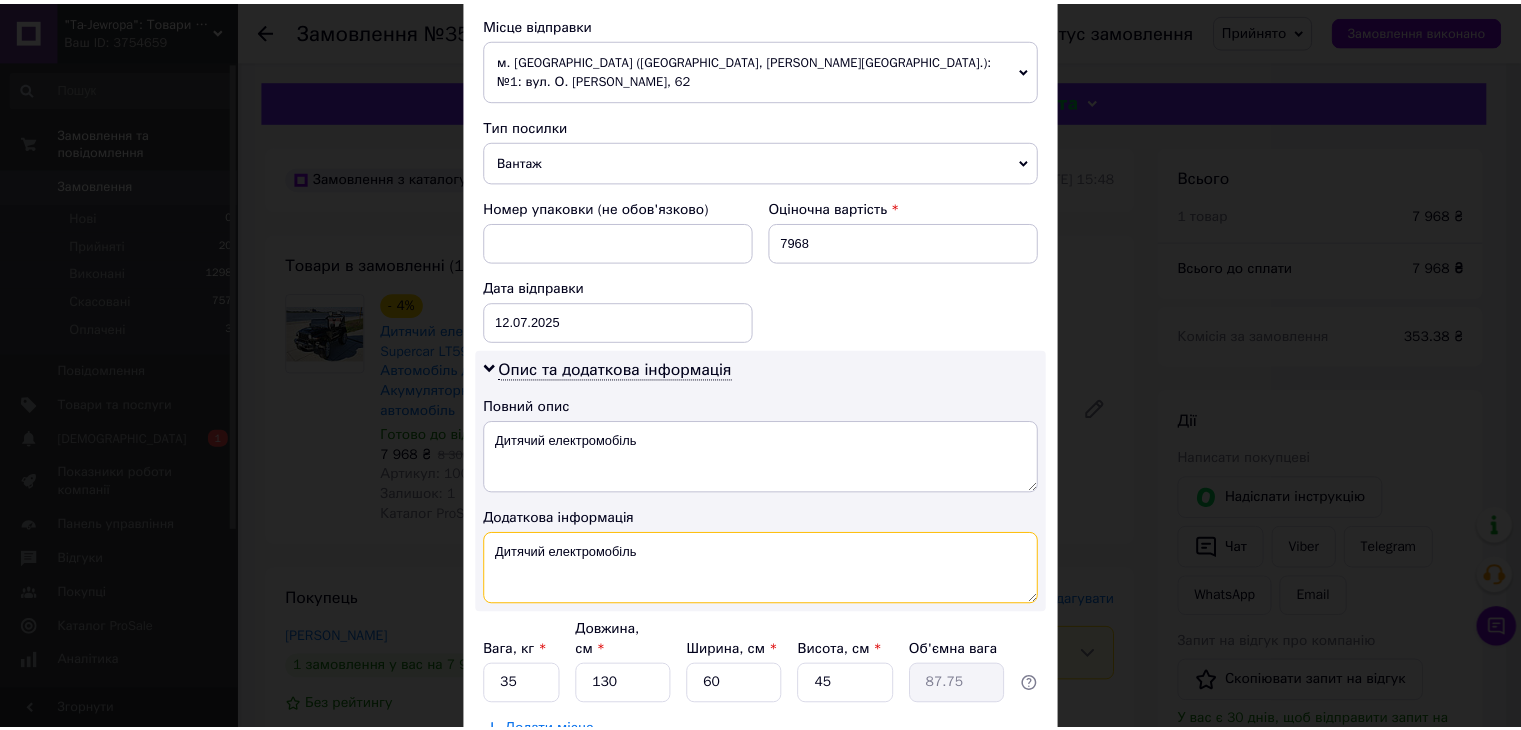 scroll, scrollTop: 816, scrollLeft: 0, axis: vertical 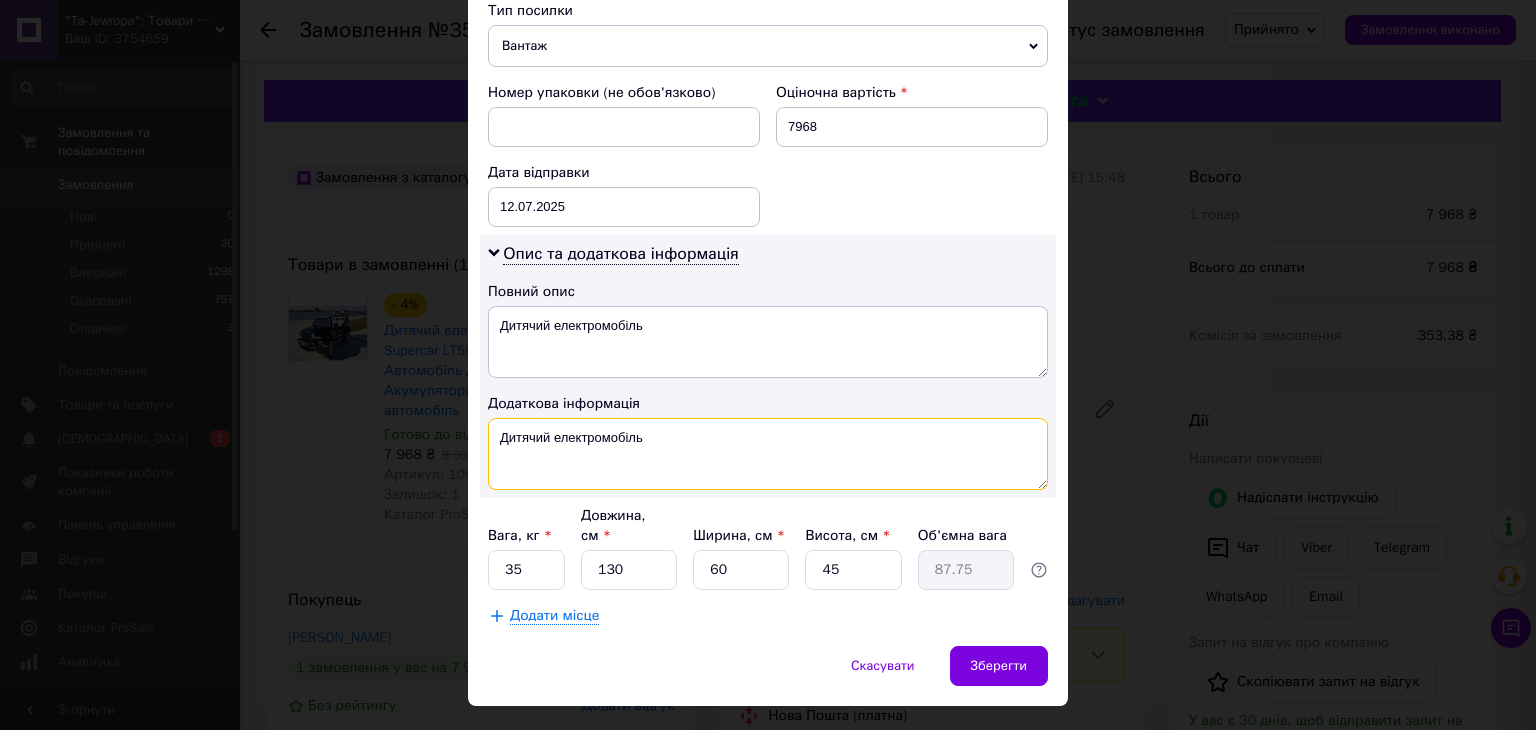 type on "Дитячий електромобіль" 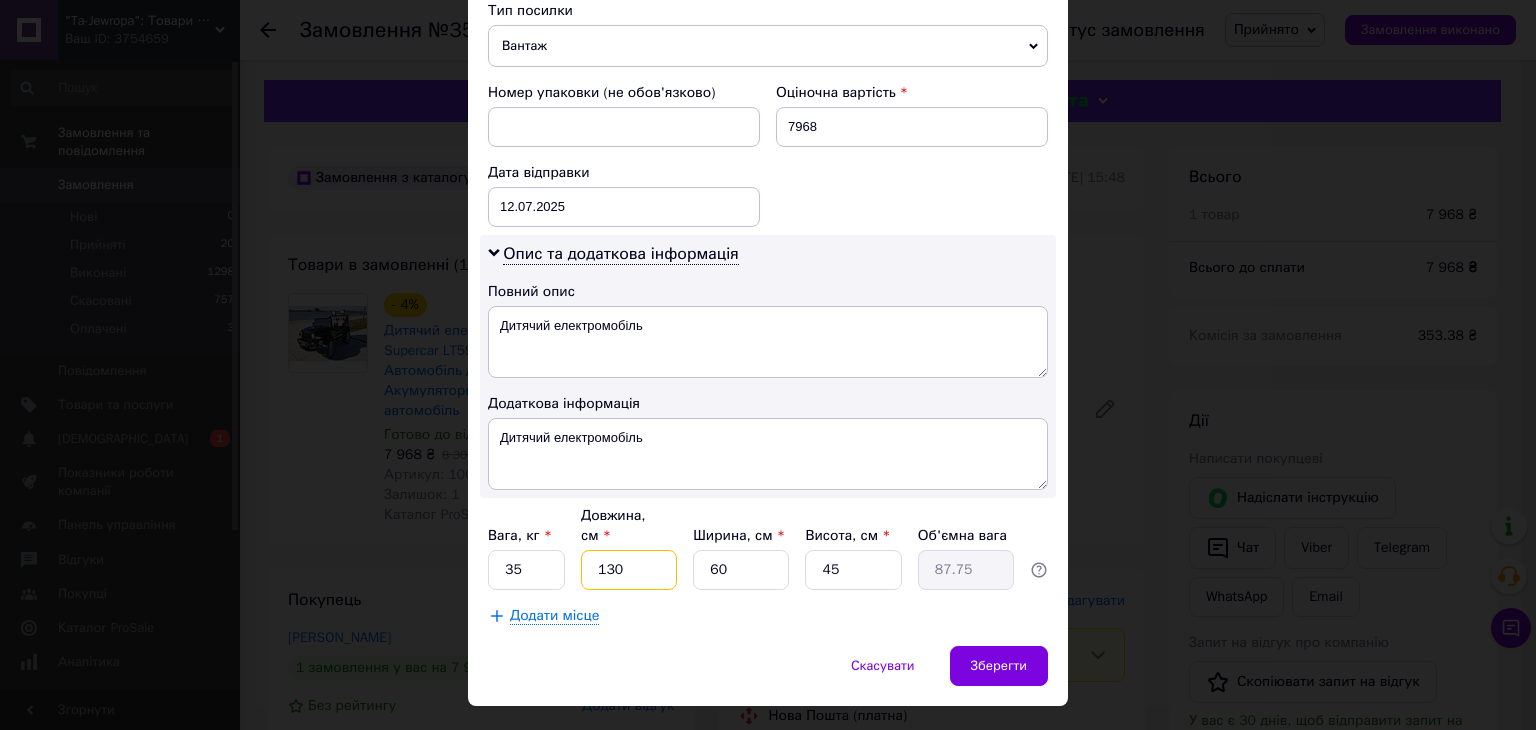 click on "130" at bounding box center (629, 570) 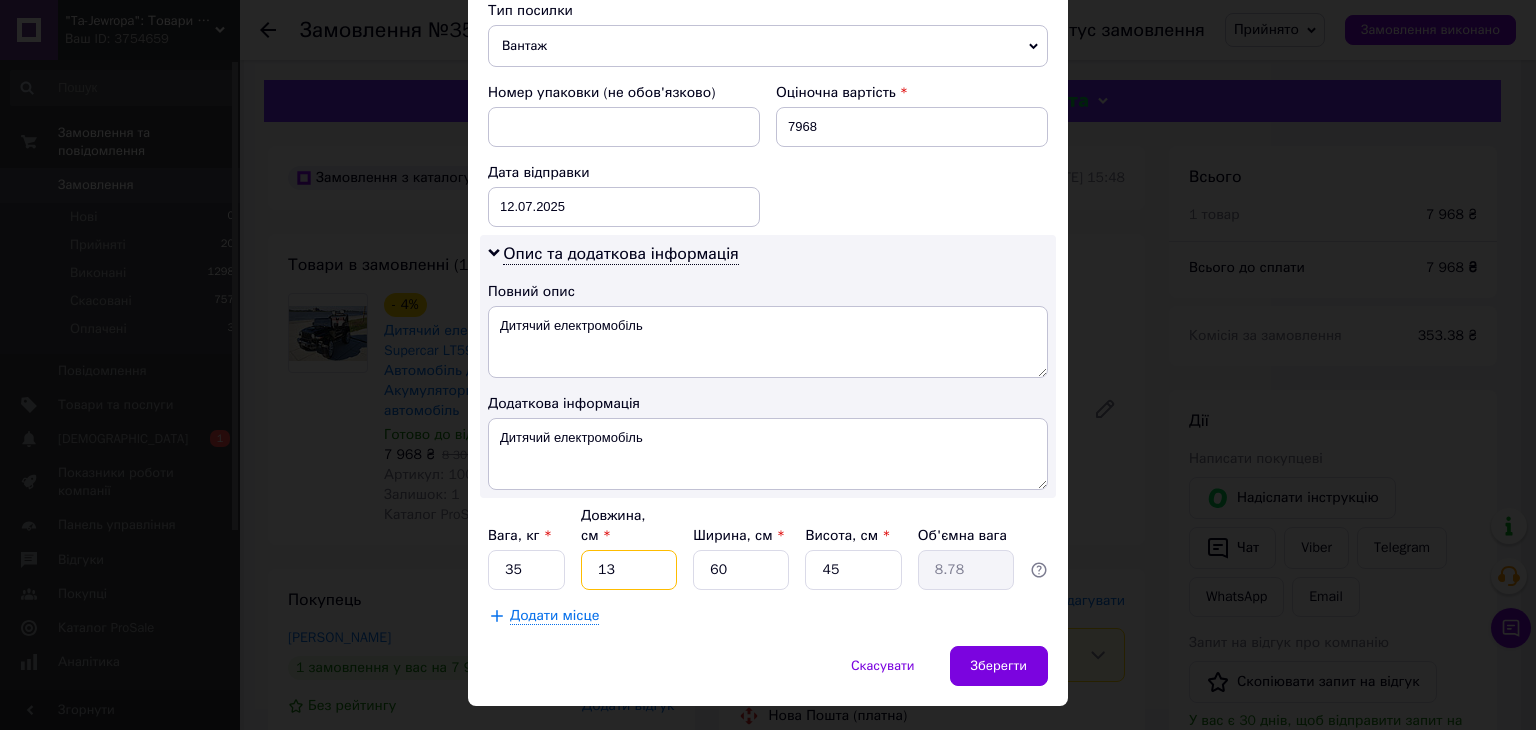type on "1" 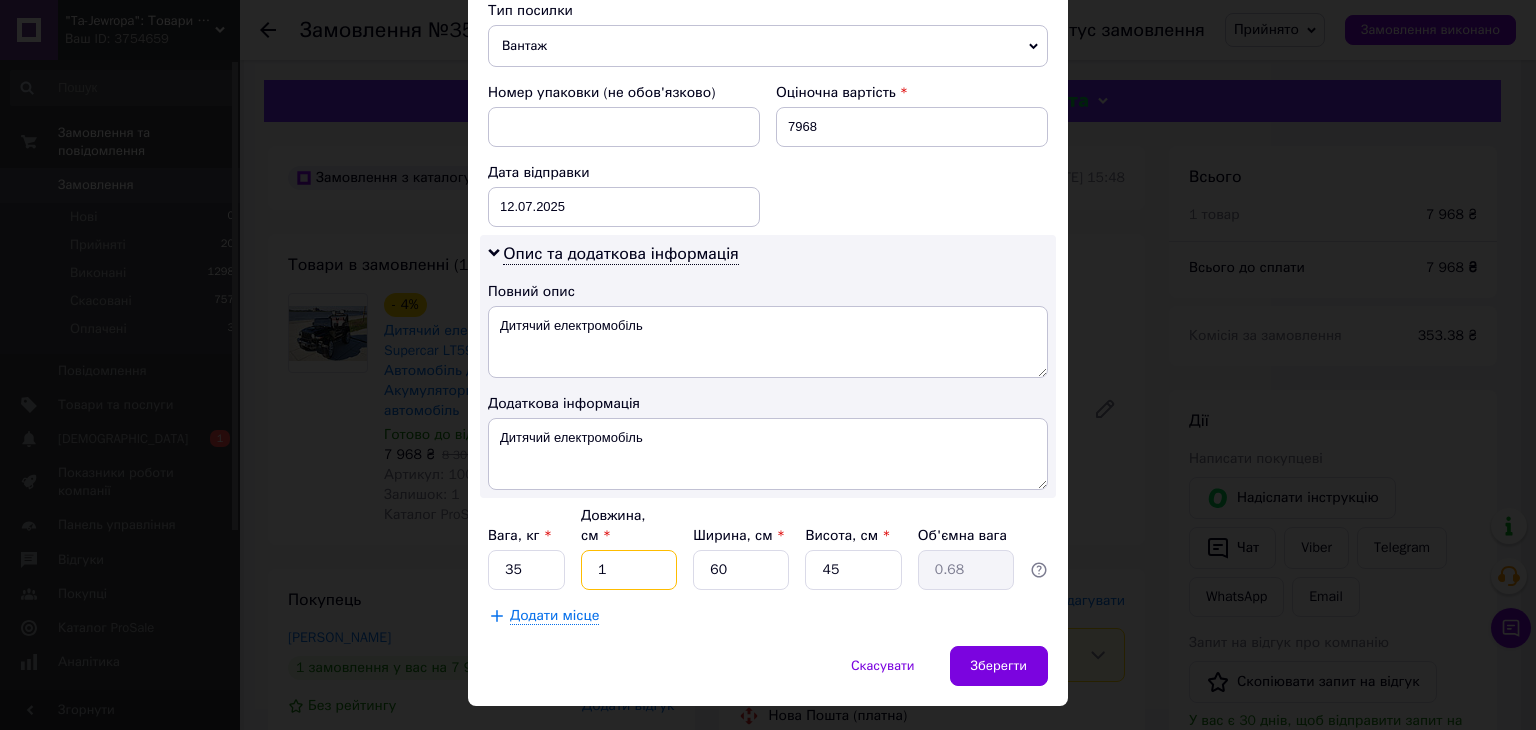 type on "11" 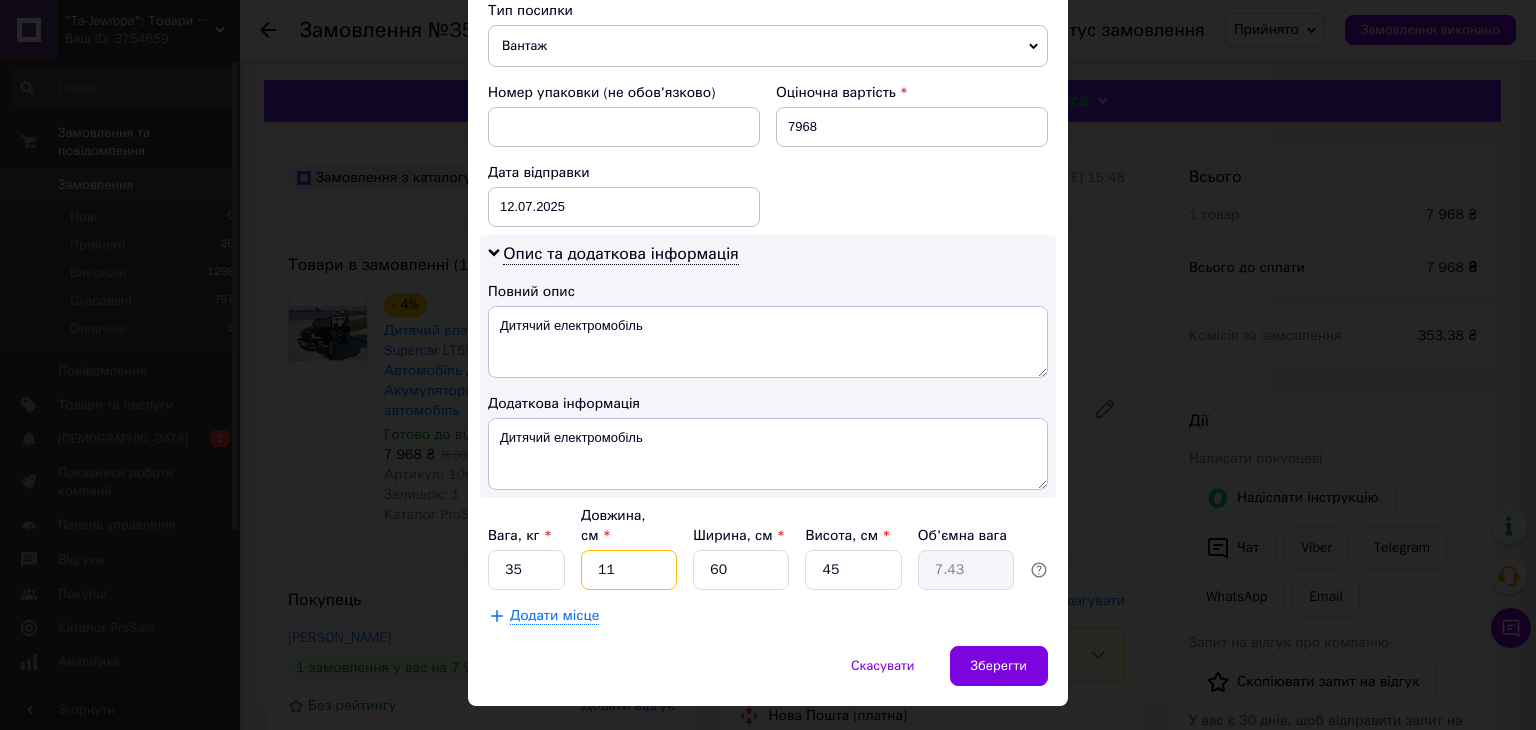 type on "110" 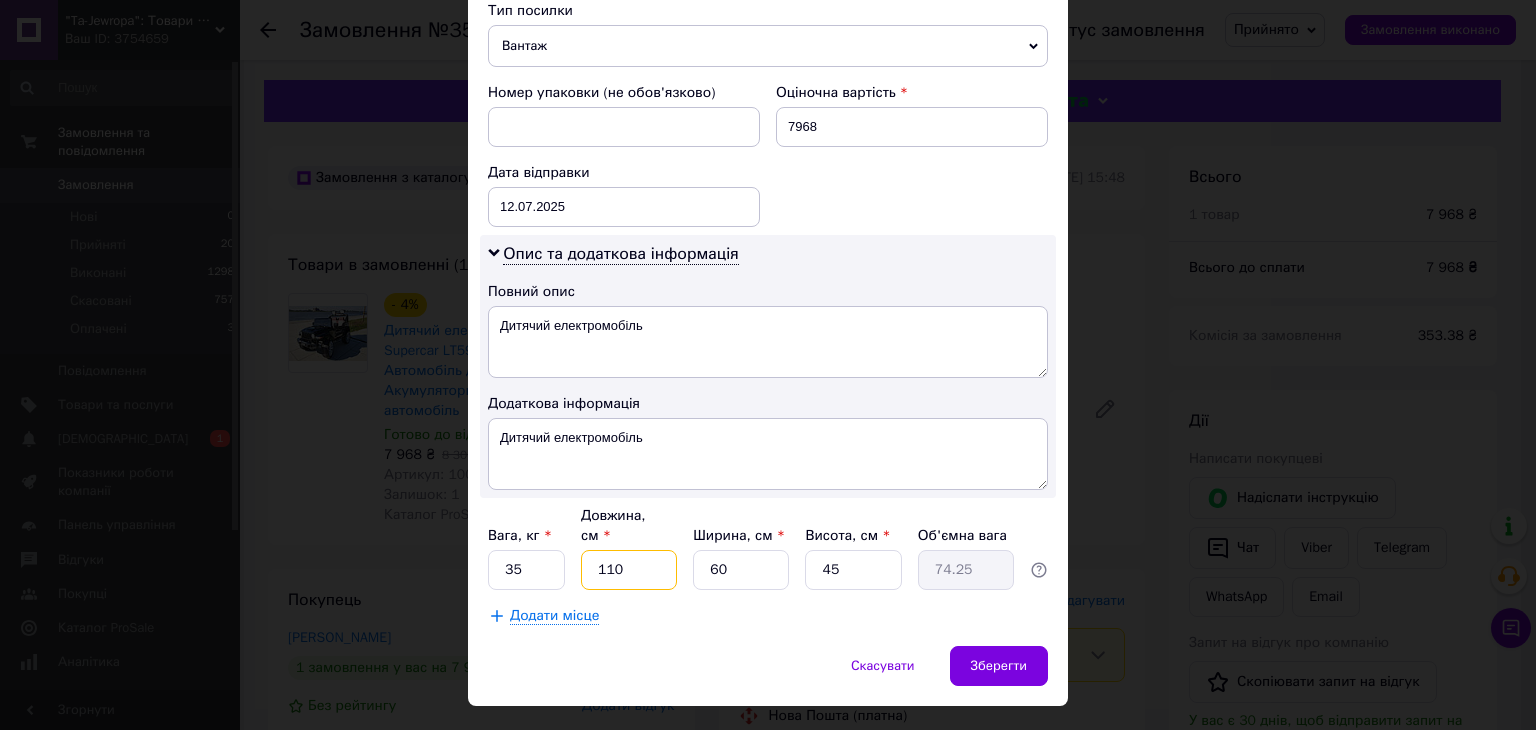 type on "110" 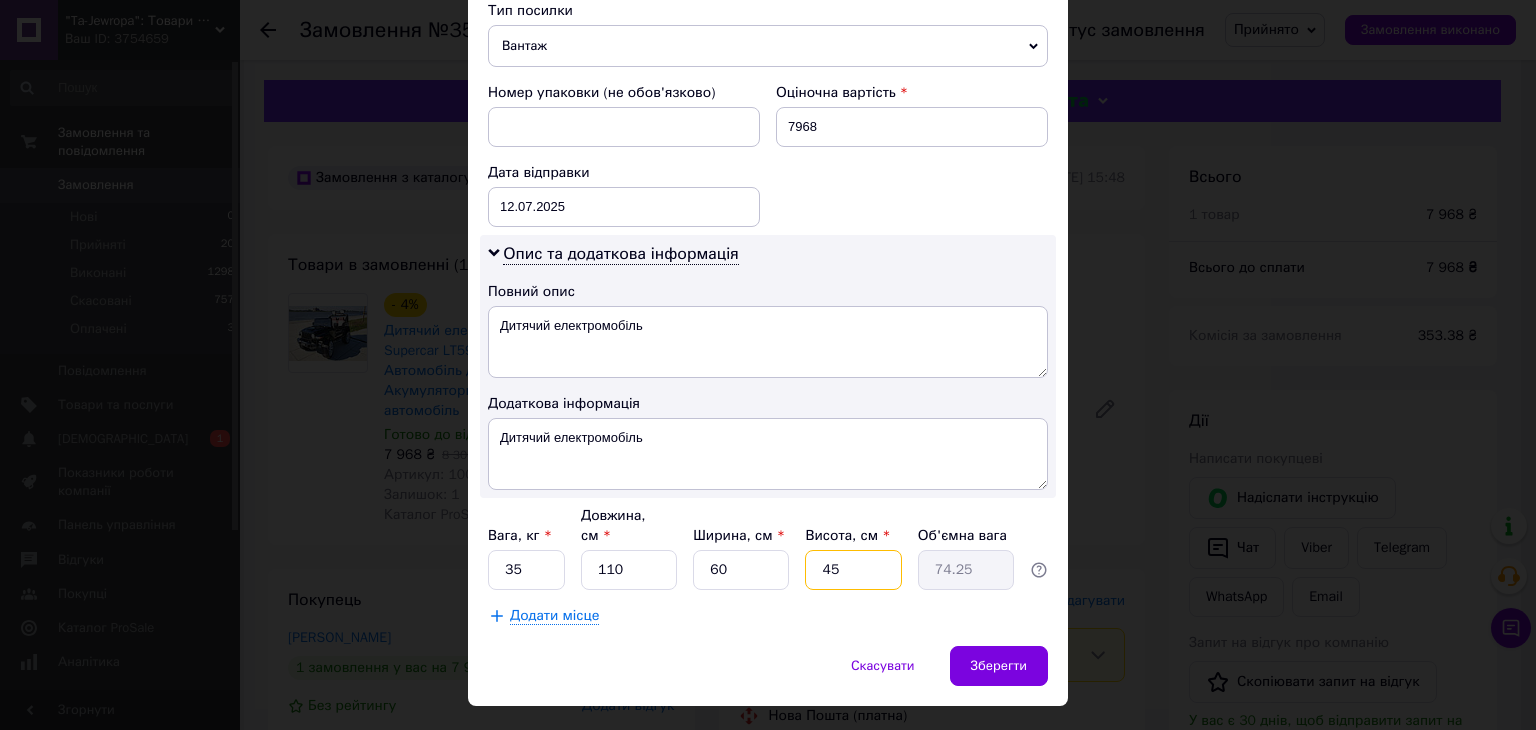 click on "45" at bounding box center [853, 570] 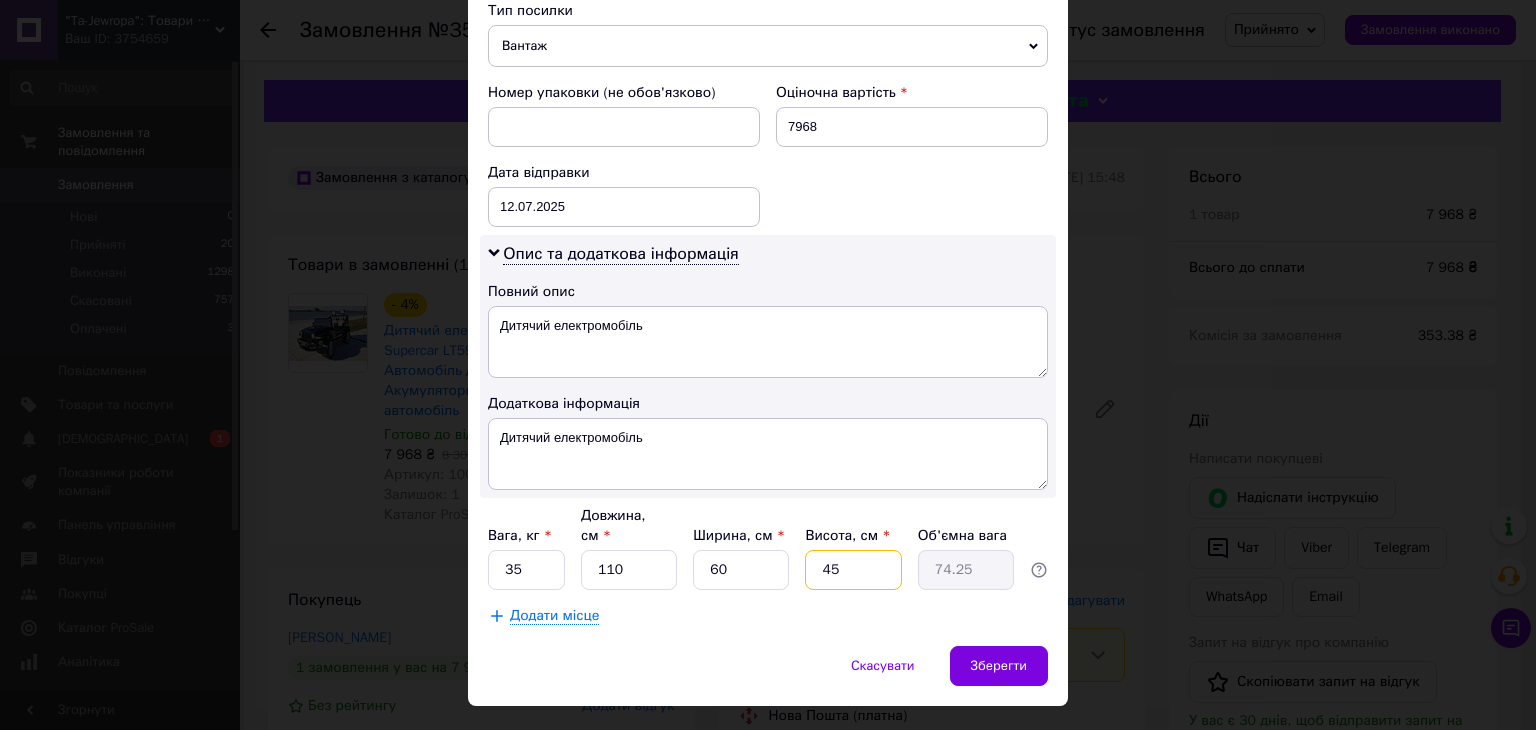 type on "4" 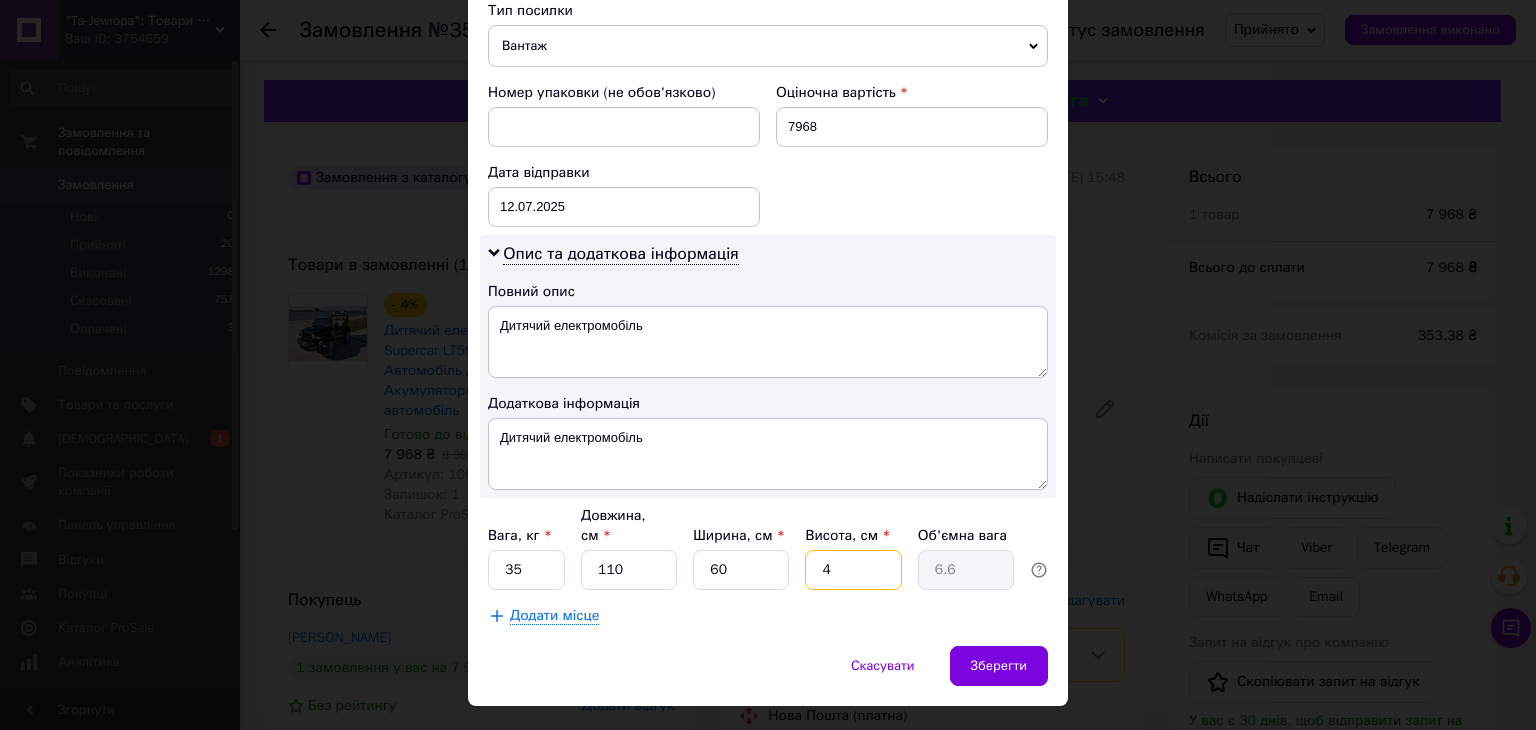 type on "40" 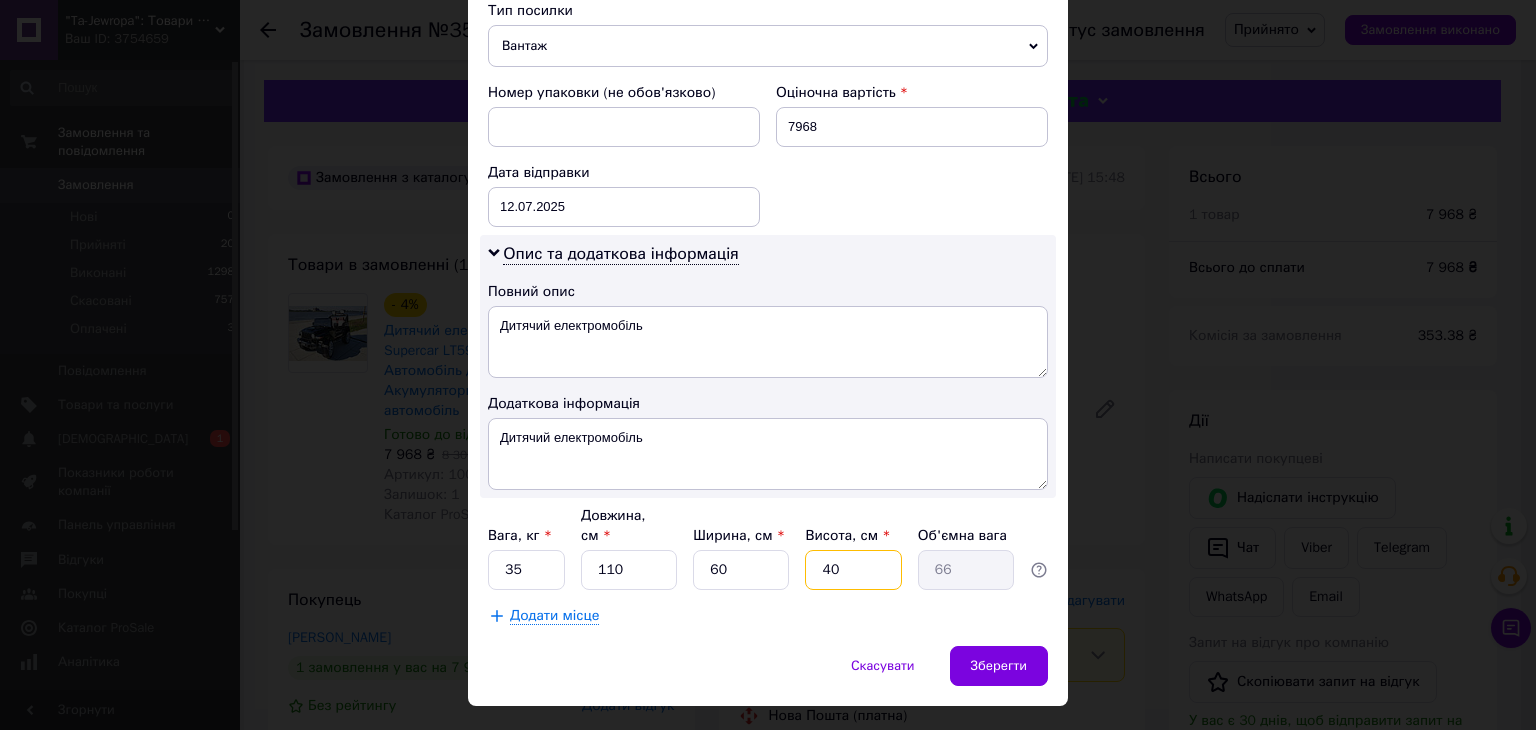 type on "40" 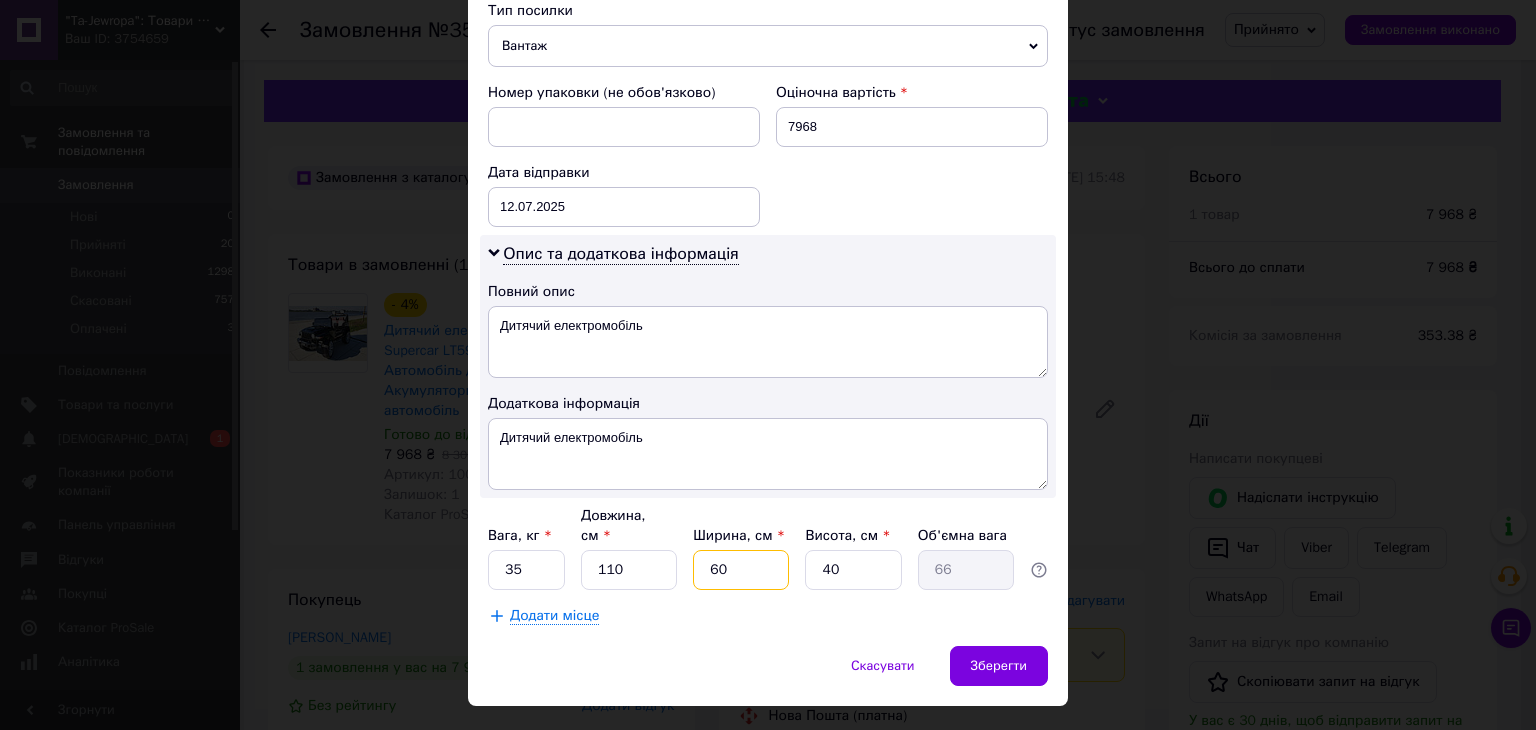 click on "60" at bounding box center (741, 570) 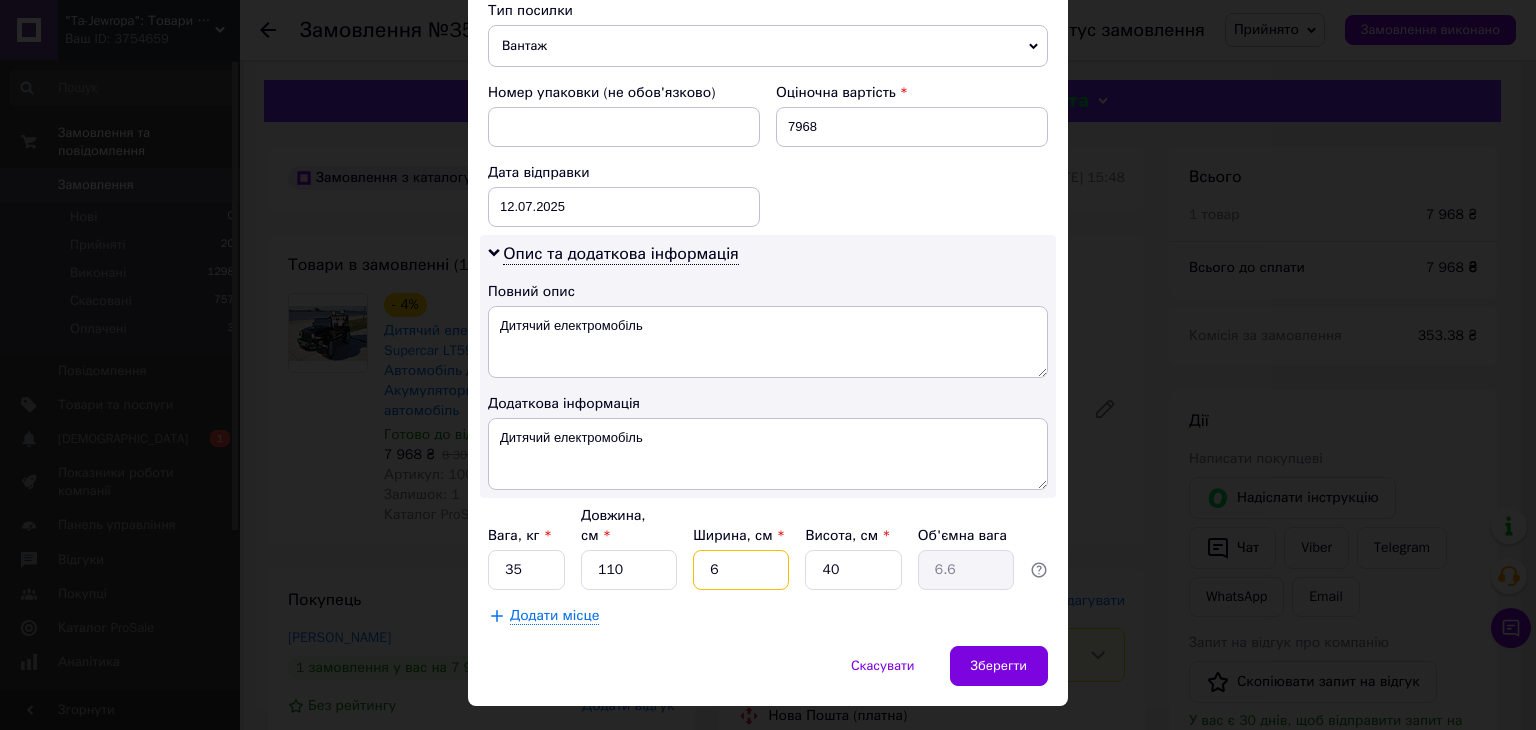 type 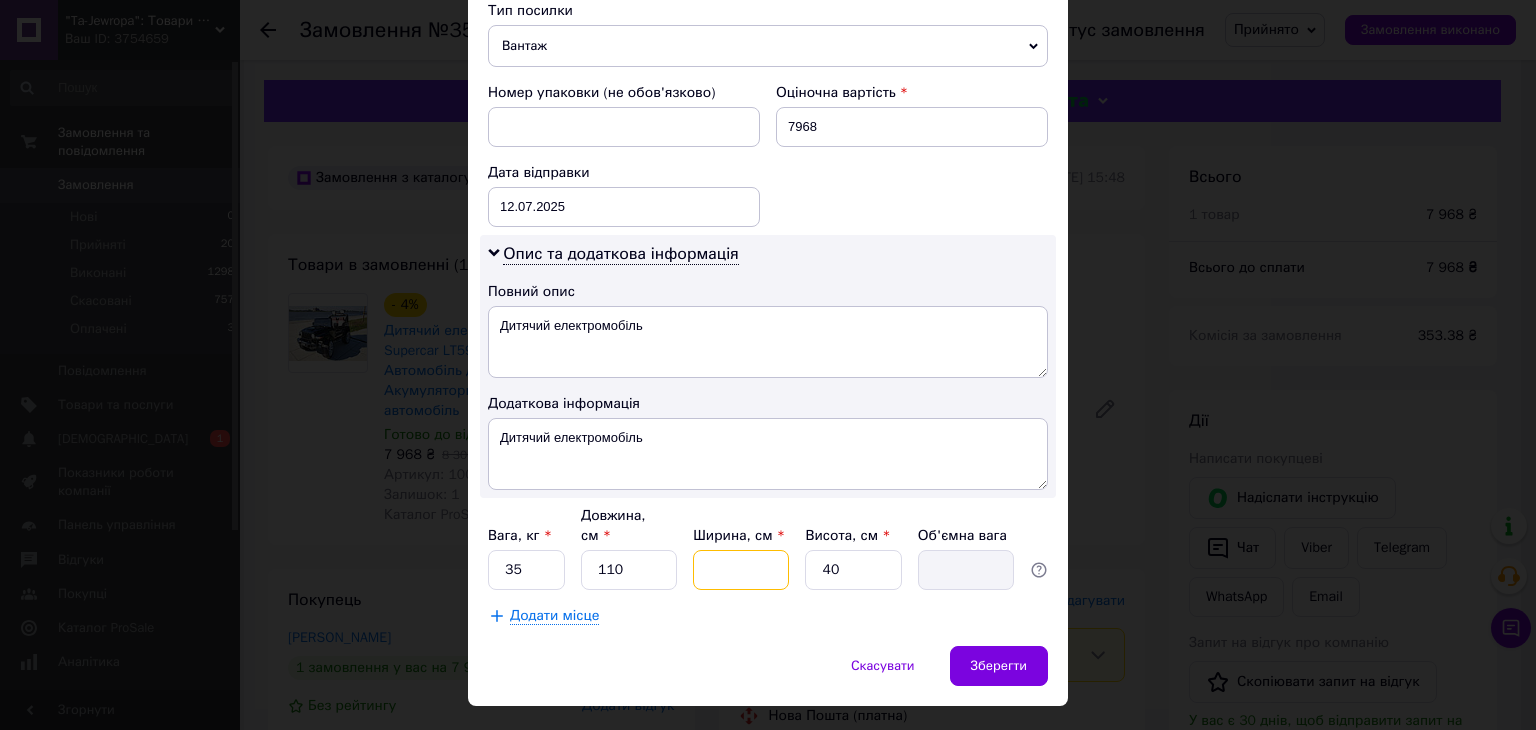 type on "5" 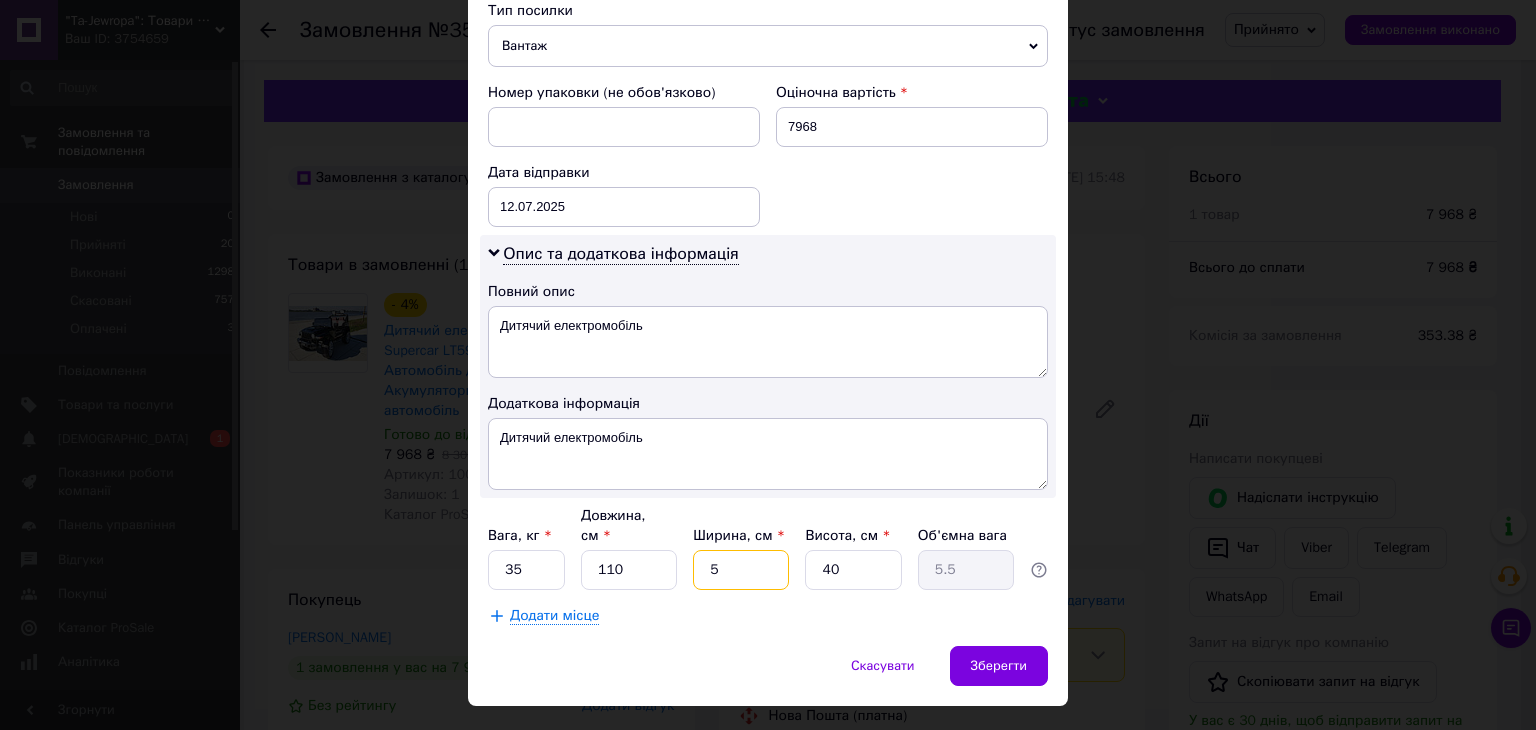 type on "55" 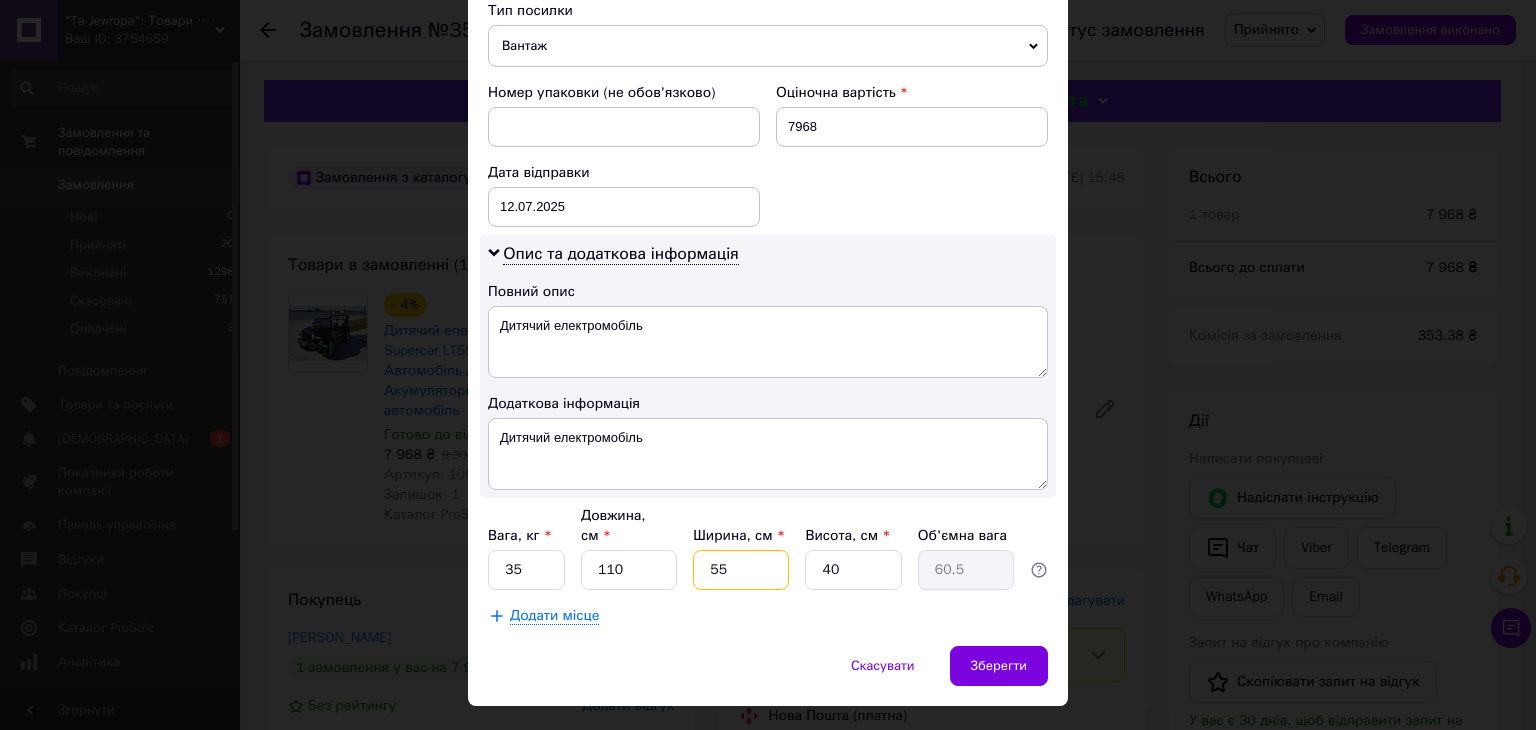 type on "55" 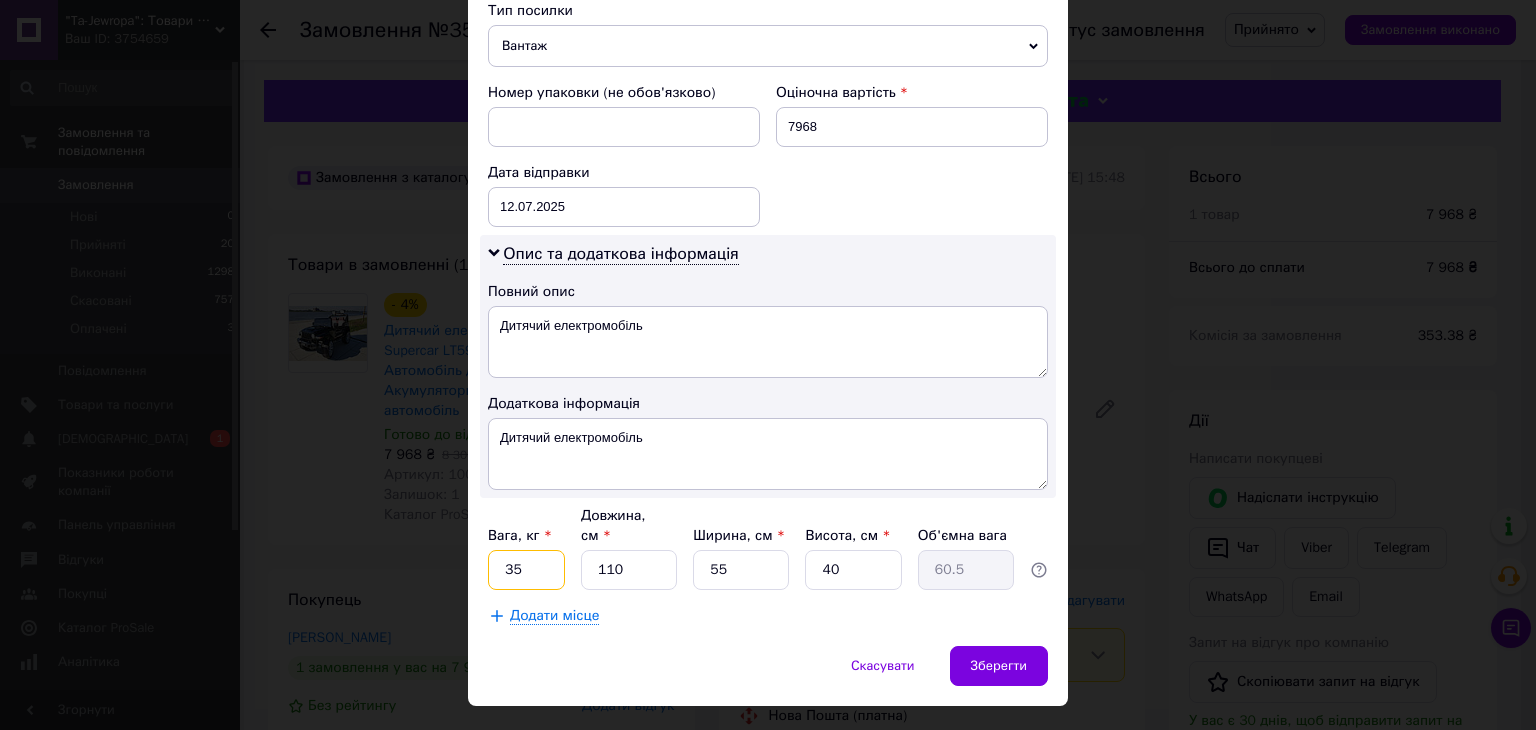 click on "35" at bounding box center [526, 570] 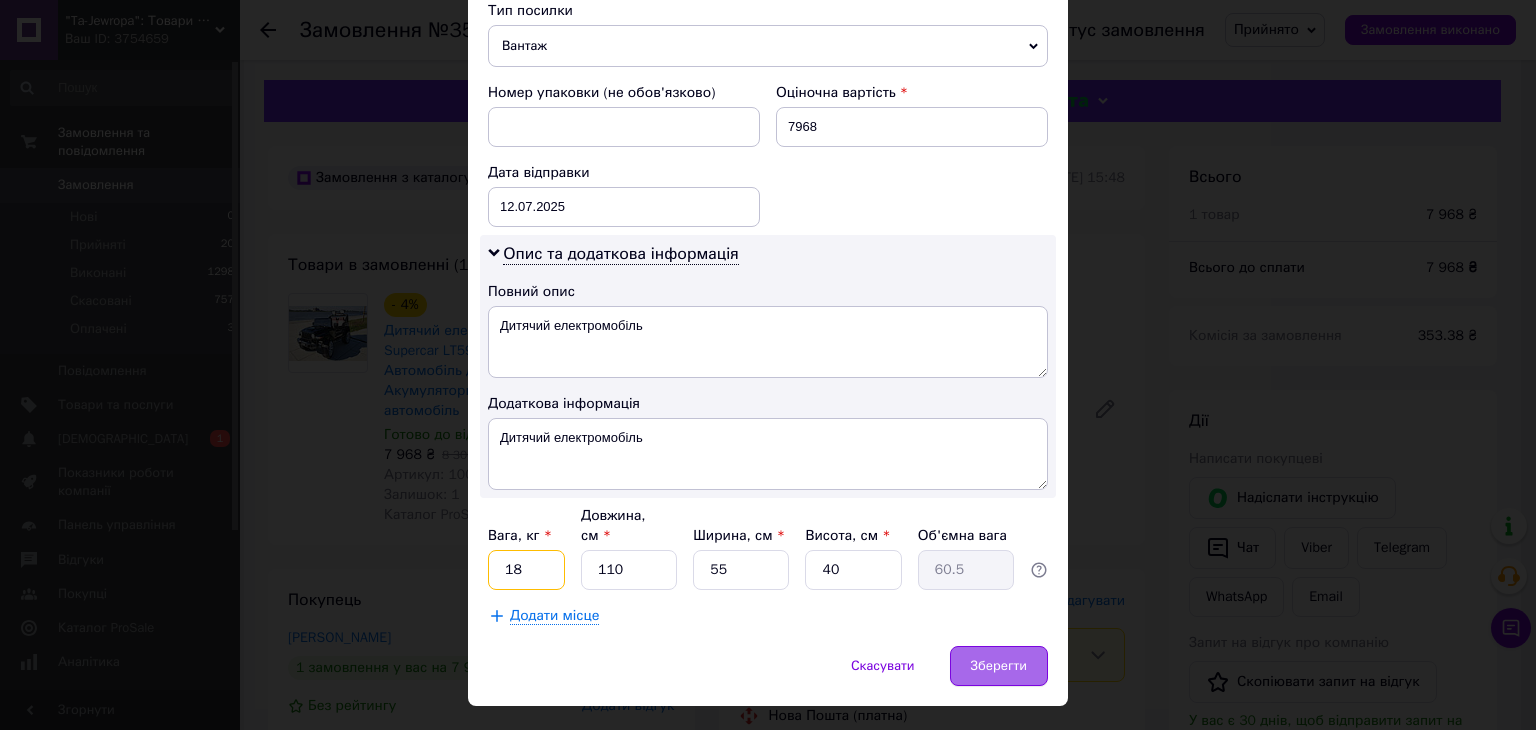 type on "18" 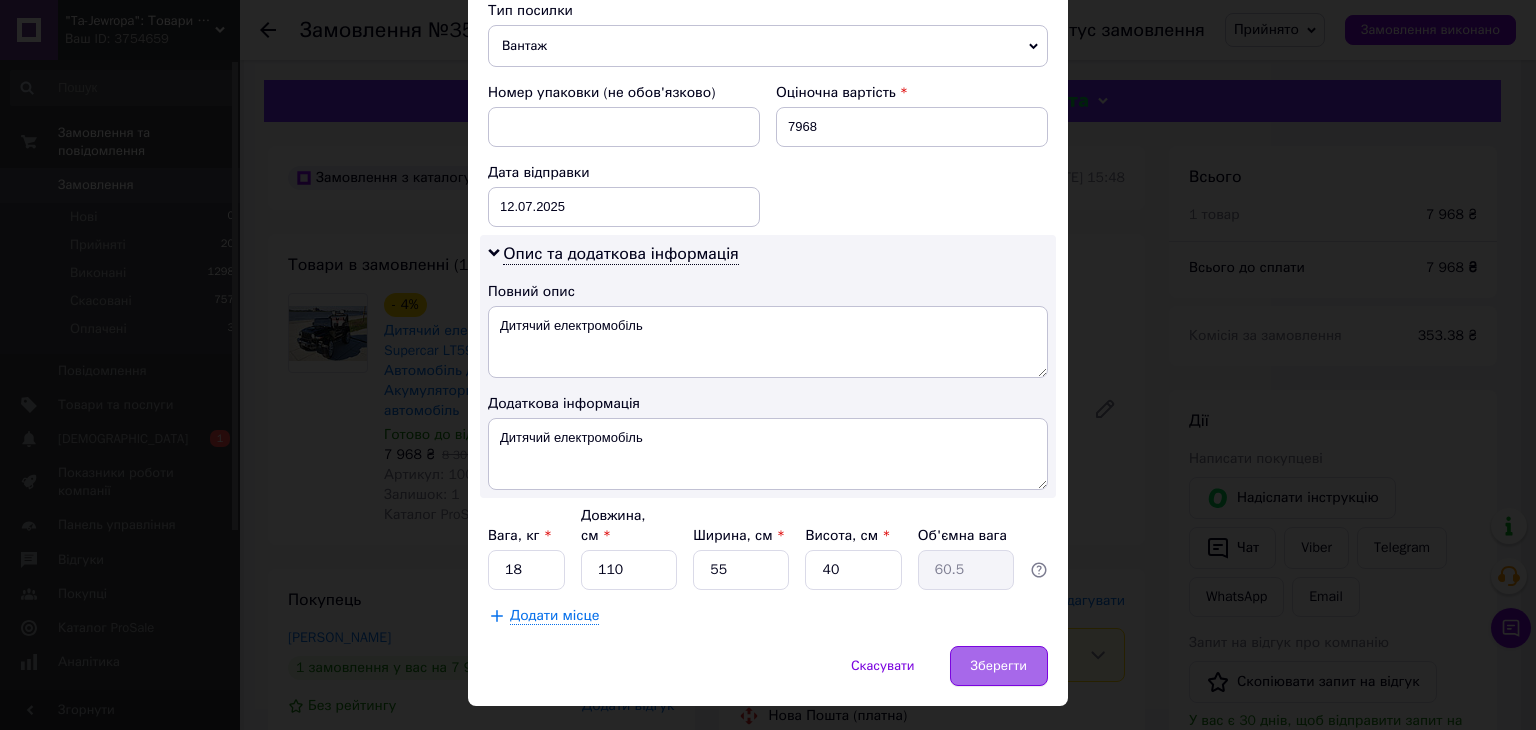 click on "Зберегти" at bounding box center (999, 666) 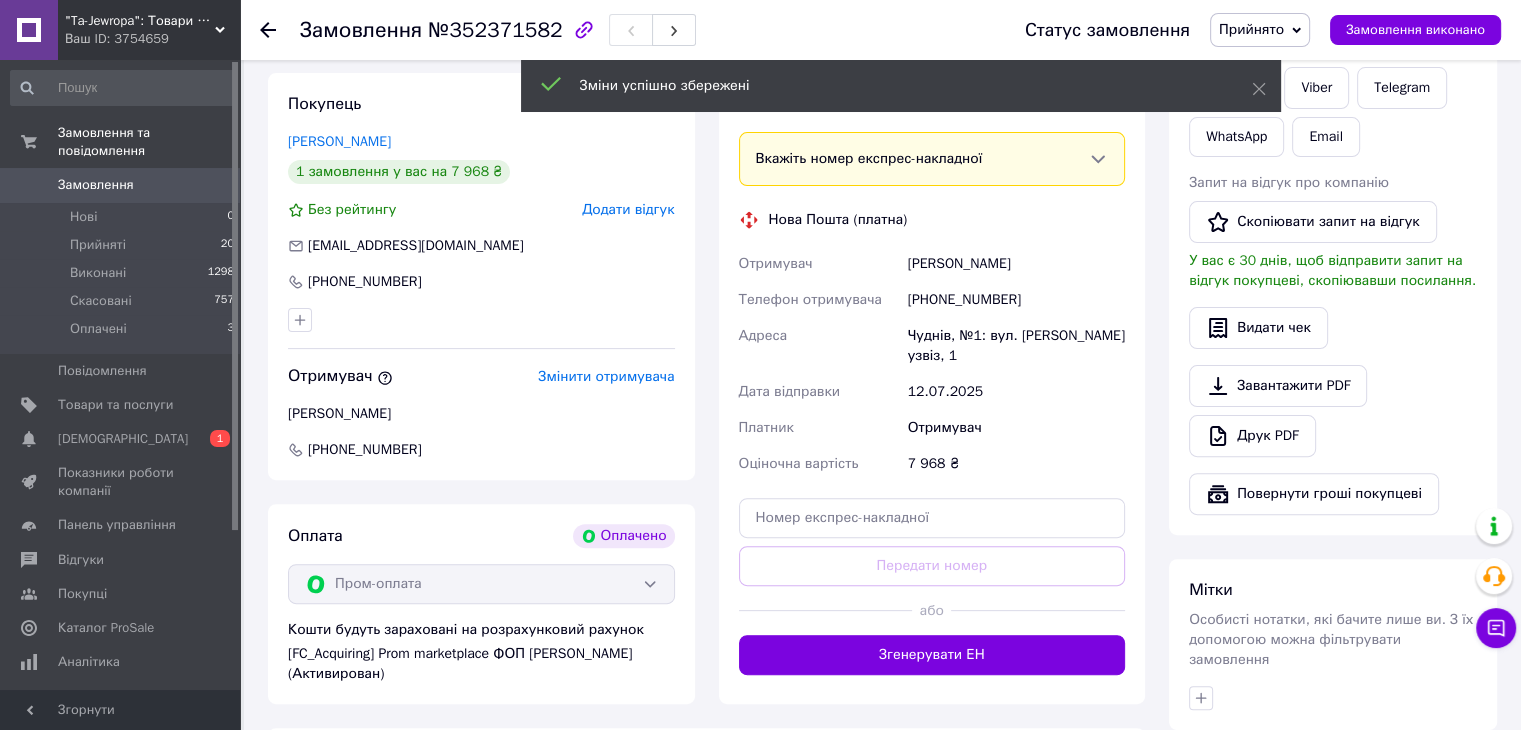 scroll, scrollTop: 500, scrollLeft: 0, axis: vertical 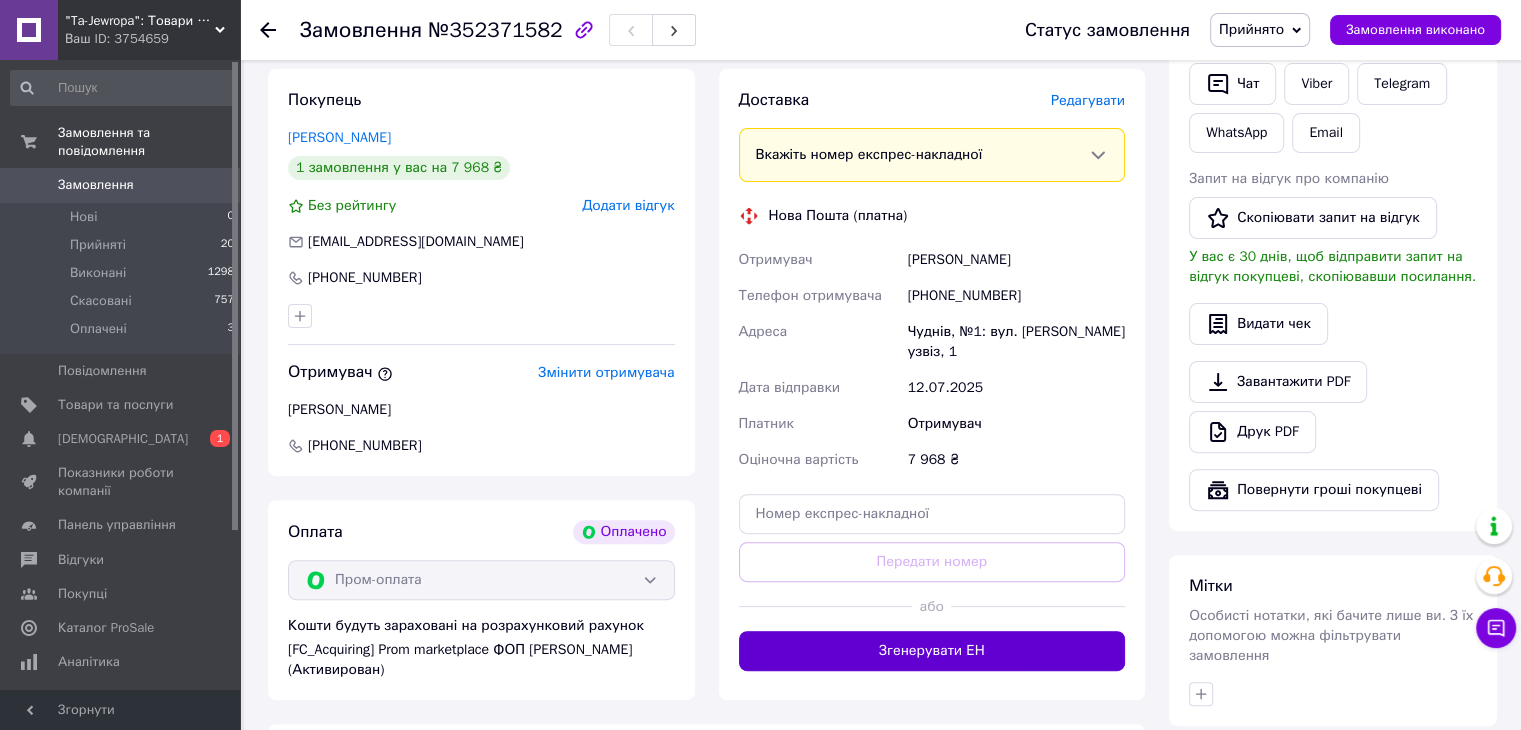 click on "Згенерувати ЕН" at bounding box center [932, 651] 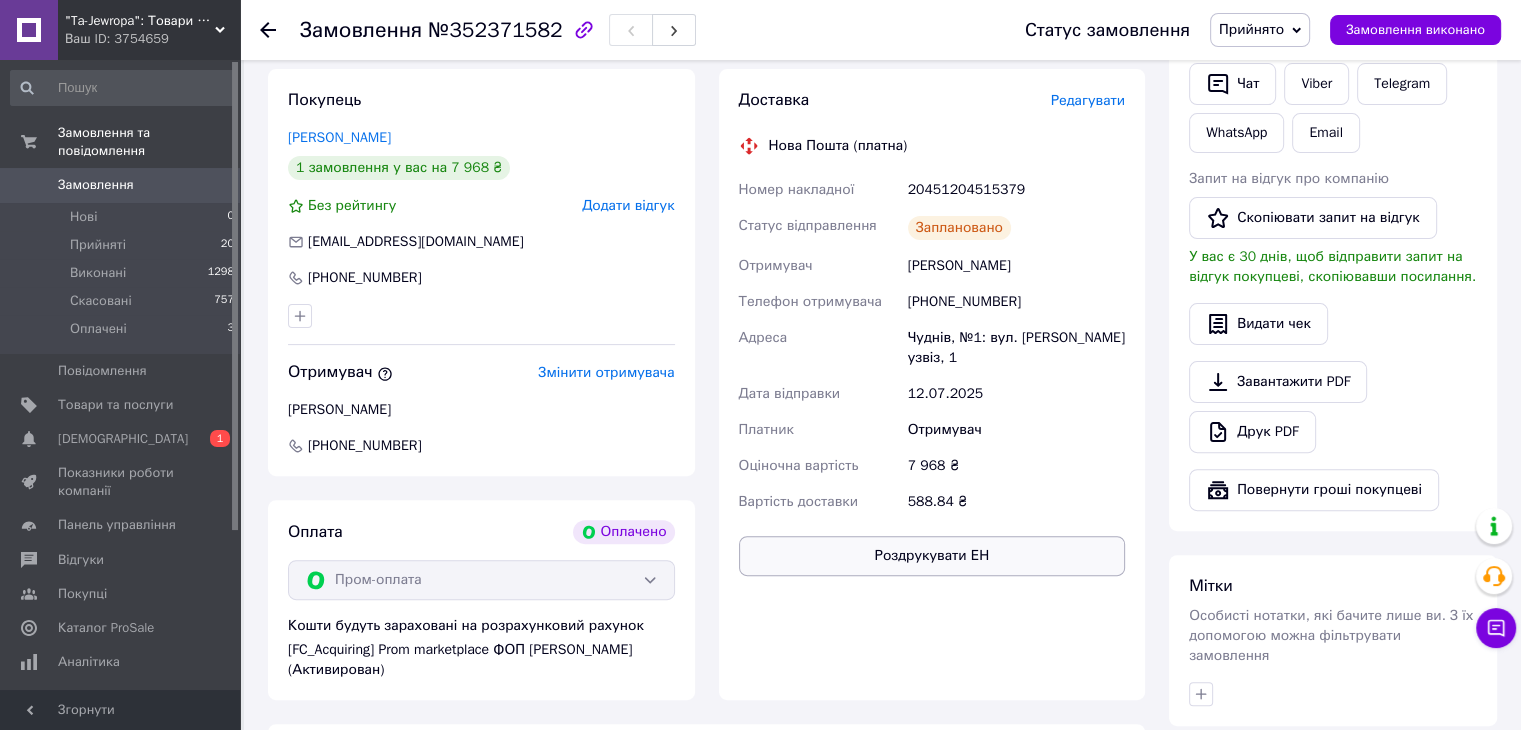 click on "Роздрукувати ЕН" at bounding box center [932, 556] 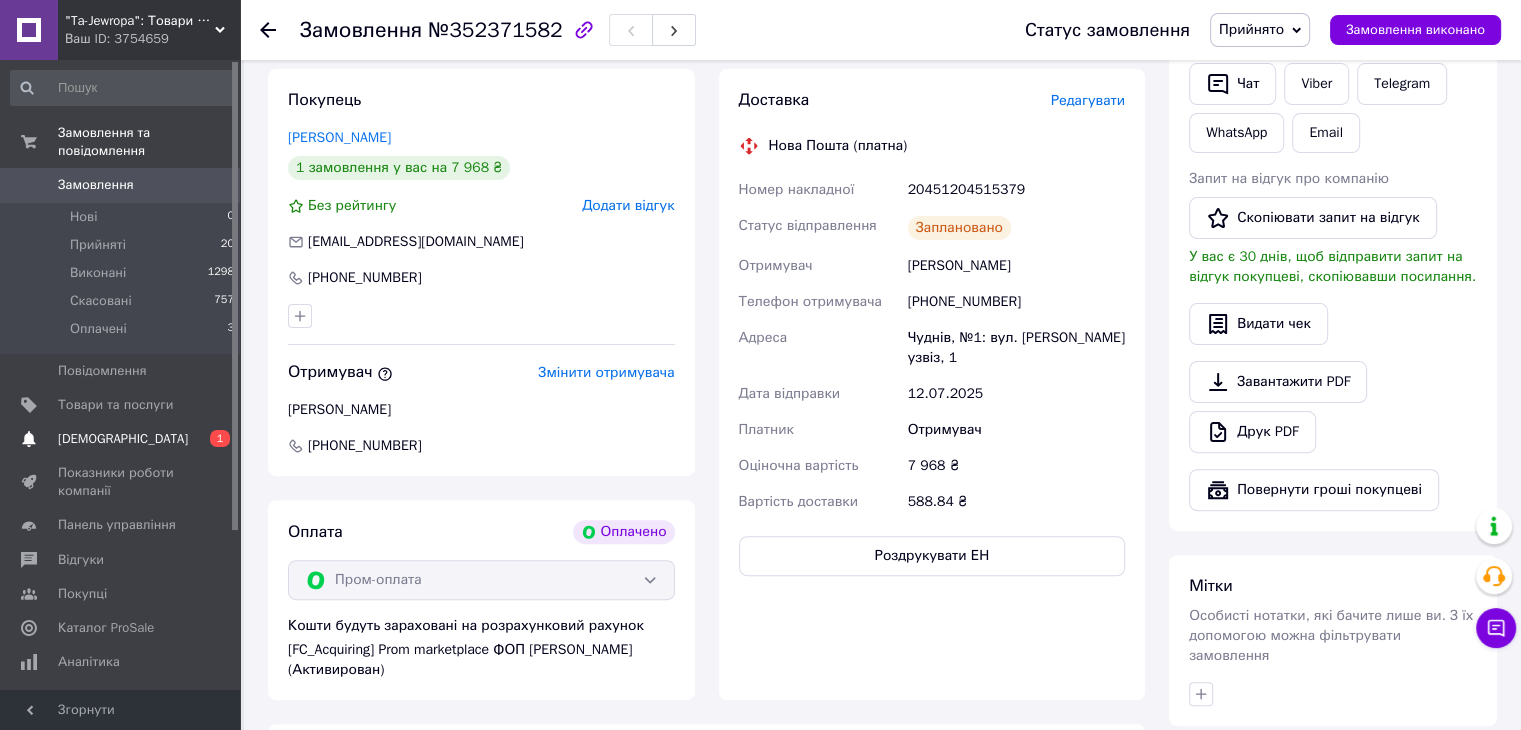 click on "[DEMOGRAPHIC_DATA]" at bounding box center (121, 439) 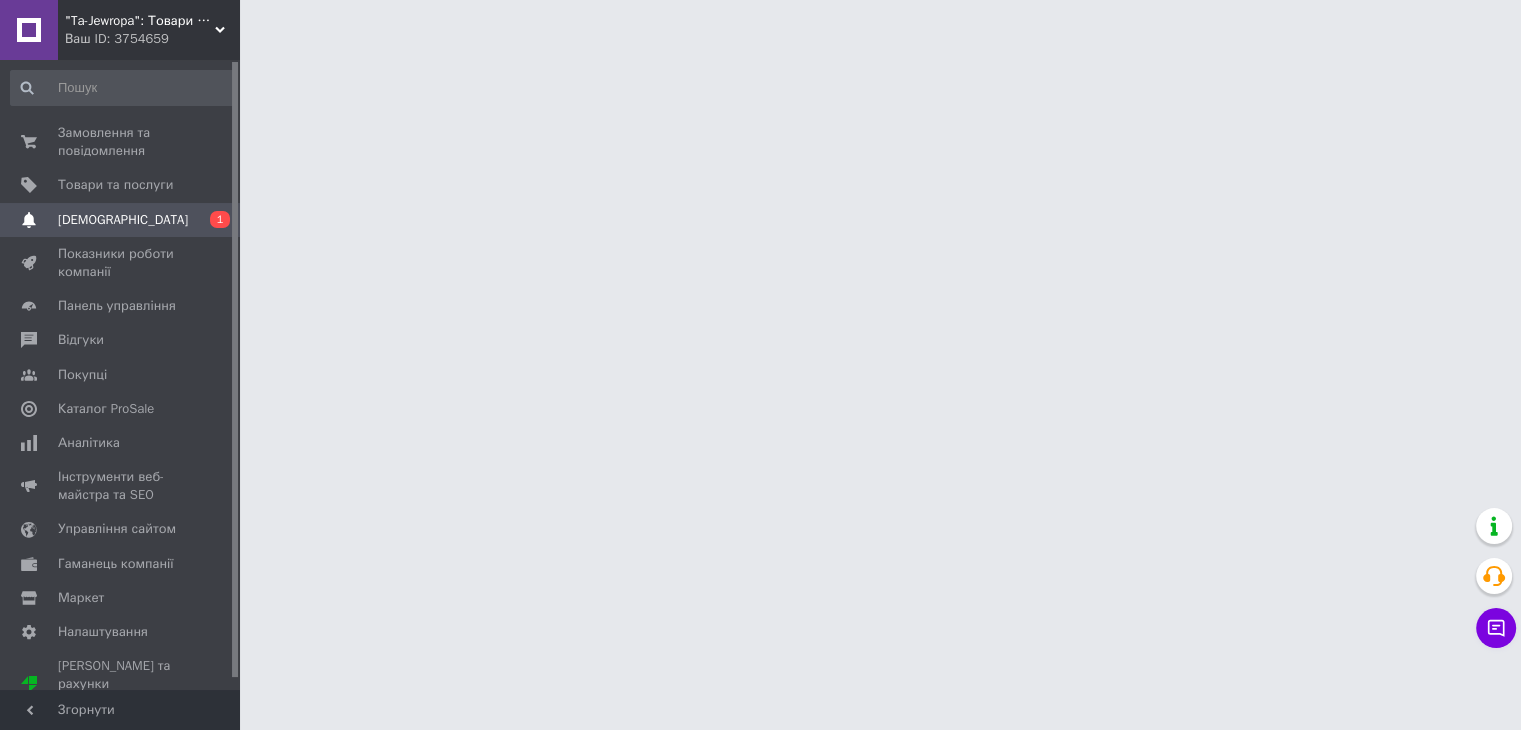 scroll, scrollTop: 0, scrollLeft: 0, axis: both 